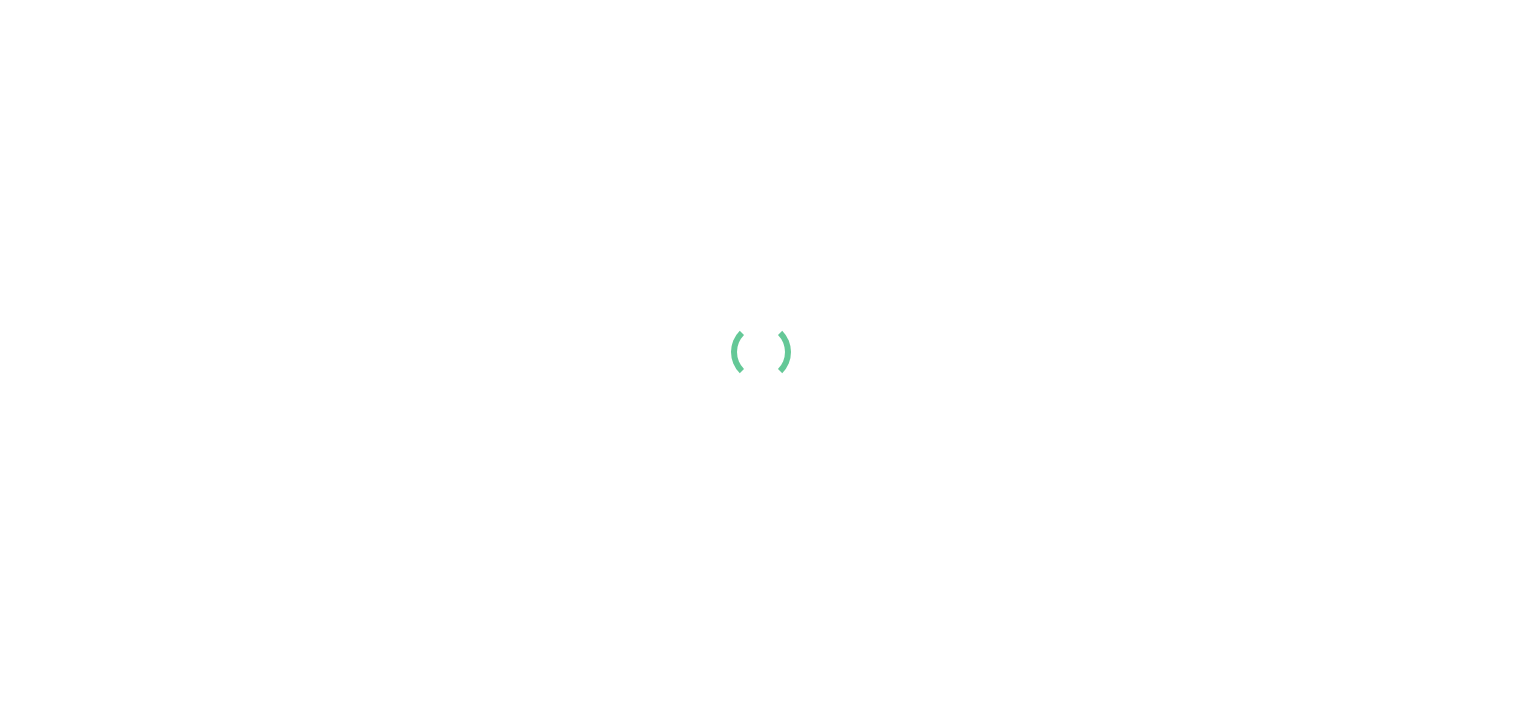 scroll, scrollTop: 0, scrollLeft: 0, axis: both 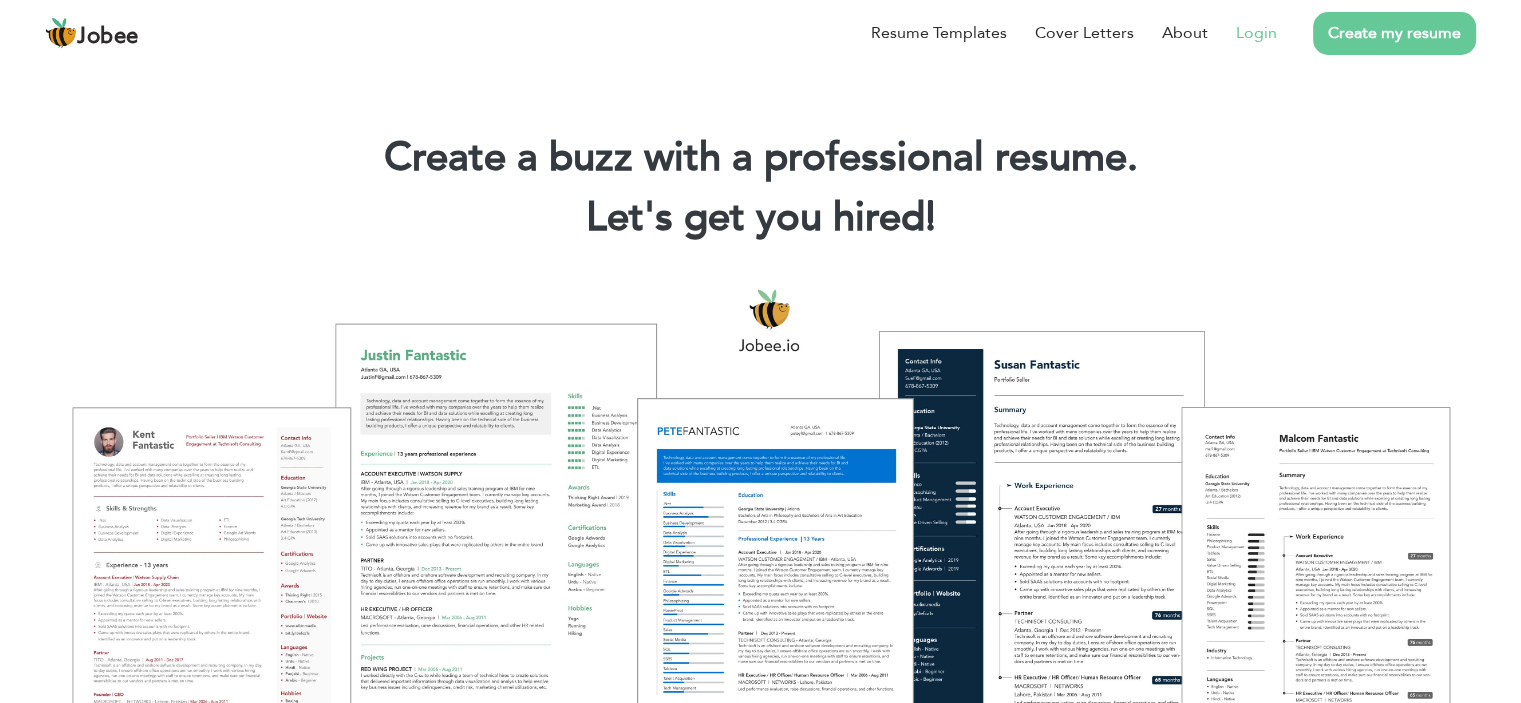 click on "Login" at bounding box center (1256, 33) 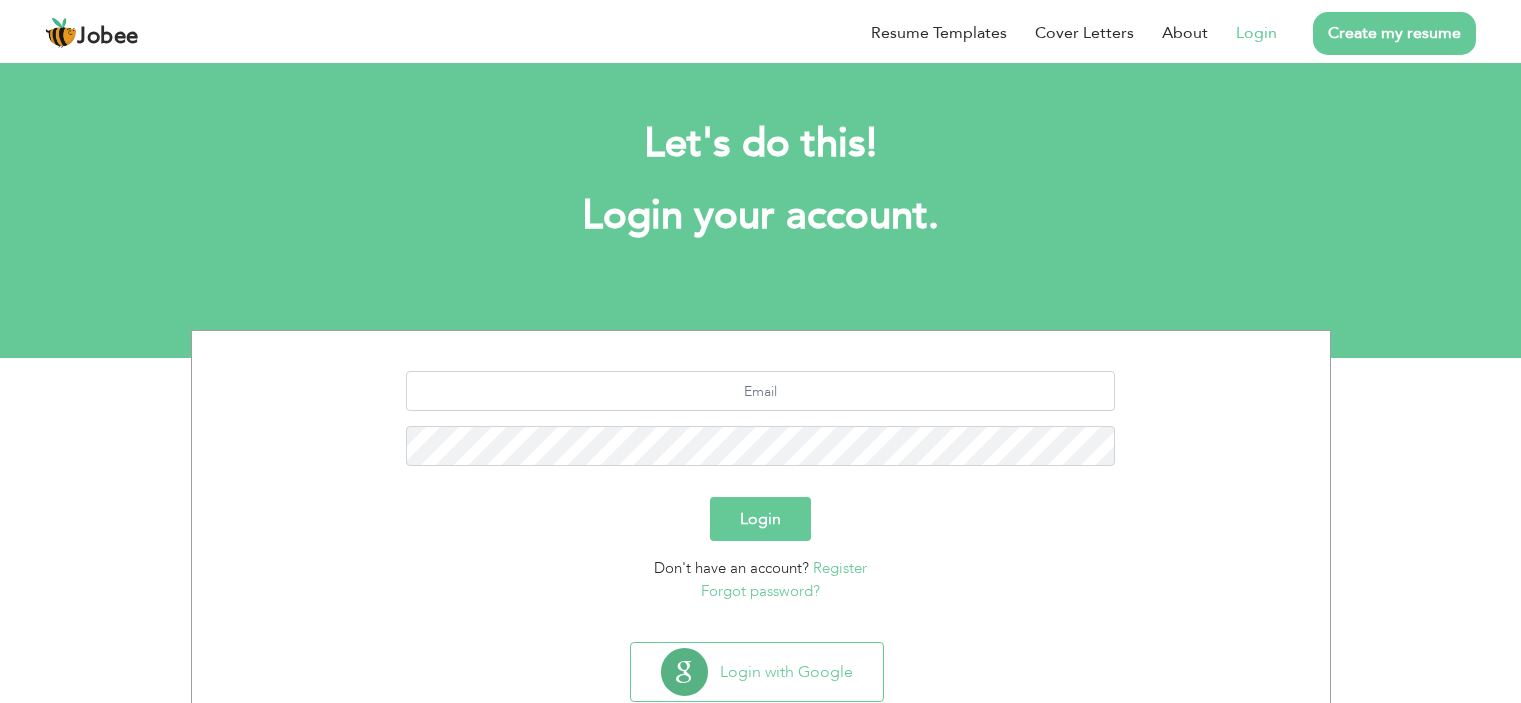 scroll, scrollTop: 0, scrollLeft: 0, axis: both 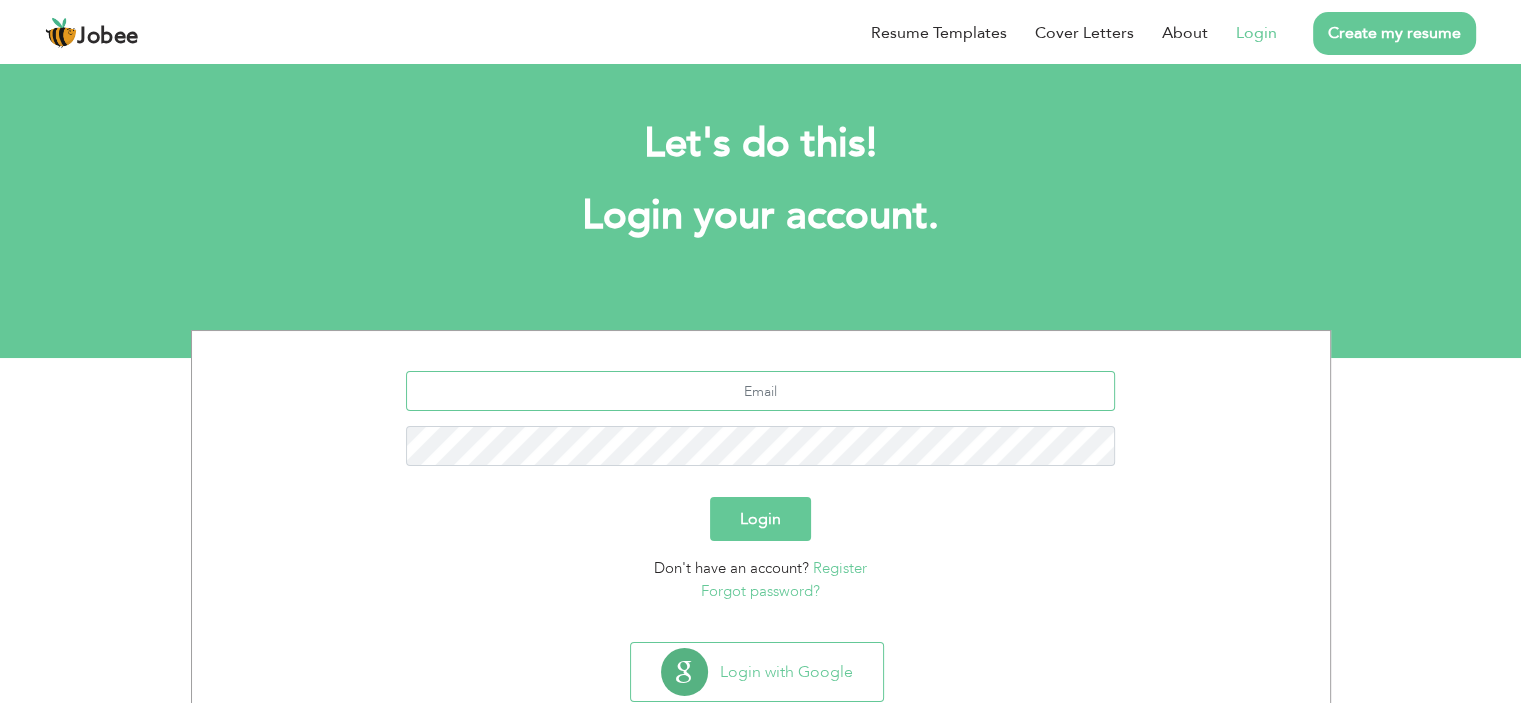 click at bounding box center (760, 391) 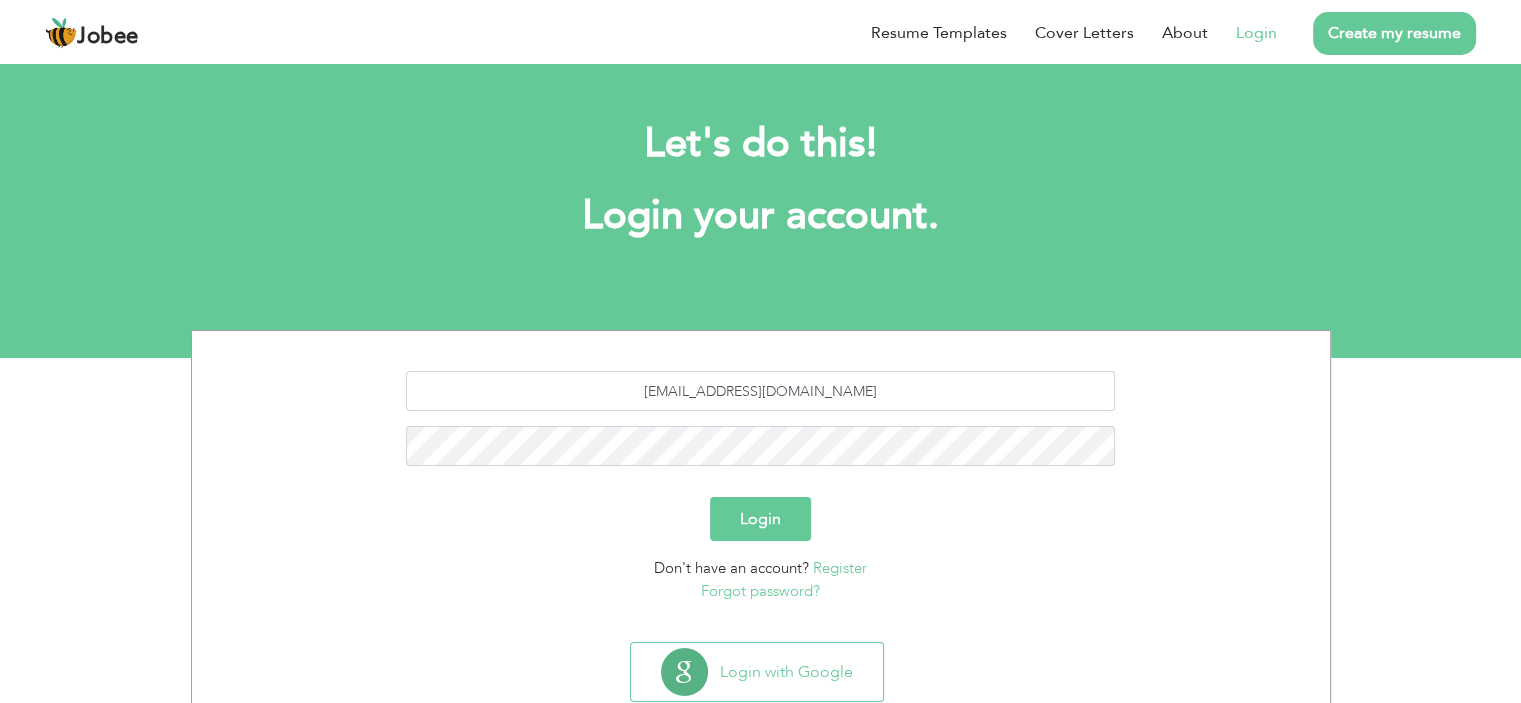 click on "Login" at bounding box center [760, 519] 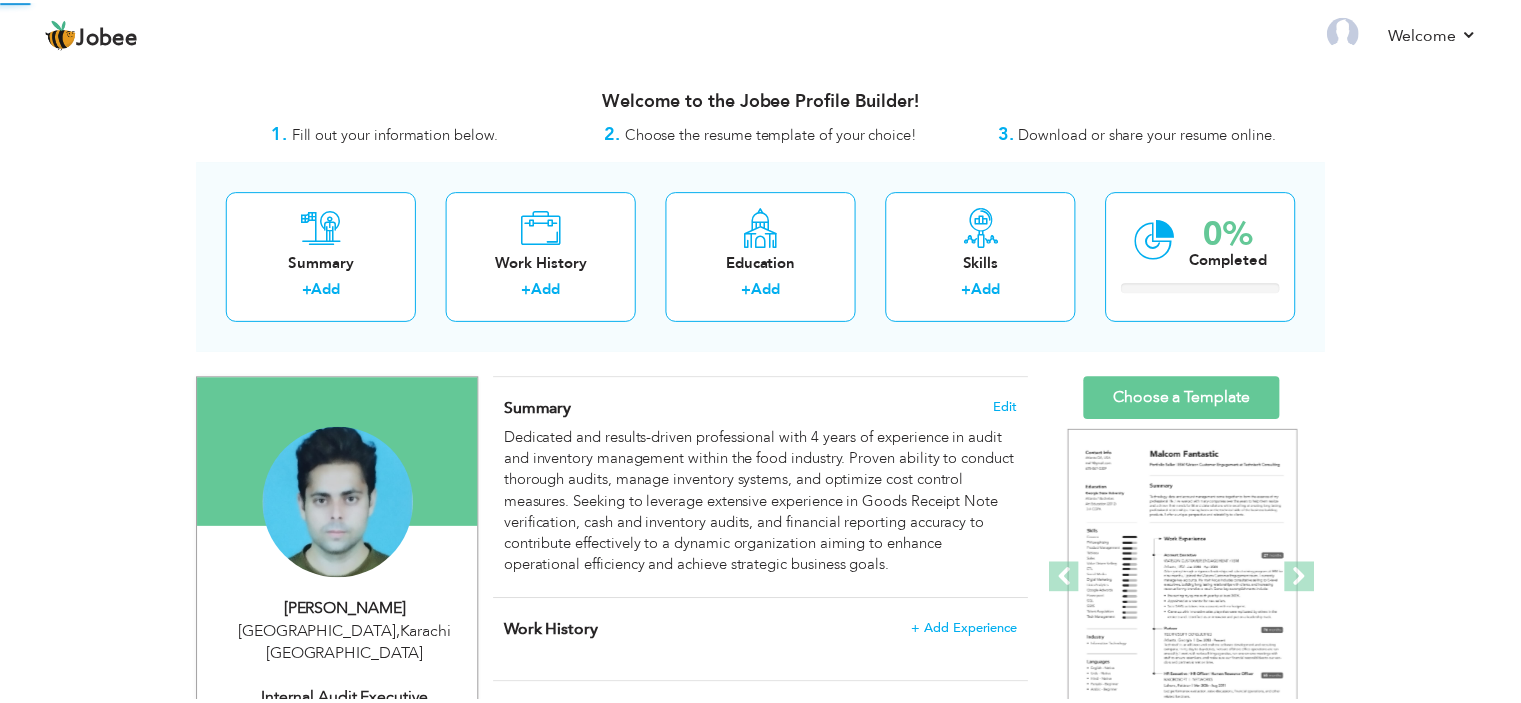 scroll, scrollTop: 0, scrollLeft: 0, axis: both 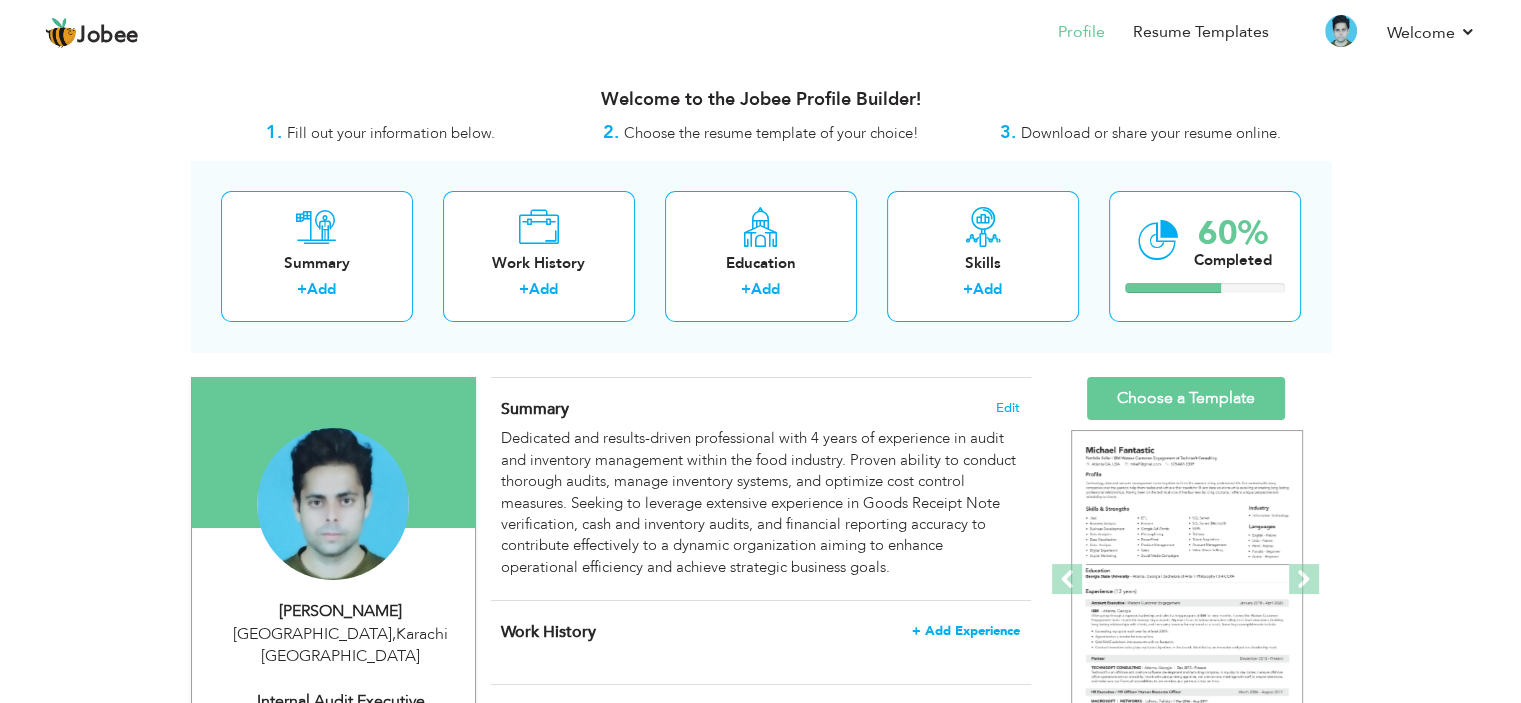 click on "+ Add Experience" at bounding box center (966, 631) 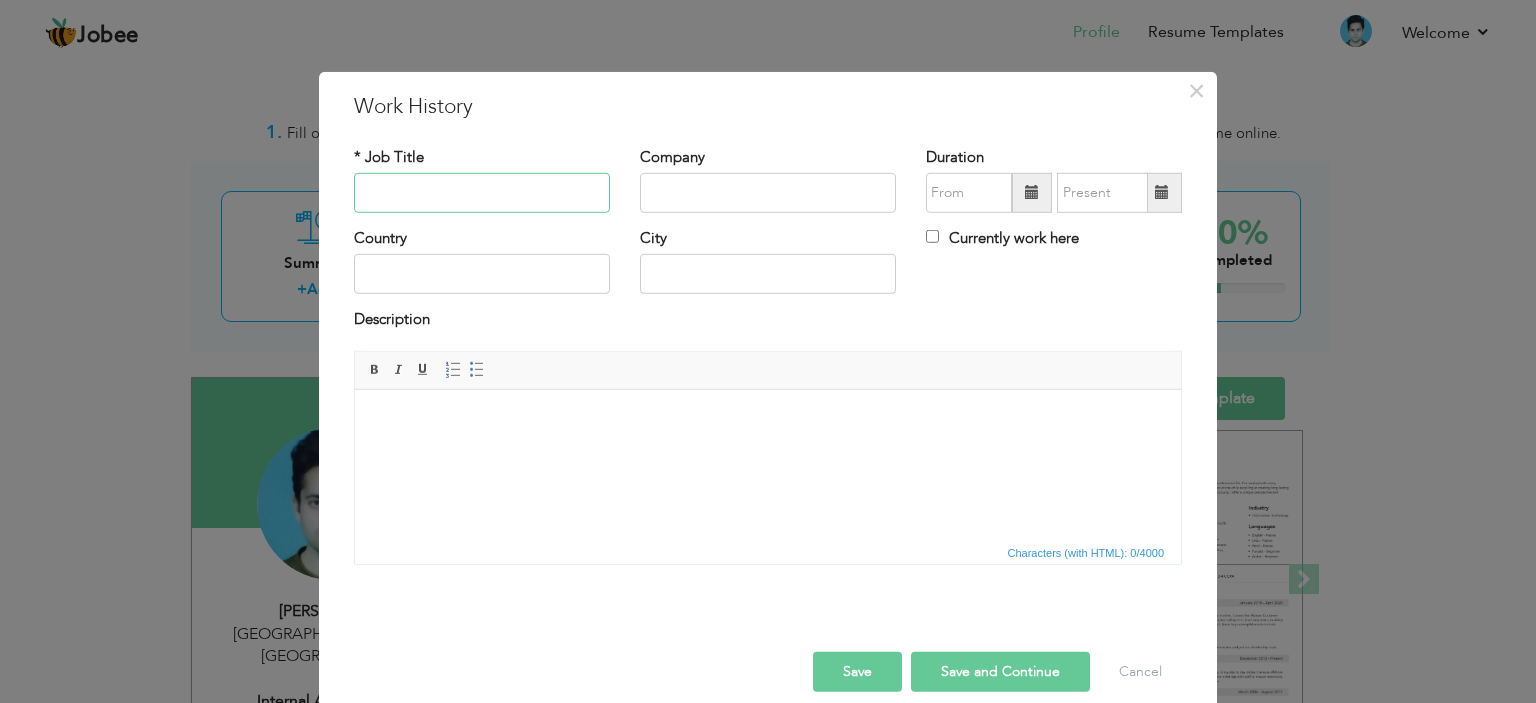 click at bounding box center (482, 193) 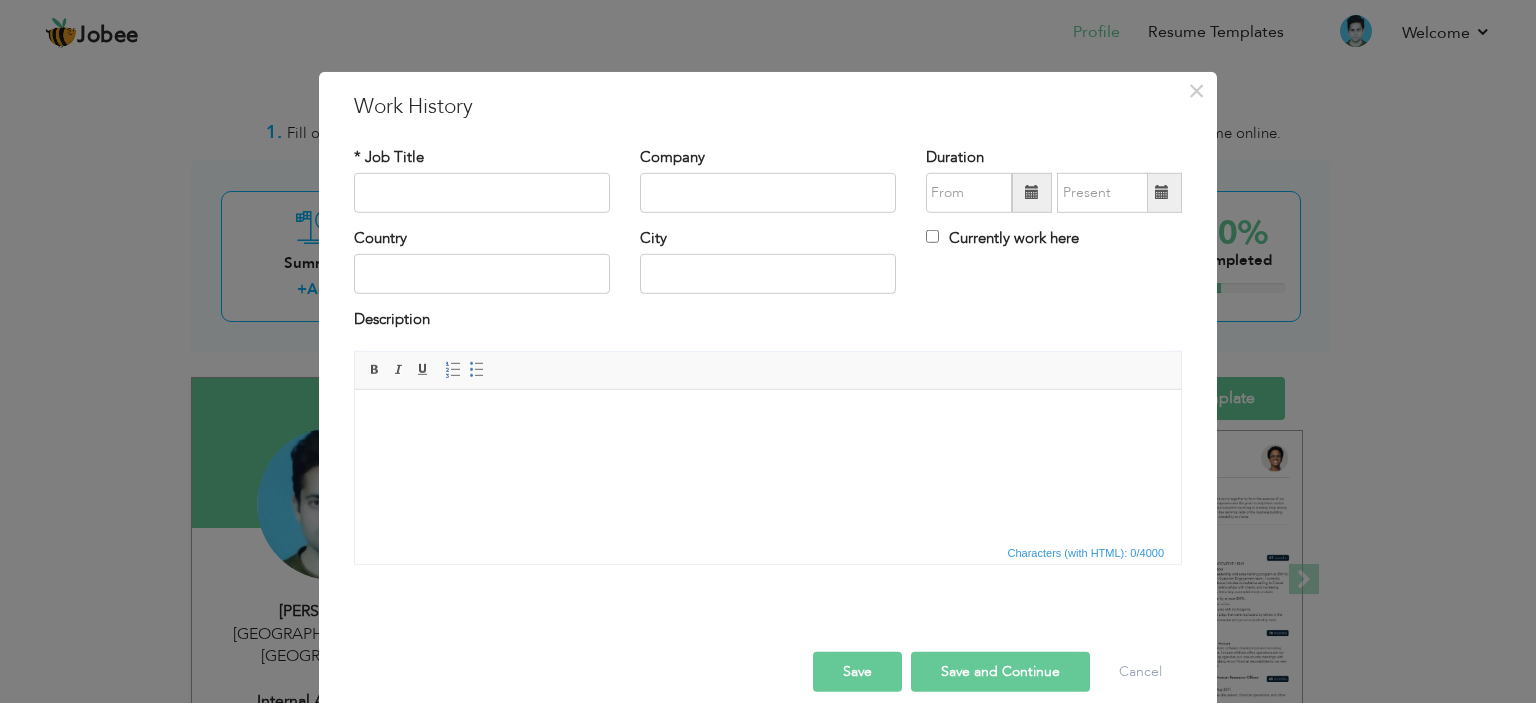 click at bounding box center [768, 419] 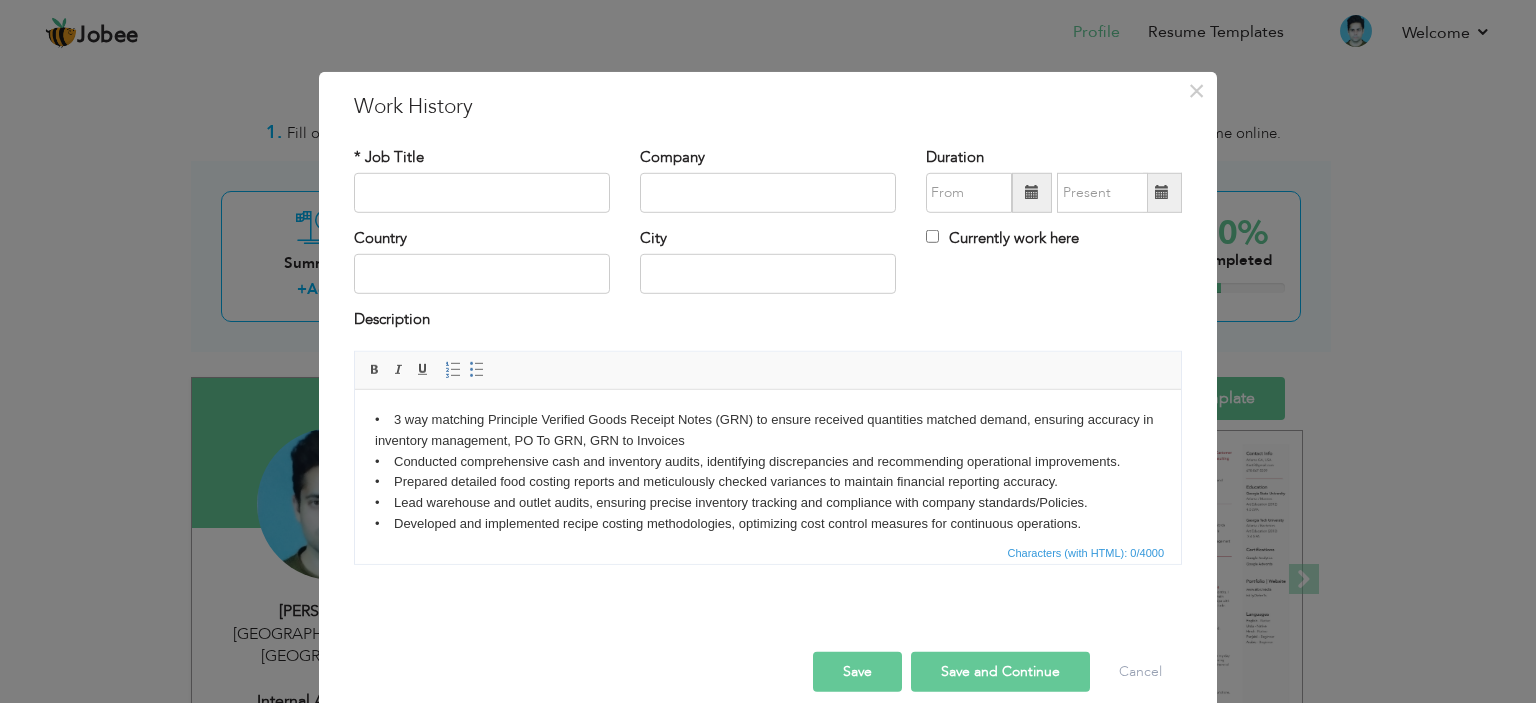 scroll, scrollTop: 240, scrollLeft: 0, axis: vertical 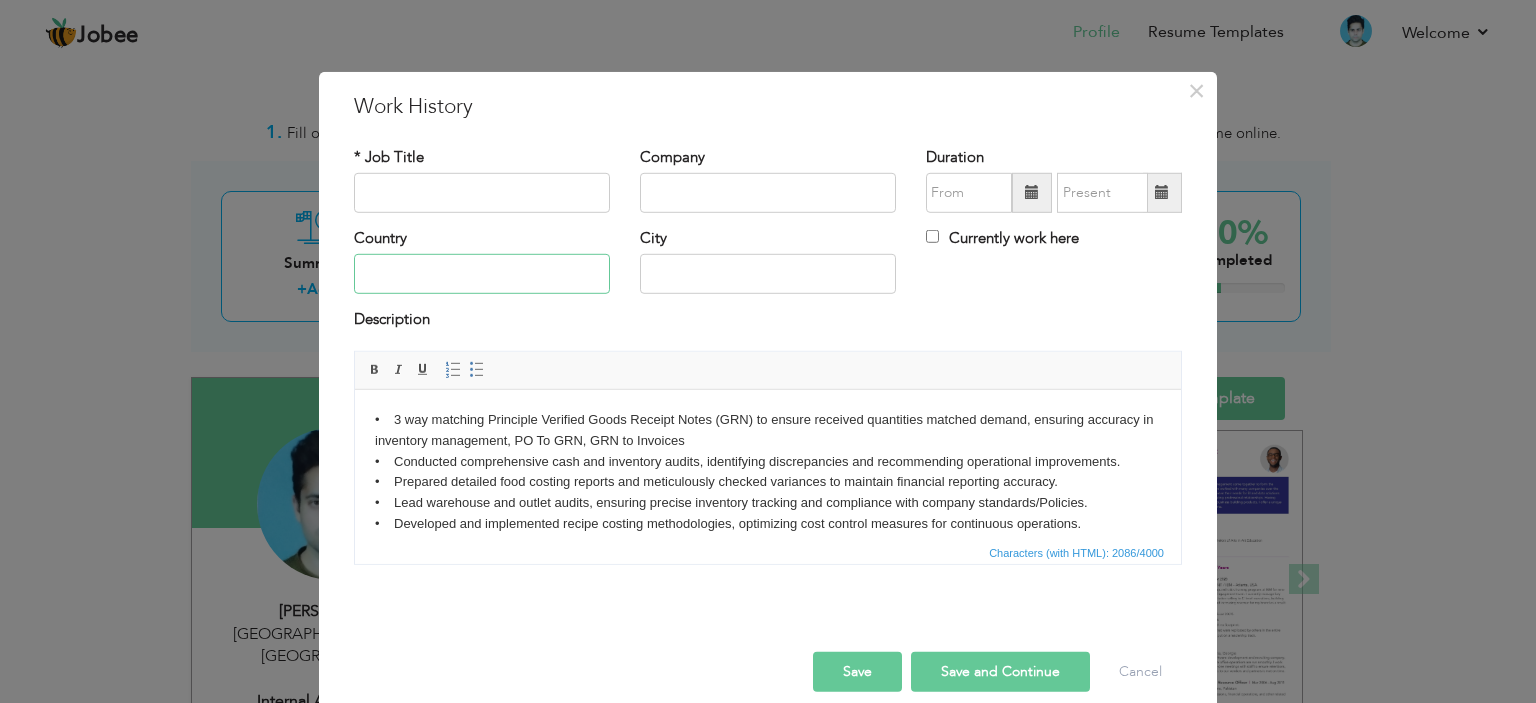 click at bounding box center [482, 274] 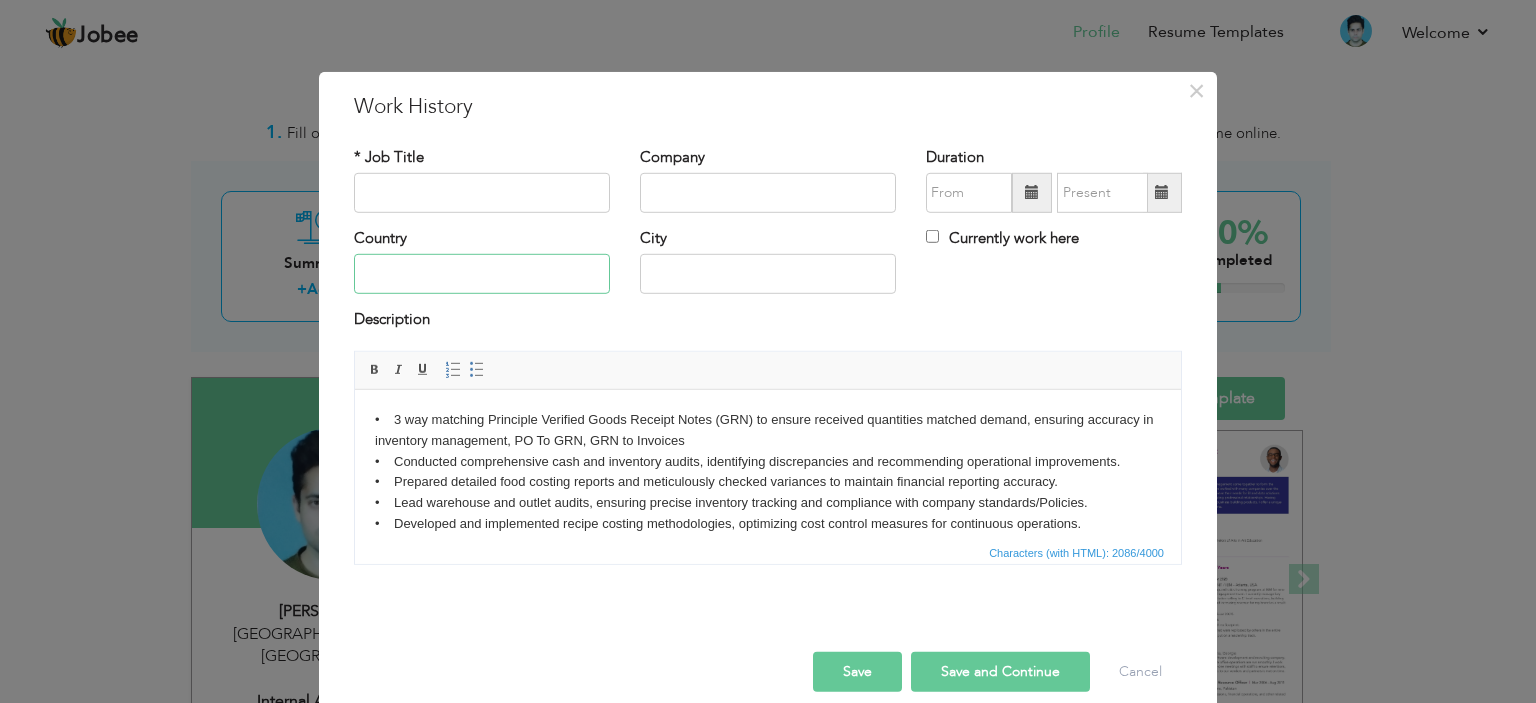 type on "[GEOGRAPHIC_DATA]" 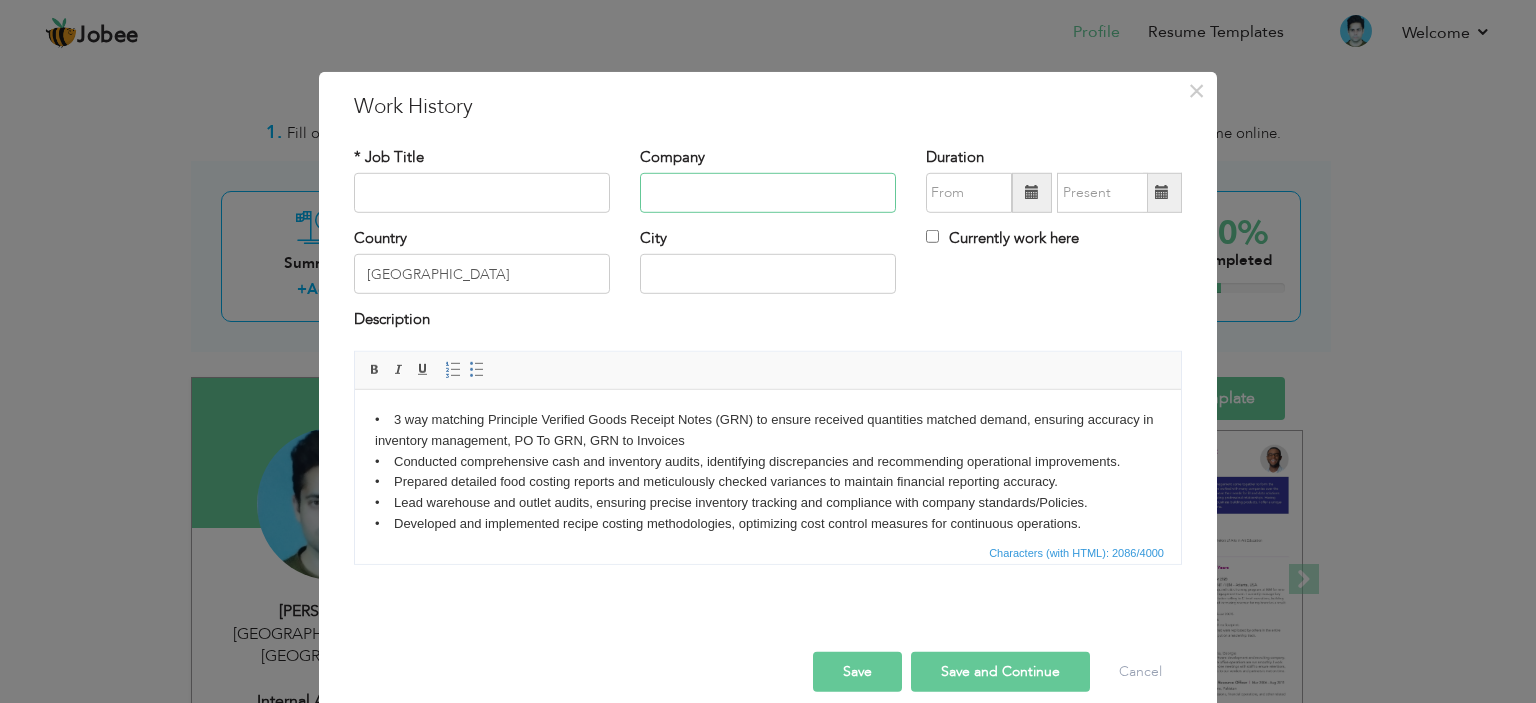 type on "Wah brands" 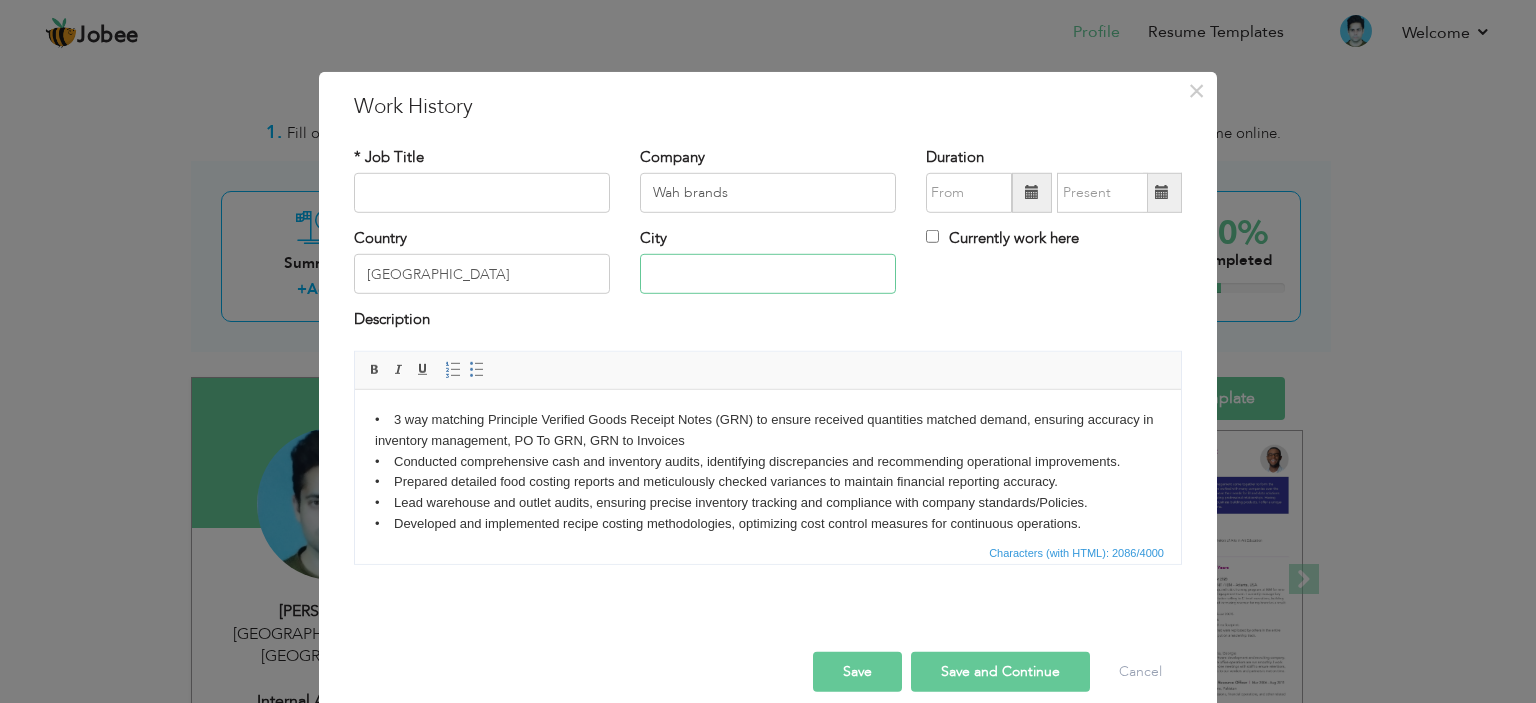 type on "[GEOGRAPHIC_DATA]" 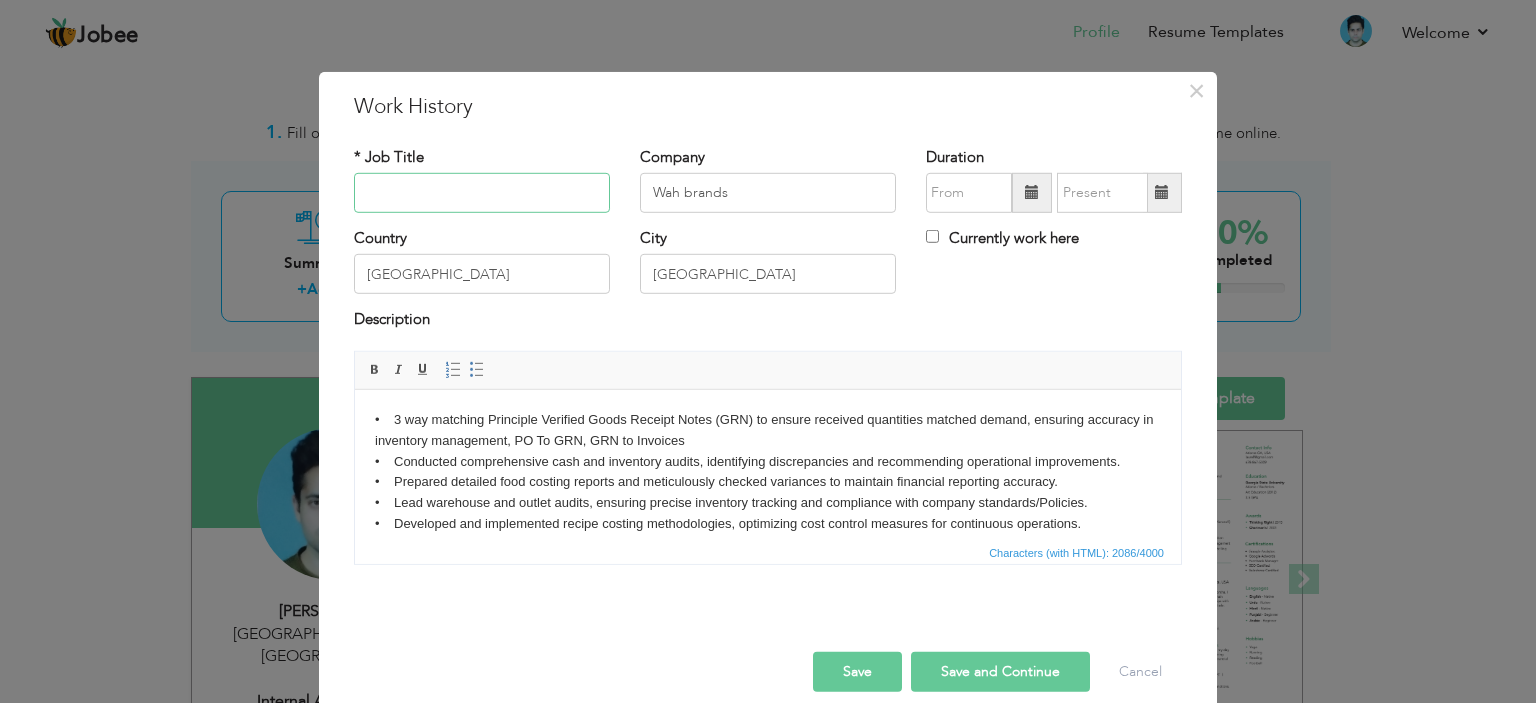 click at bounding box center [482, 193] 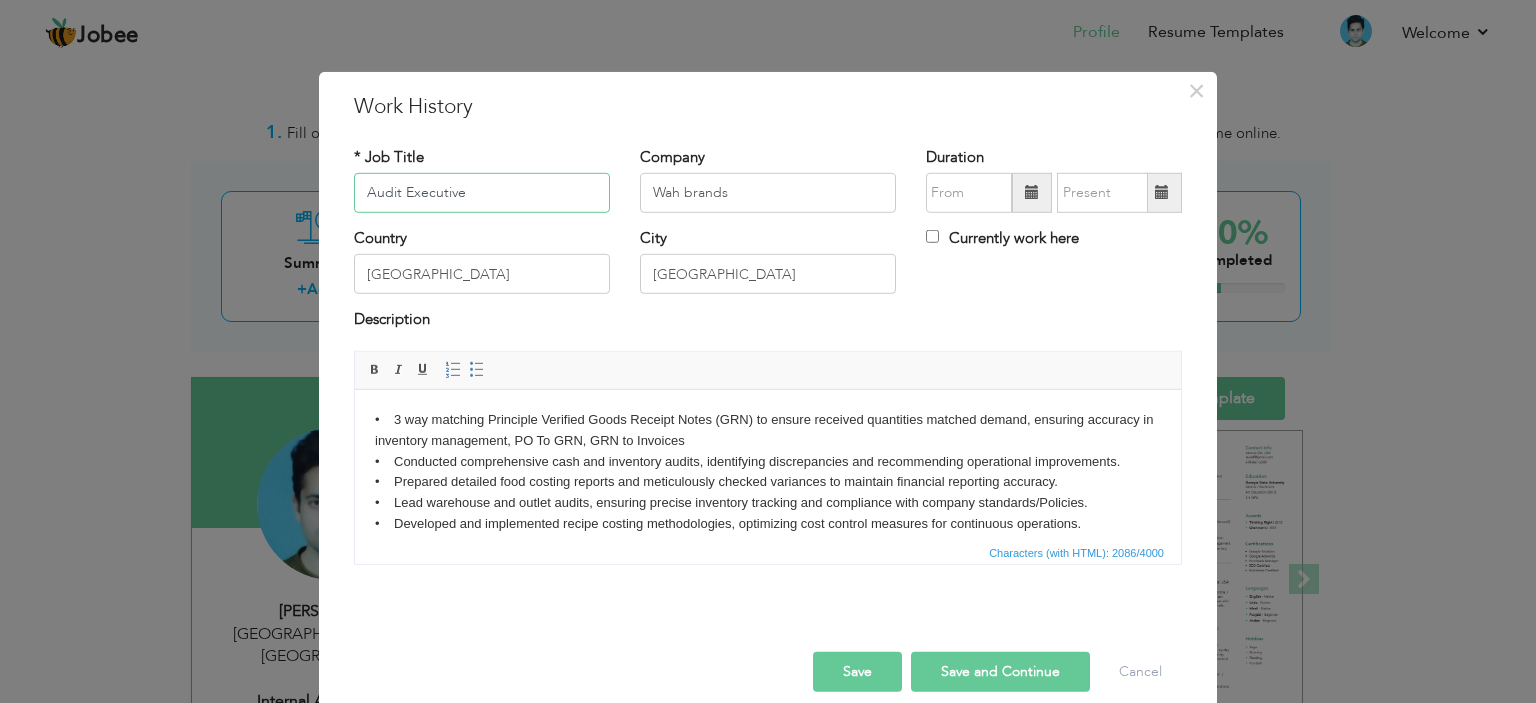 type on "Audit Executive" 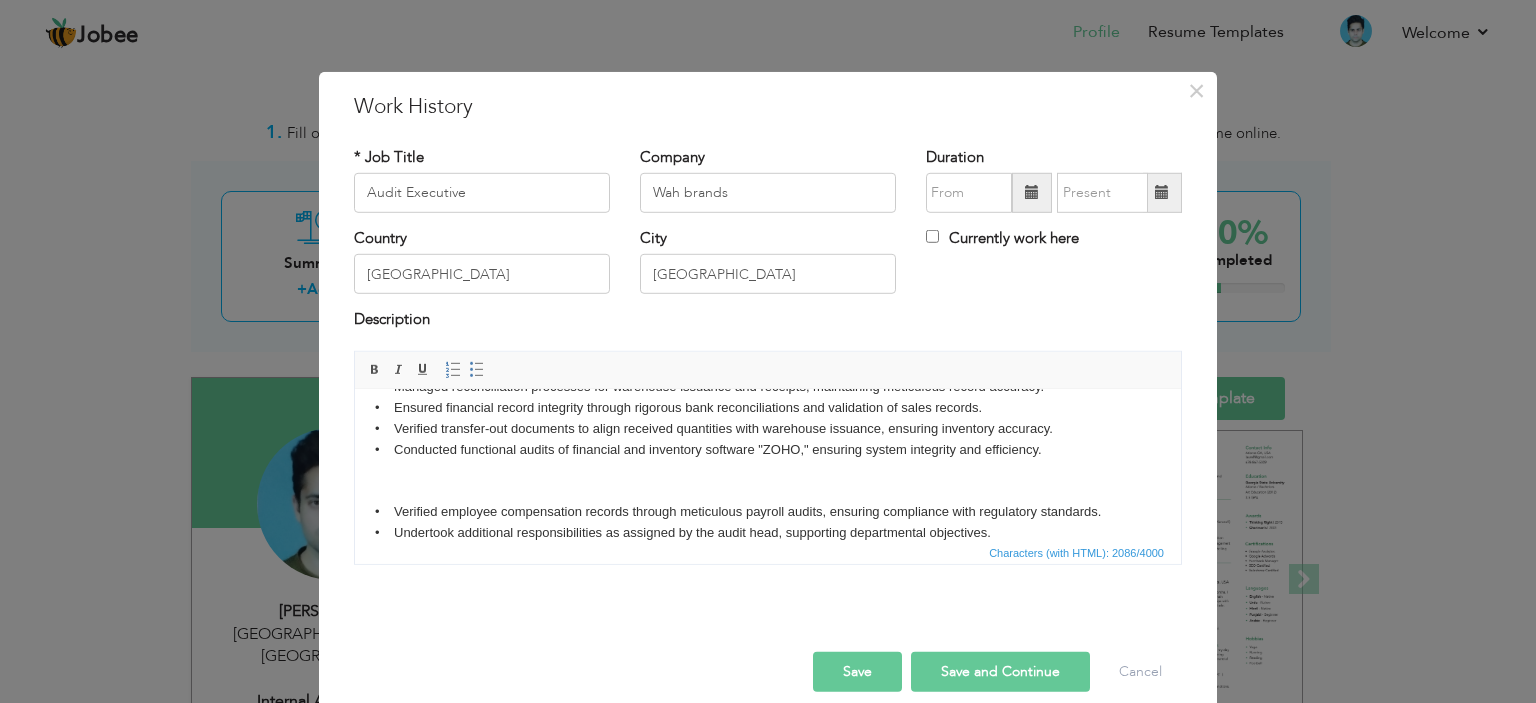 scroll, scrollTop: 264, scrollLeft: 0, axis: vertical 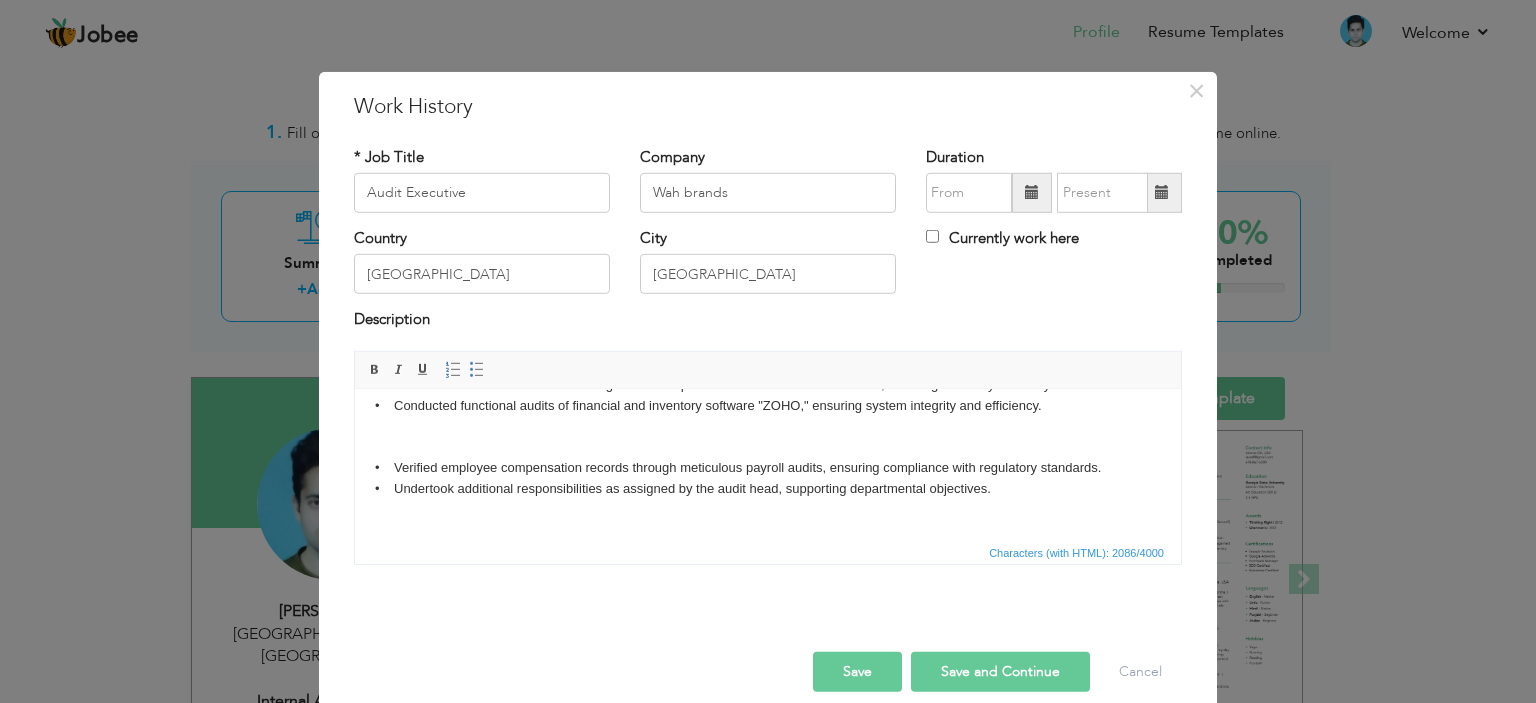 click on "•    3 way matching Principle Verified Goods Receipt Notes (GRN) to ensure received quantities matched demand, ensuring accuracy in inventory management, PO To GRN, GRN to Invoices •    Conducted comprehensive cash and inventory audits, identifying discrepancies and recommending operational improvements. •    Prepared detailed food costing reports and meticulously checked variances to maintain financial reporting accuracy. •    Lead warehouse and outlet audits, ensuring precise inventory tracking and compliance with company standards/Policies. •    Developed and implemented recipe costing methodologies, optimizing cost control measures for continuous operations. •    Fostered effective communication with management and the audit head, facilitating seamless audit processes. •    Documented audit procedures and meticulously prepared audit finding memos, guiding corrective actions." at bounding box center [768, 332] 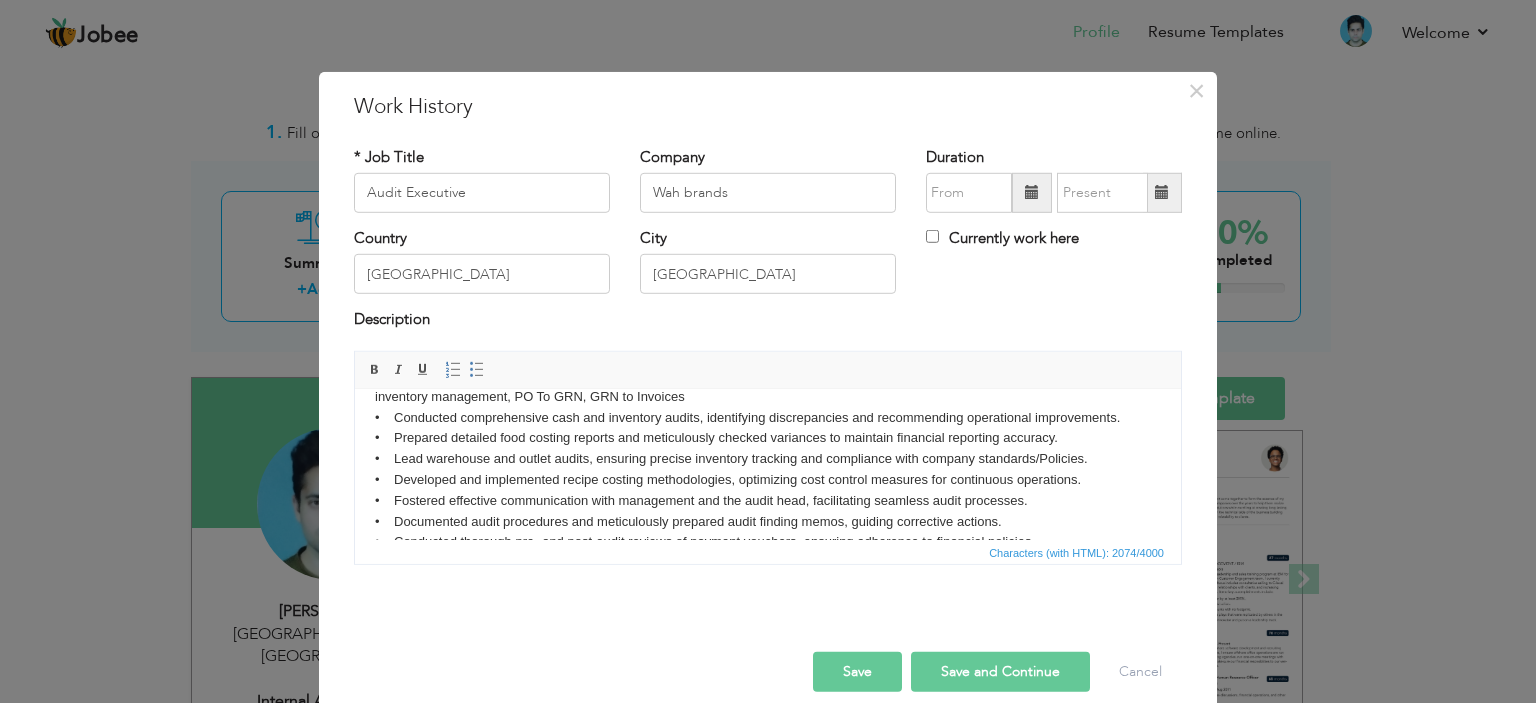 scroll, scrollTop: 23, scrollLeft: 0, axis: vertical 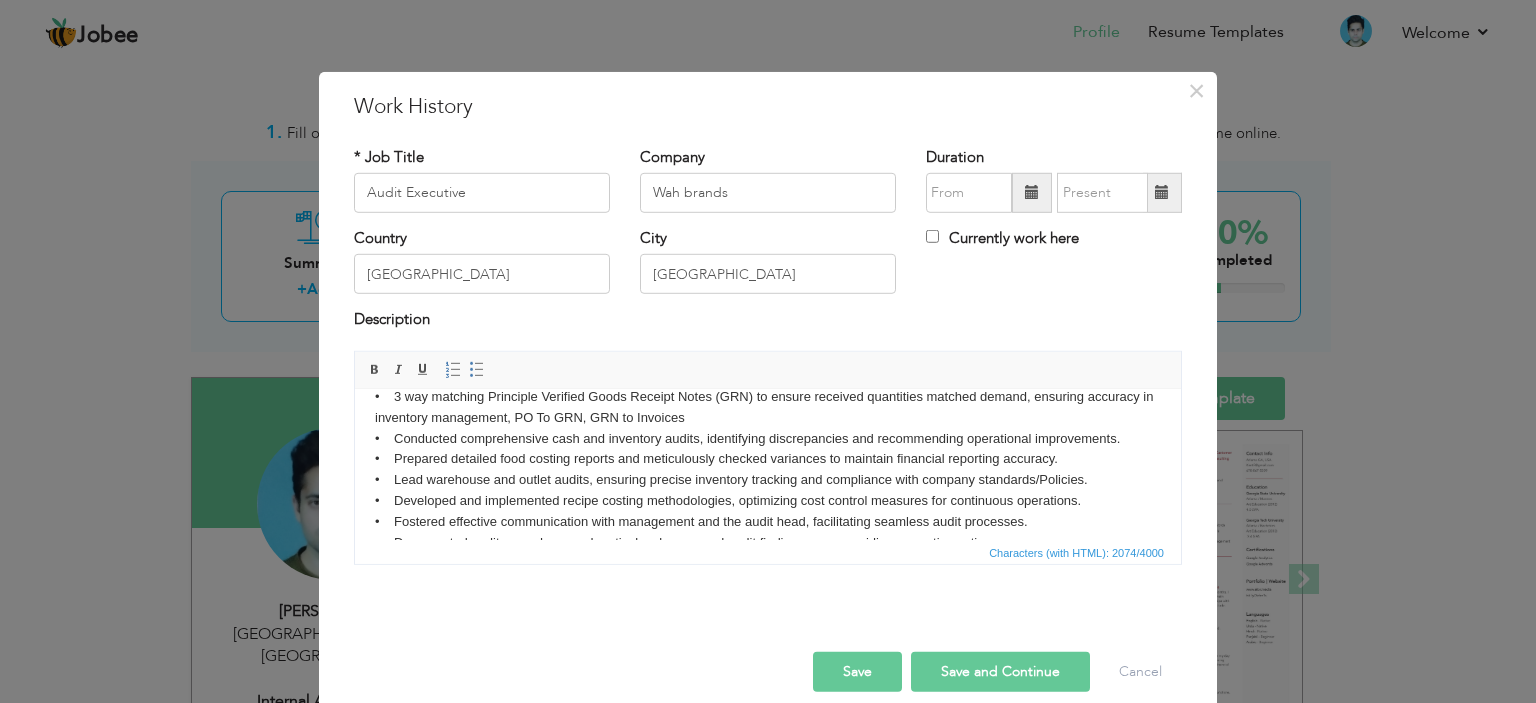 click on "•    3 way matching Principle Verified Goods Receipt Notes (GRN) to ensure received quantities matched demand, ensuring accuracy in inventory management, PO To GRN, GRN to Invoices •    Conducted comprehensive cash and inventory audits, identifying discrepancies and recommending operational improvements. •    Prepared detailed food costing reports and meticulously checked variances to maintain financial reporting accuracy. •    Lead warehouse and outlet audits, ensuring precise inventory tracking and compliance with company standards/Policies. •    Developed and implemented recipe costing methodologies, optimizing cost control measures for continuous operations. •    Fostered effective communication with management and the audit head, facilitating seamless audit processes. •    Documented audit procedures and meticulously prepared audit finding memos, guiding corrective actions." at bounding box center [768, 552] 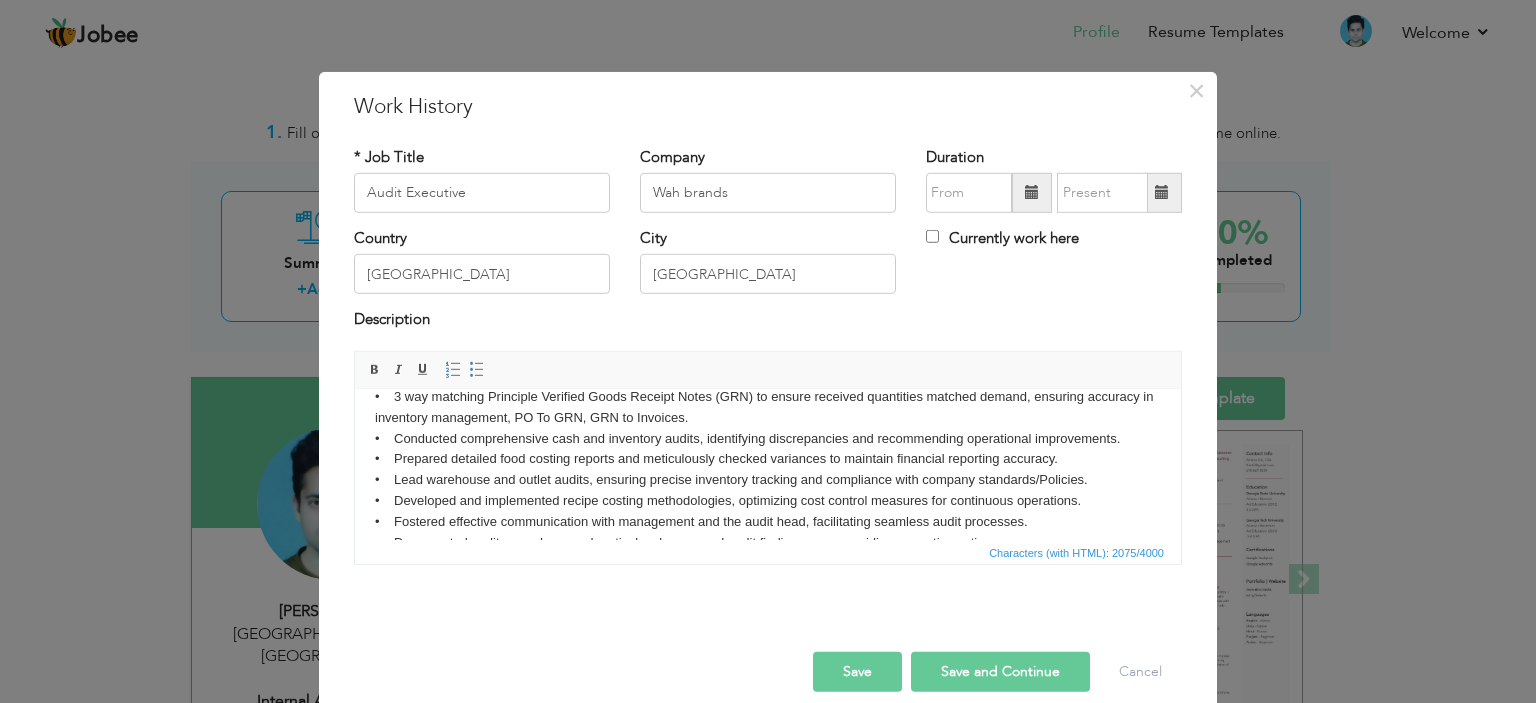 click on "•    3 way matching Principle Verified Goods Receipt Notes (GRN) to ensure received quantities matched demand, ensuring accuracy in inventory management, PO To GRN, GRN to Invoices. •    Conducted comprehensive cash and inventory audits, identifying discrepancies and recommending operational improvements. •    Prepared detailed food costing reports and meticulously checked variances to maintain financial reporting accuracy. •    Lead warehouse and outlet audits, ensuring precise inventory tracking and compliance with company standards/Policies. •    Developed and implemented recipe costing methodologies, optimizing cost control measures for continuous operations. •    Fostered effective communication with management and the audit head, facilitating seamless audit processes. •    Documented audit procedures and meticulously prepared audit finding memos, guiding corrective actions." at bounding box center [768, 552] 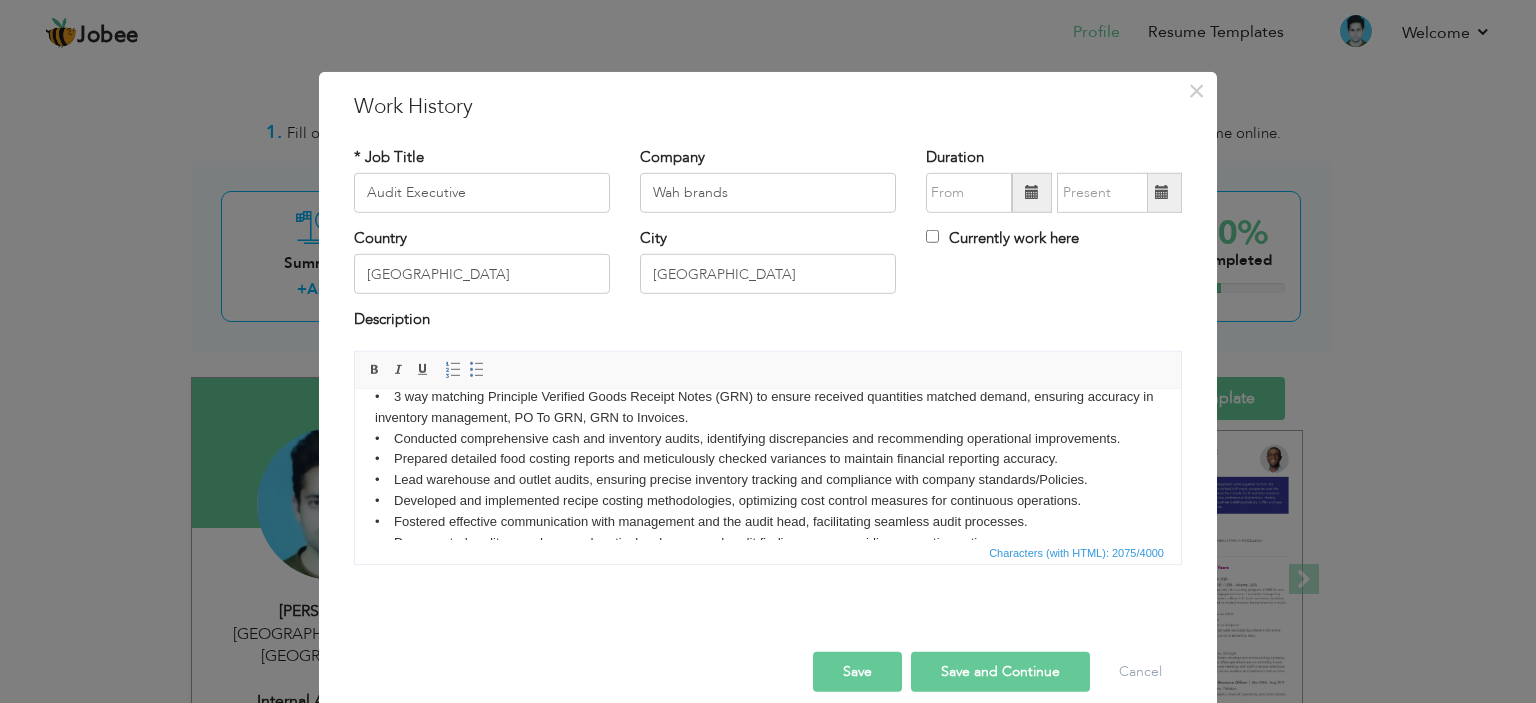 scroll, scrollTop: 32, scrollLeft: 0, axis: vertical 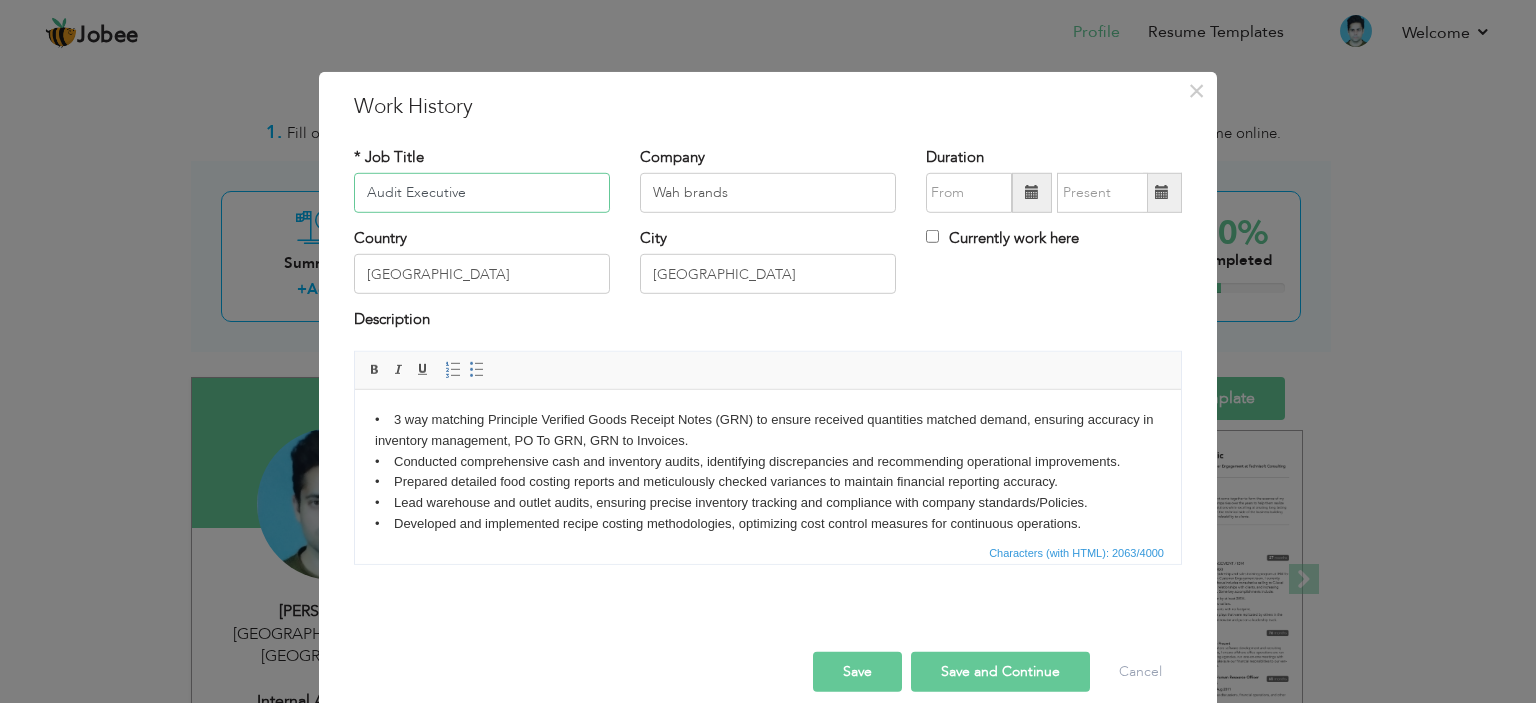 click on "Audit Executive" at bounding box center (482, 193) 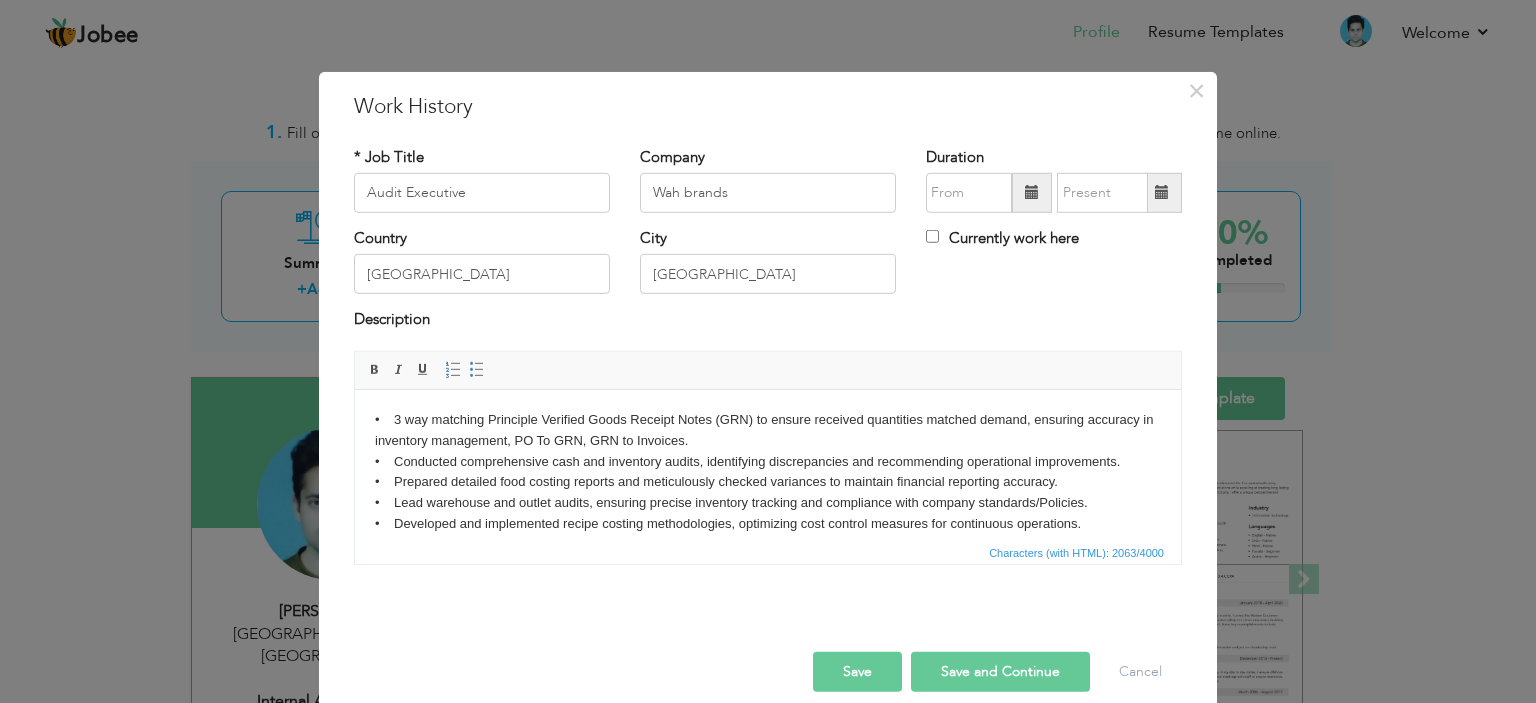 click at bounding box center [1032, 193] 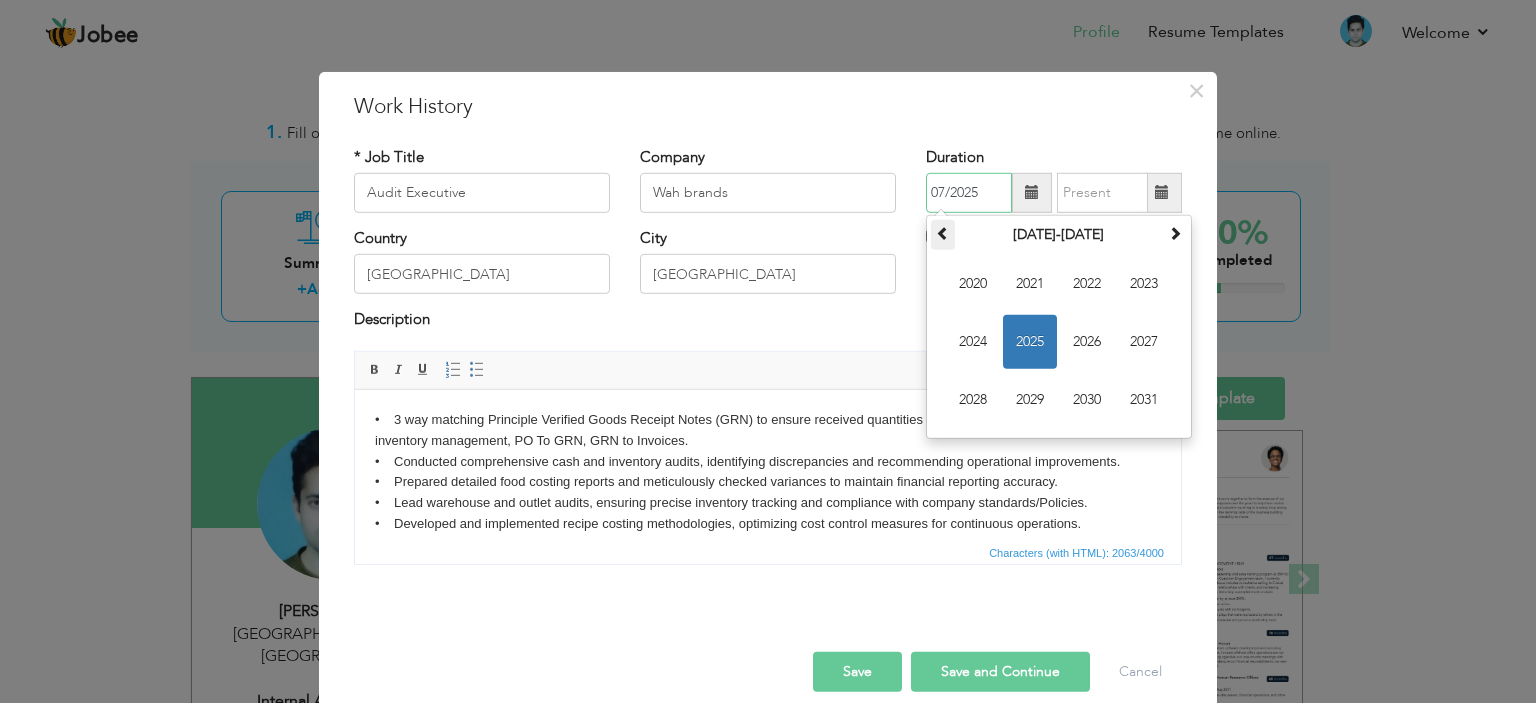 click at bounding box center (943, 233) 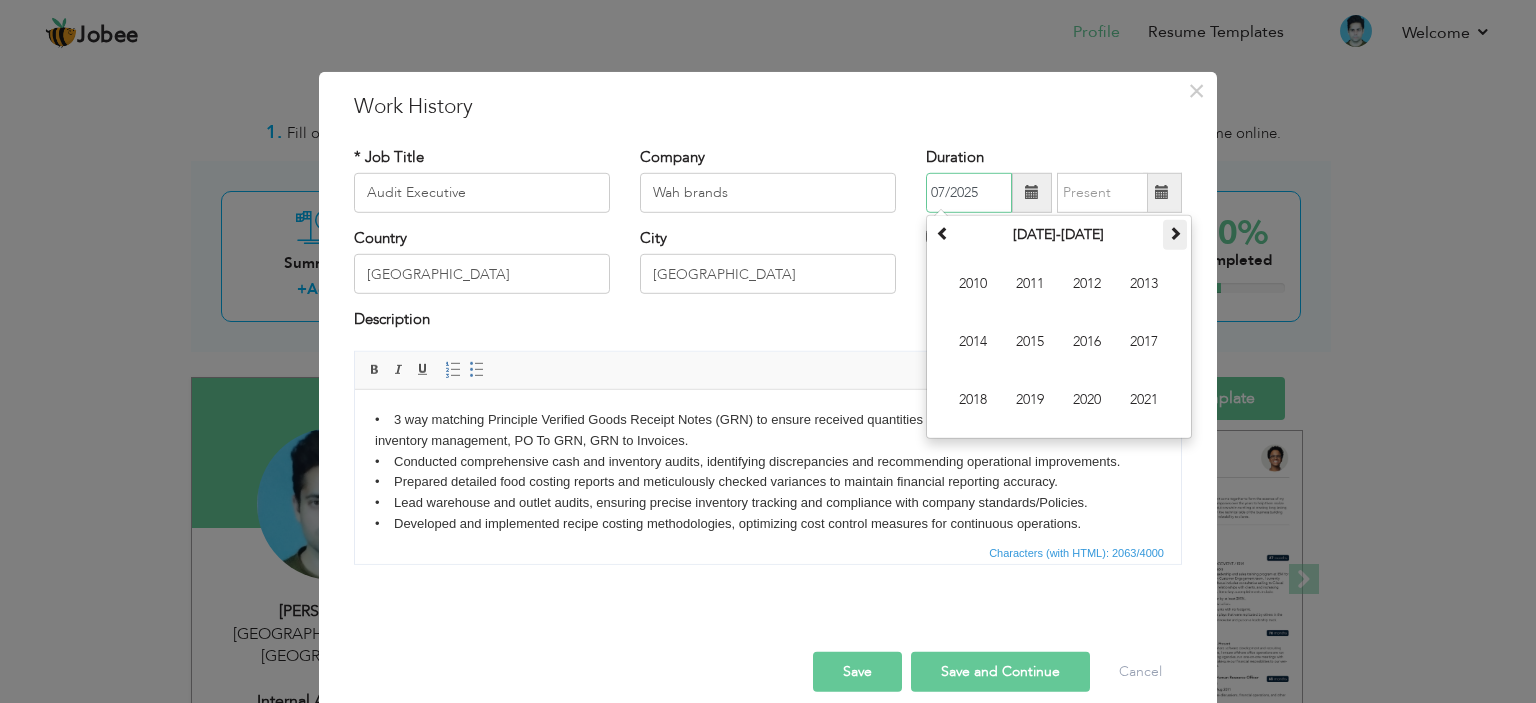click at bounding box center [1175, 233] 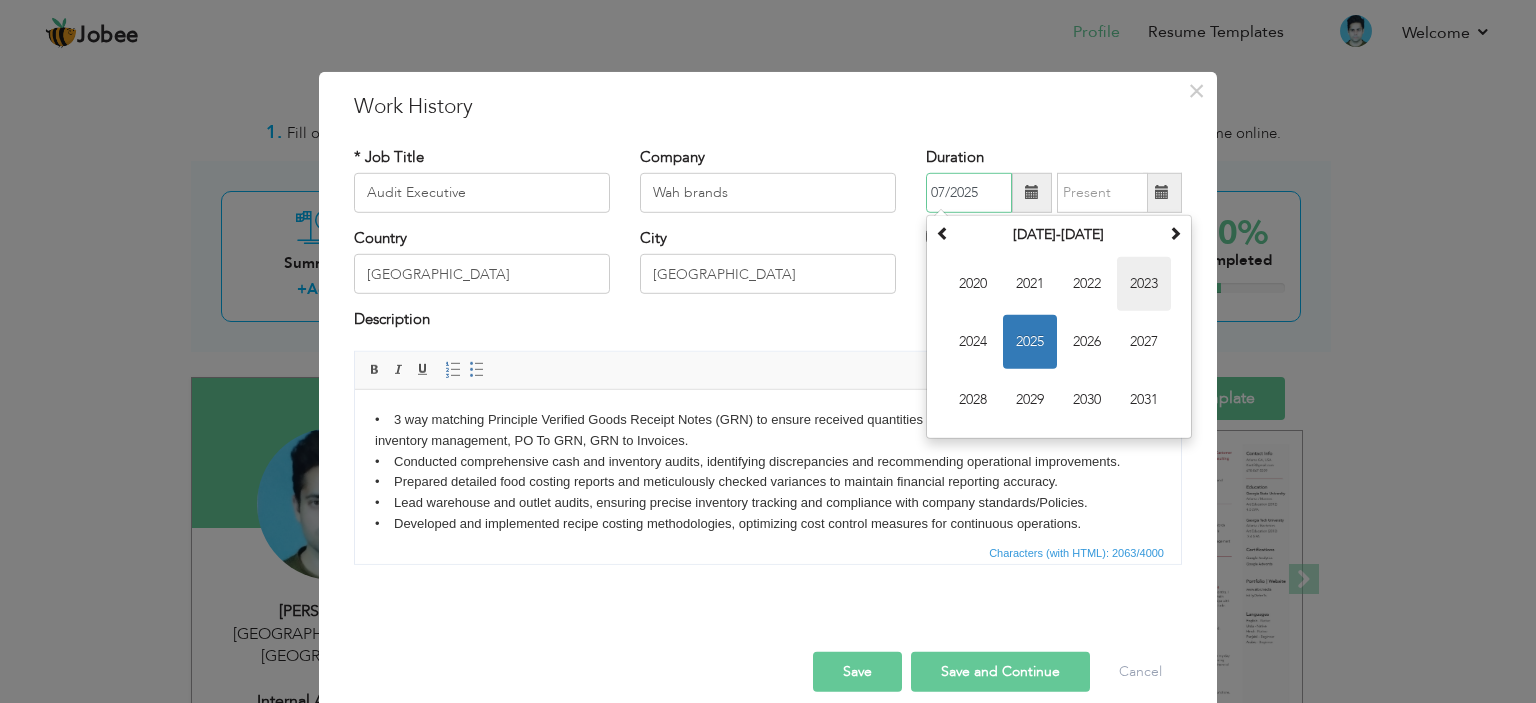 click on "2023" at bounding box center [1144, 284] 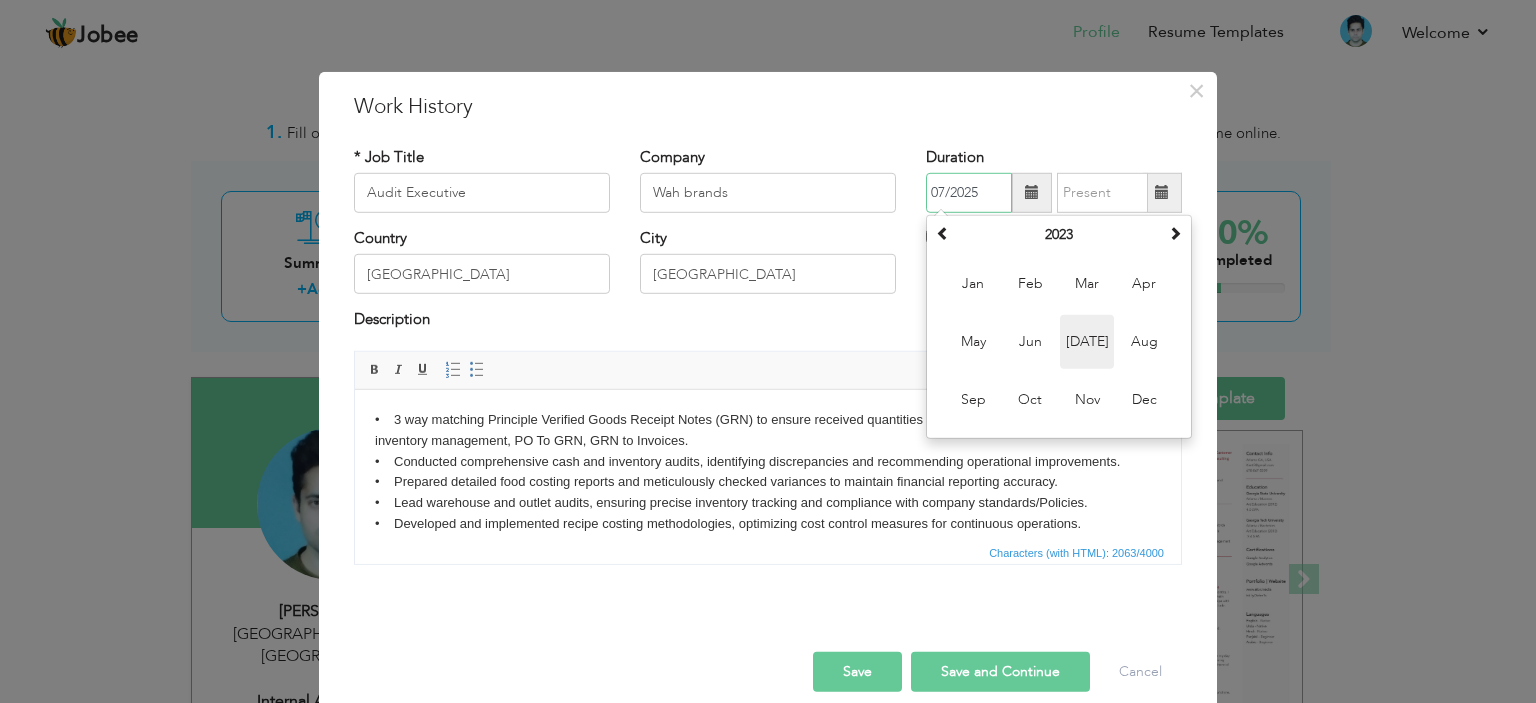 click on "Jul" at bounding box center [1087, 342] 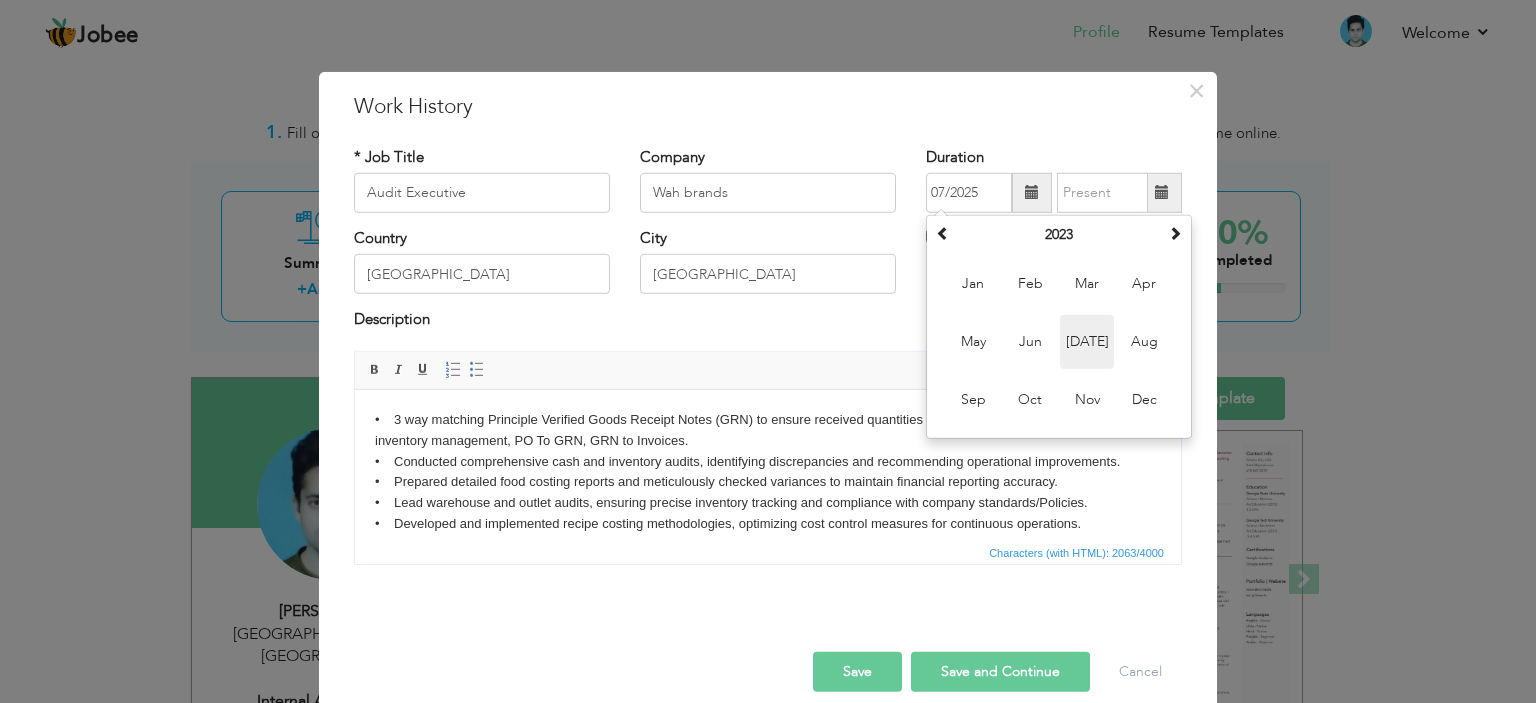 type on "07/2023" 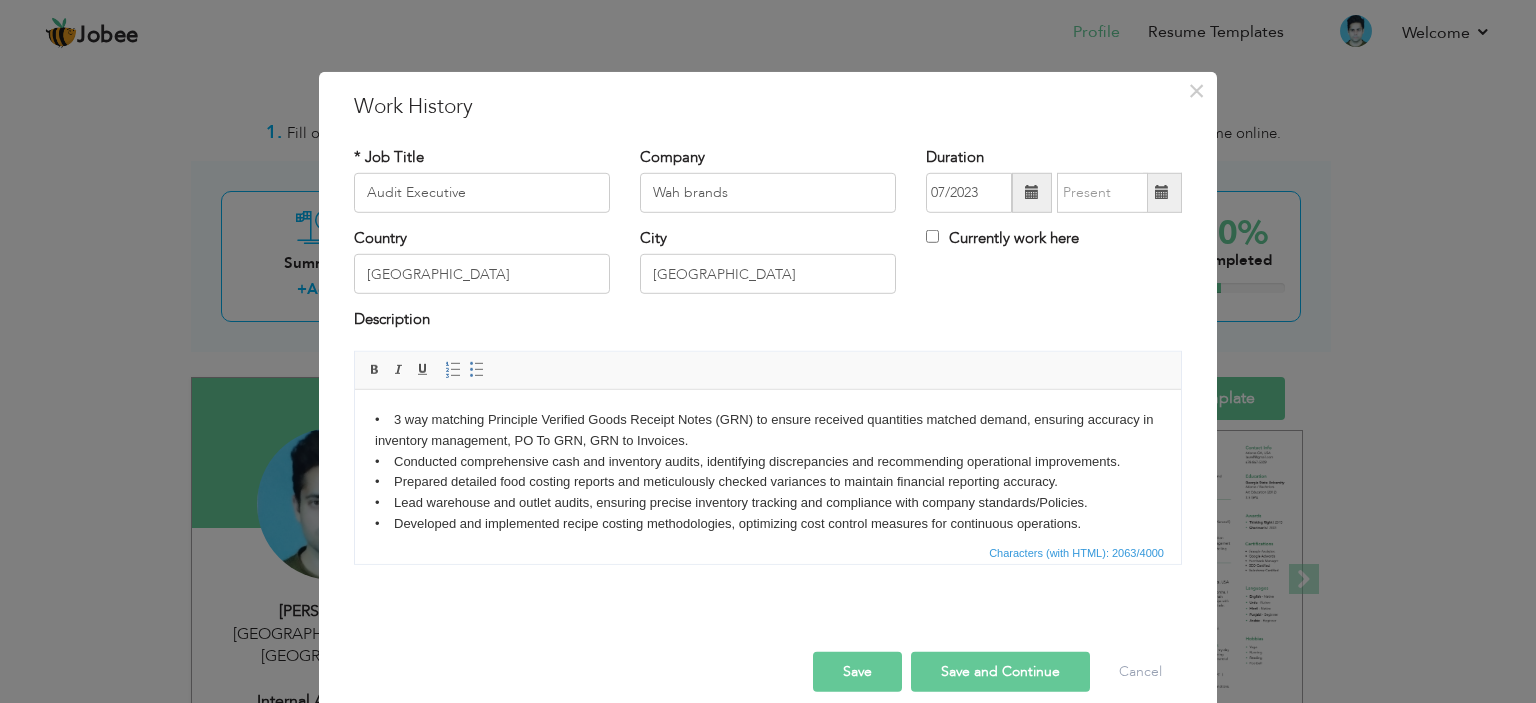click at bounding box center [1162, 192] 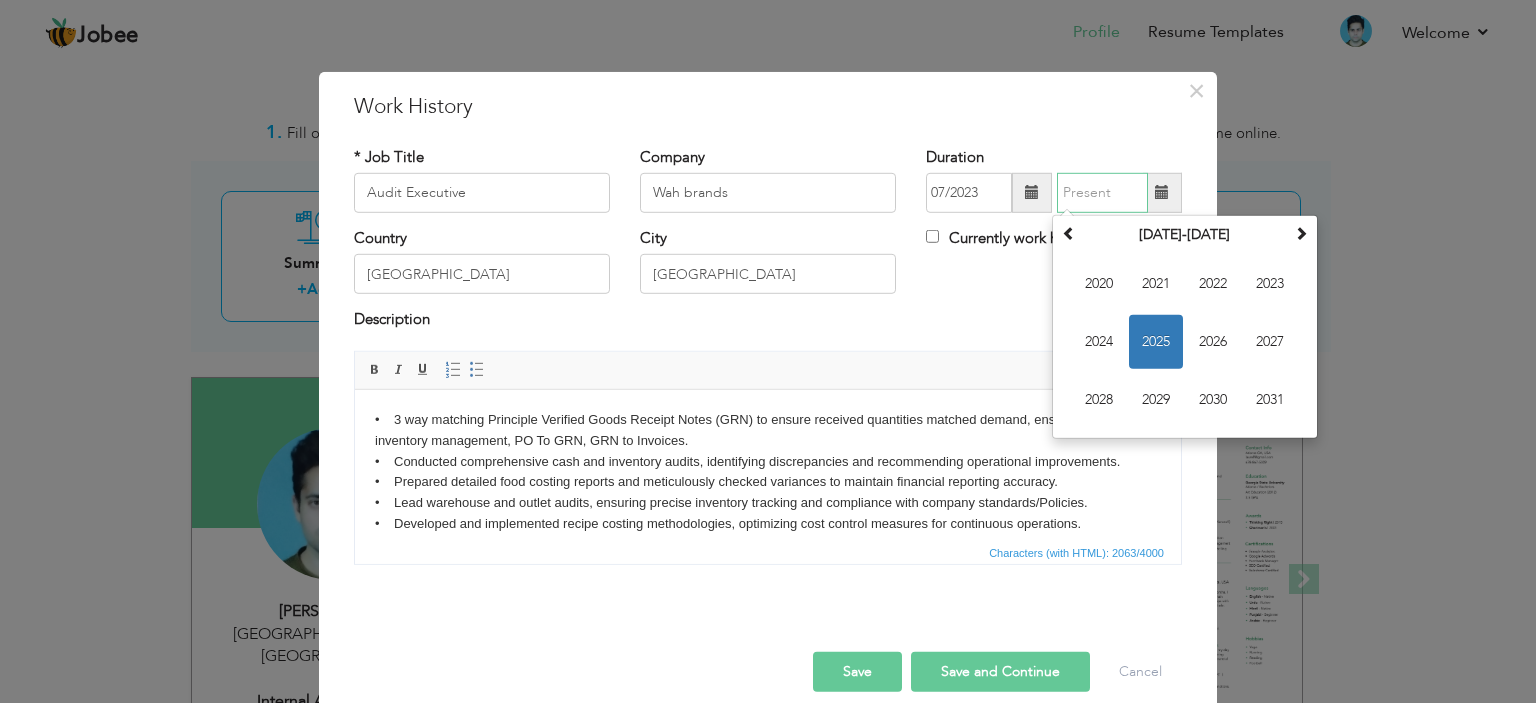 type on "07/2025" 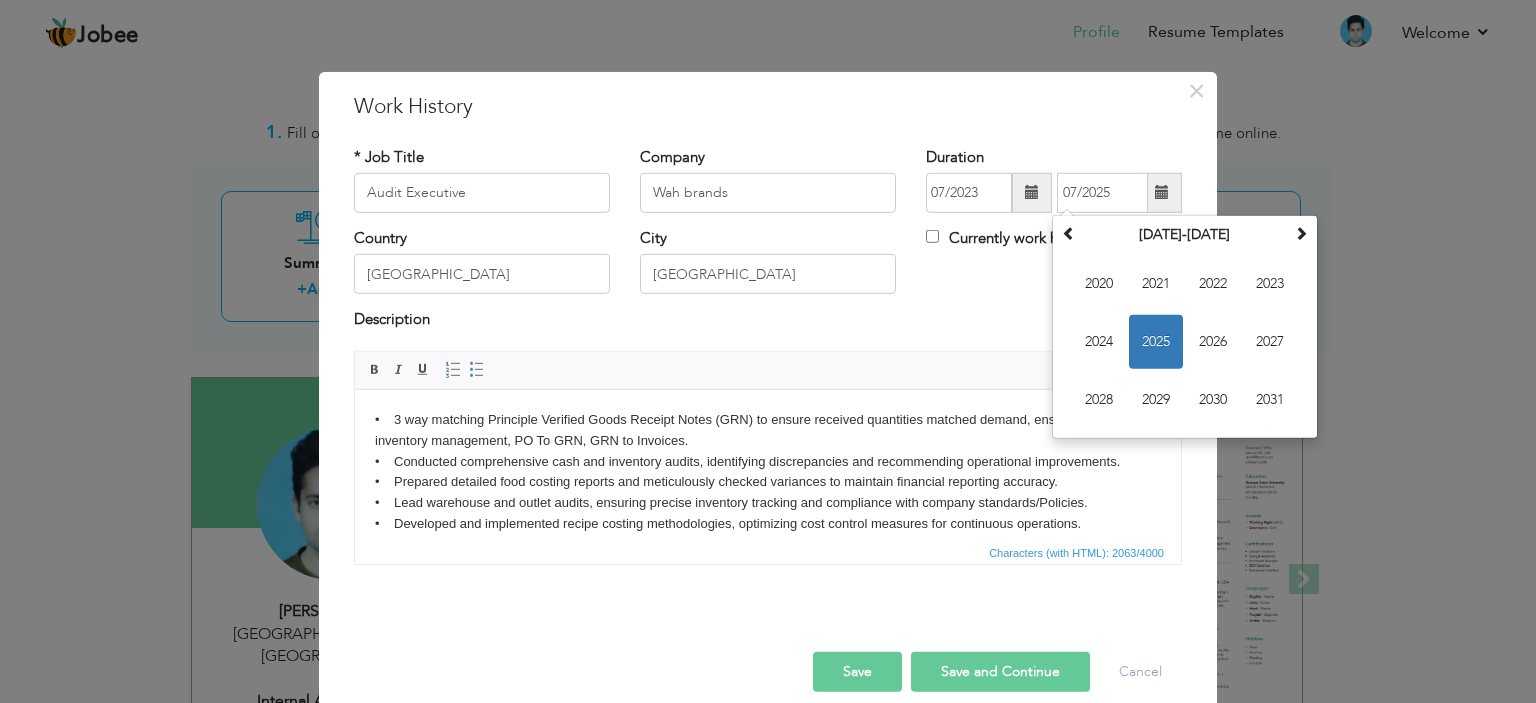click at bounding box center [1162, 192] 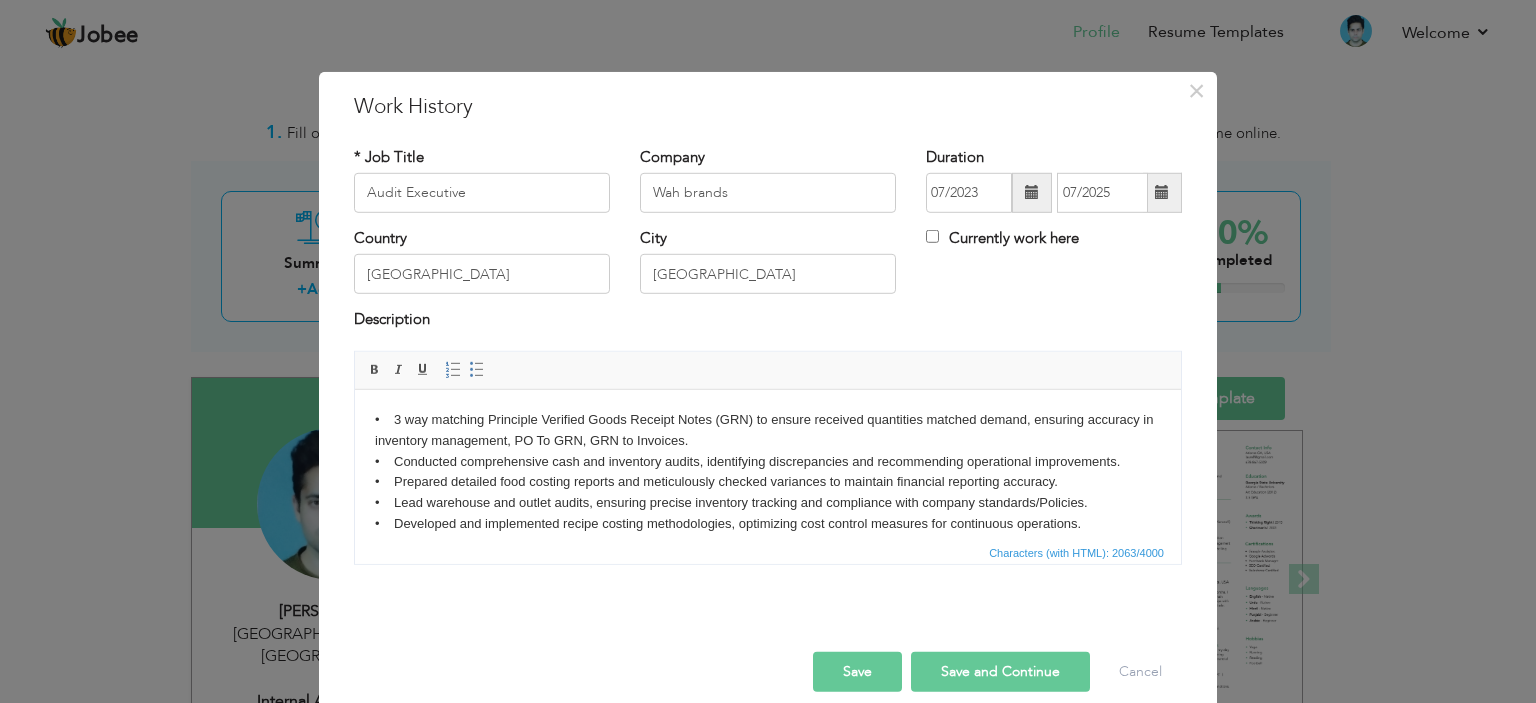 click on "Editor toolbars Basic Styles   Bold   Italic   Underline Paragraph   Insert/Remove Numbered List   Insert/Remove Bulleted List" at bounding box center [768, 371] 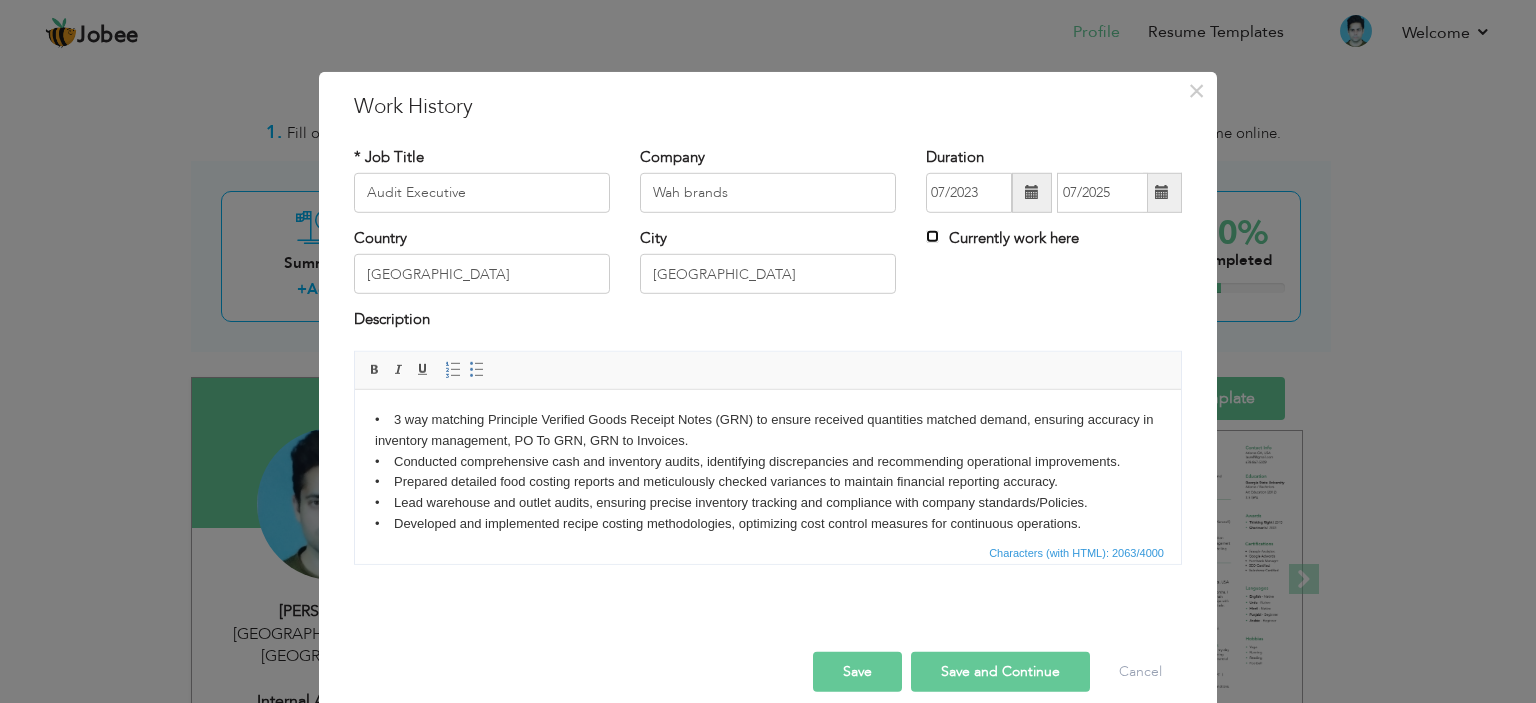 click on "Currently work here" at bounding box center (932, 236) 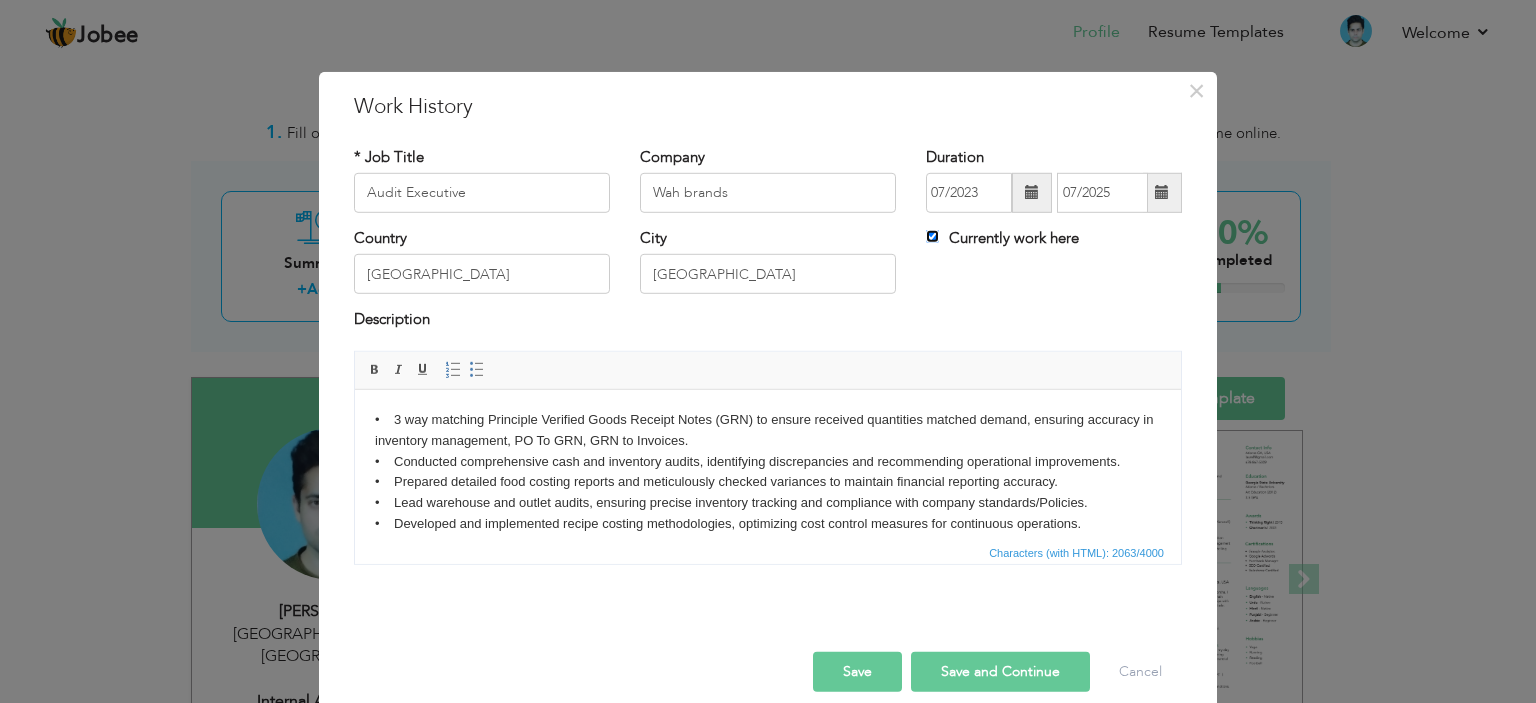 type 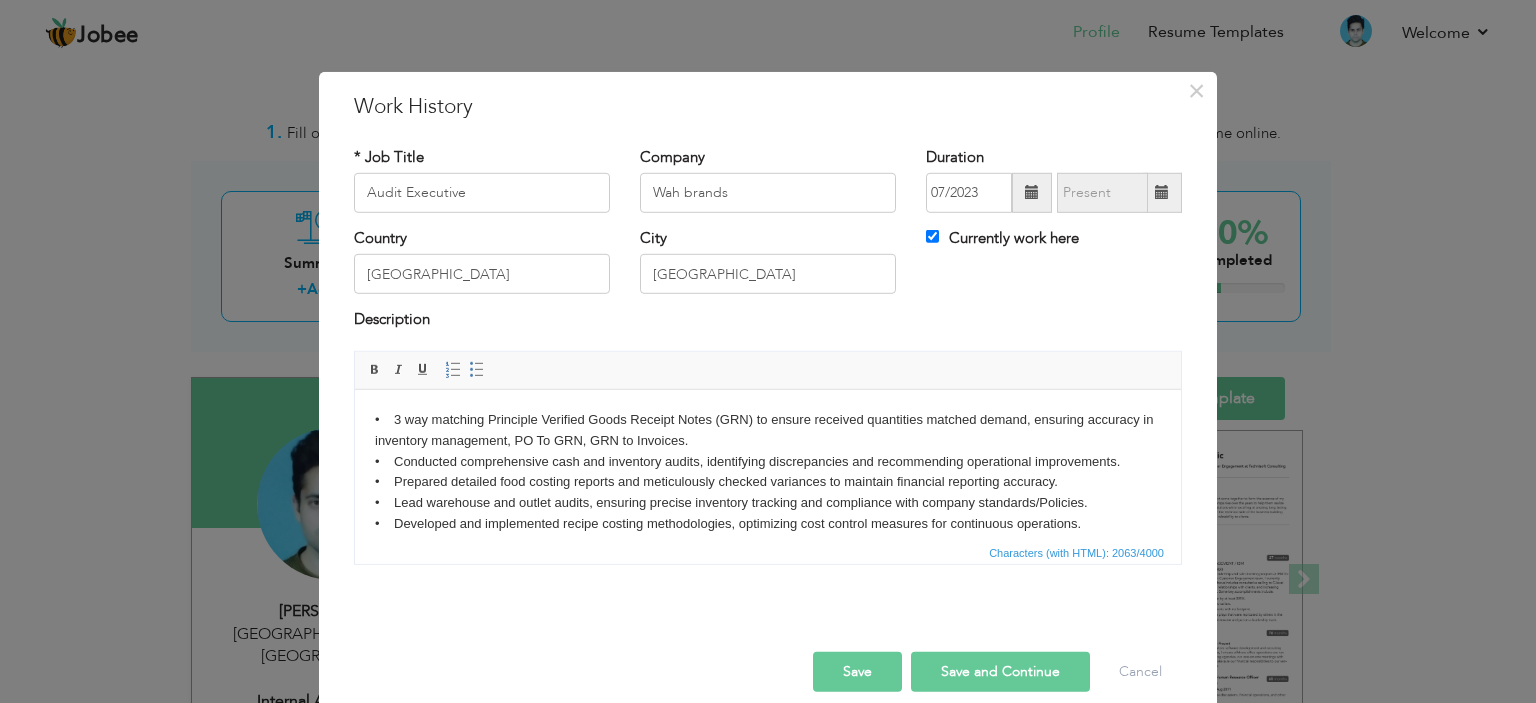 click on "Save and Continue" at bounding box center (1000, 672) 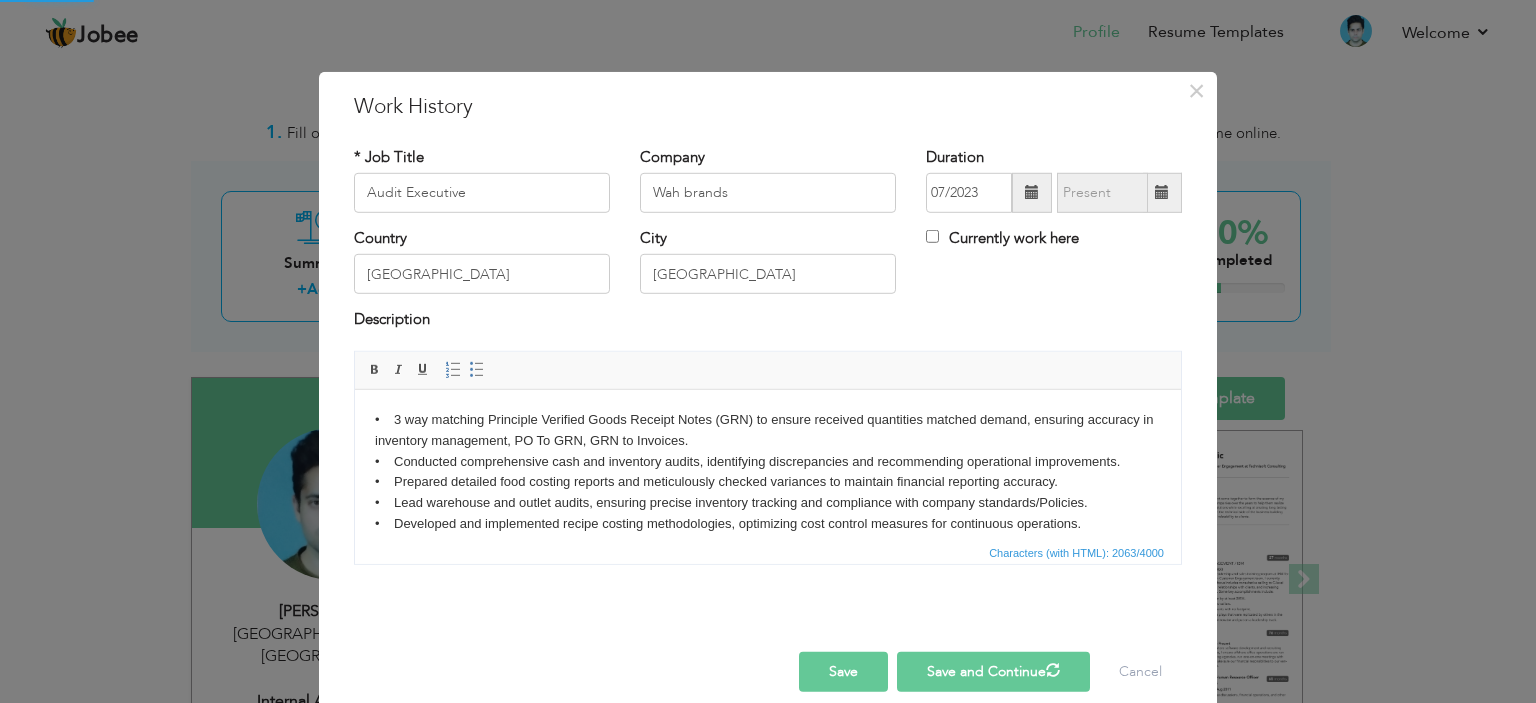 type 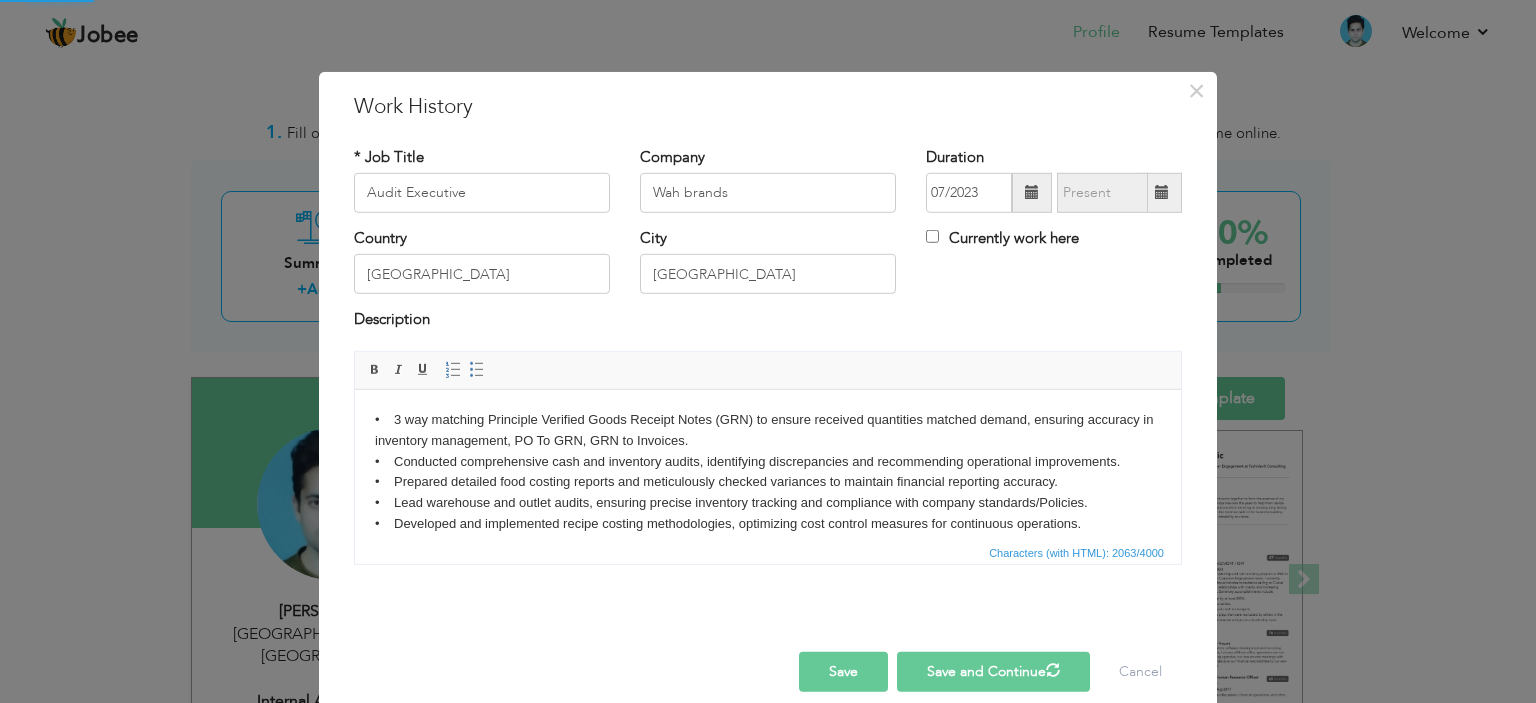 type 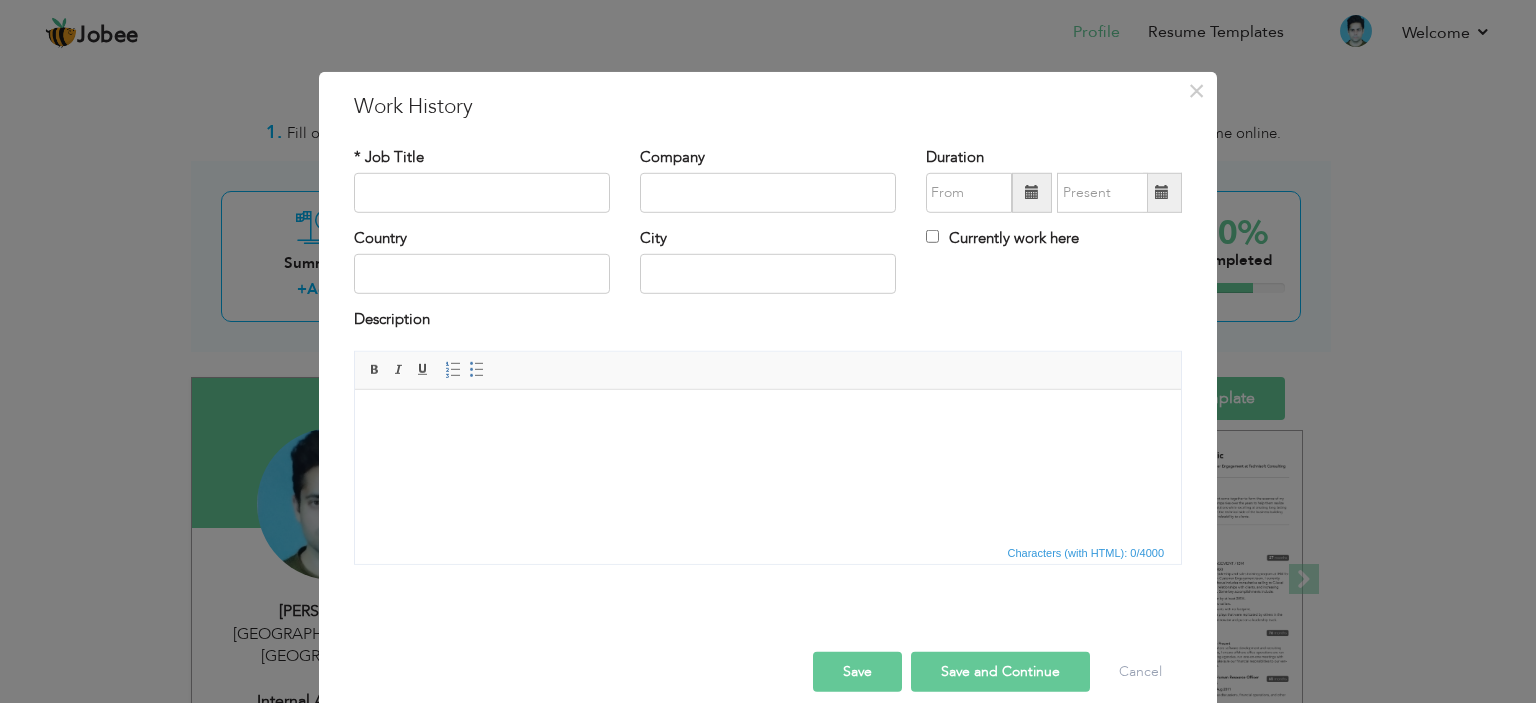 scroll, scrollTop: 0, scrollLeft: 0, axis: both 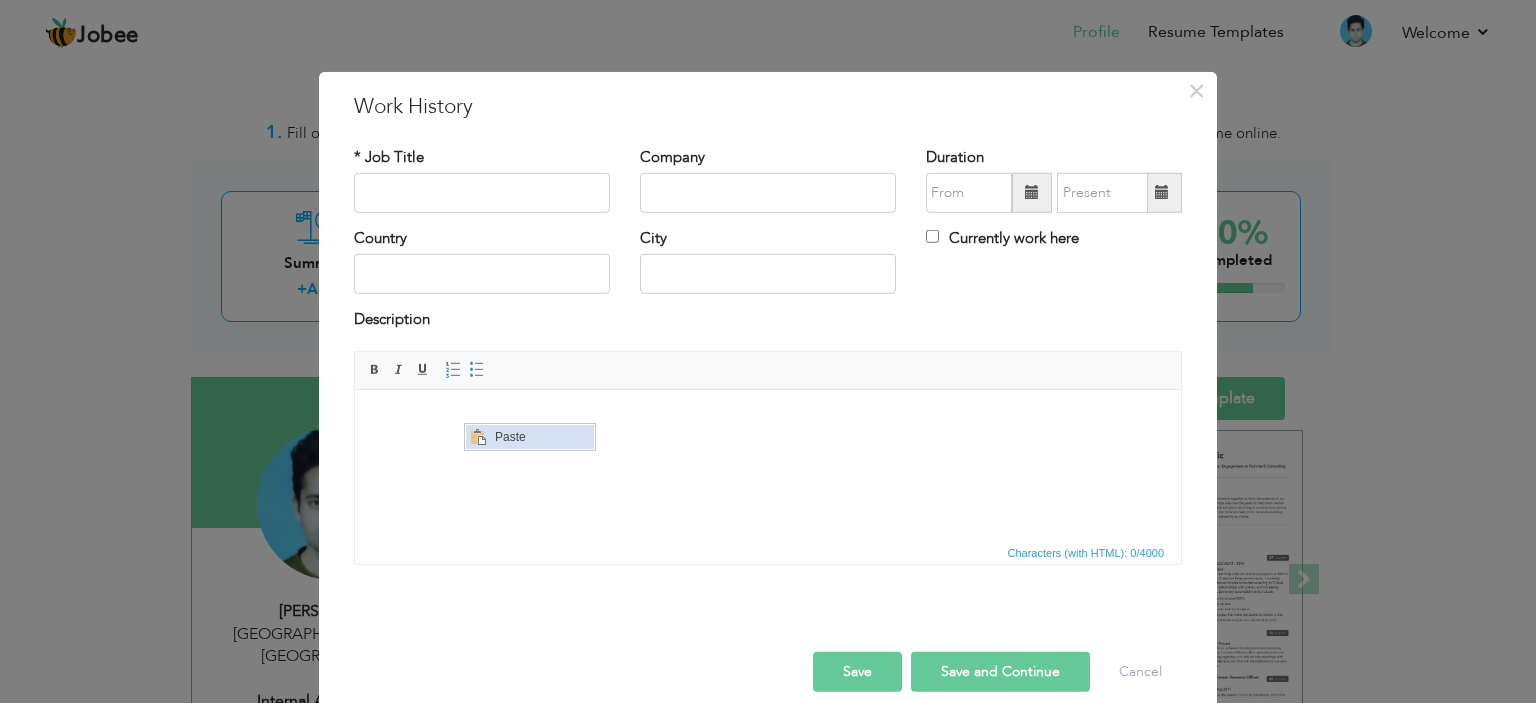 click on "Paste" at bounding box center [542, 436] 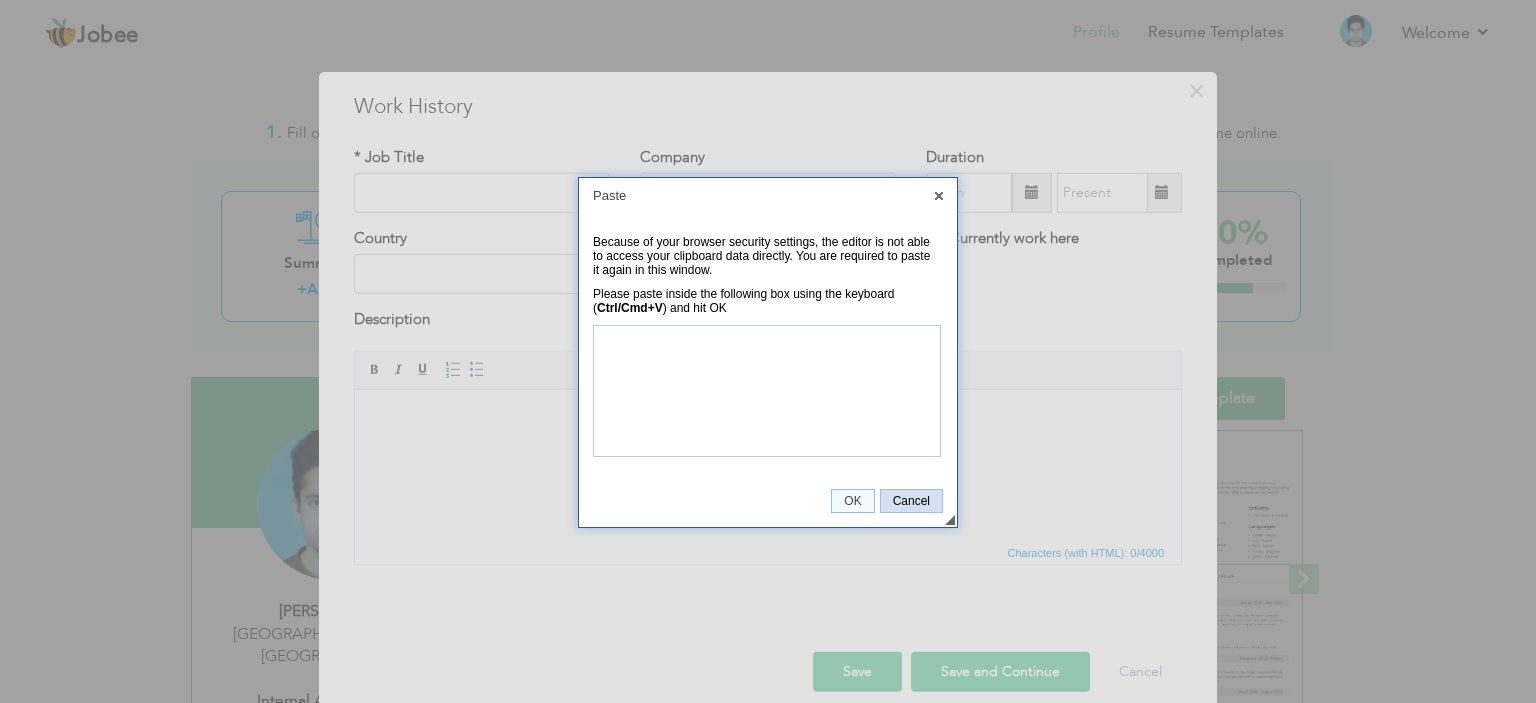 click on "Cancel" at bounding box center [911, 501] 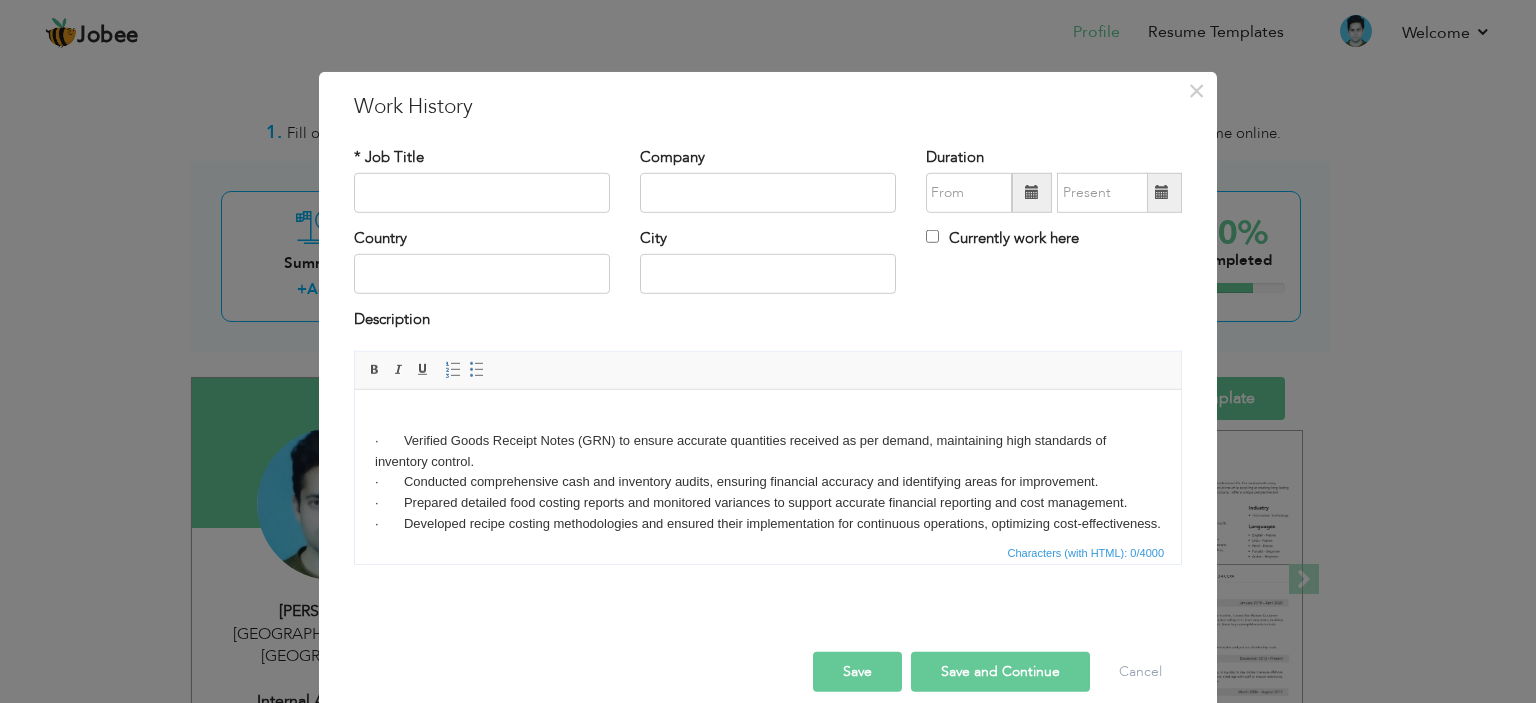 scroll, scrollTop: 74, scrollLeft: 0, axis: vertical 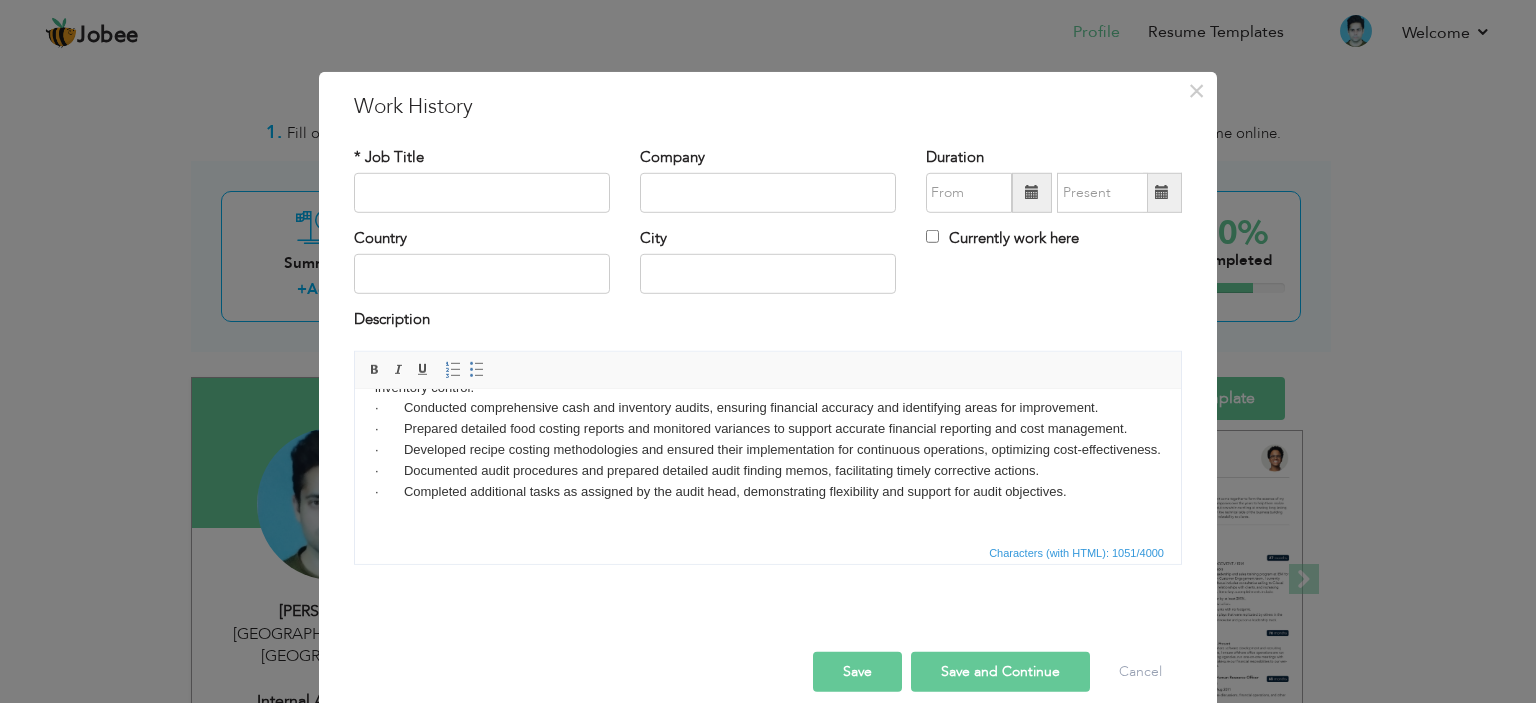type 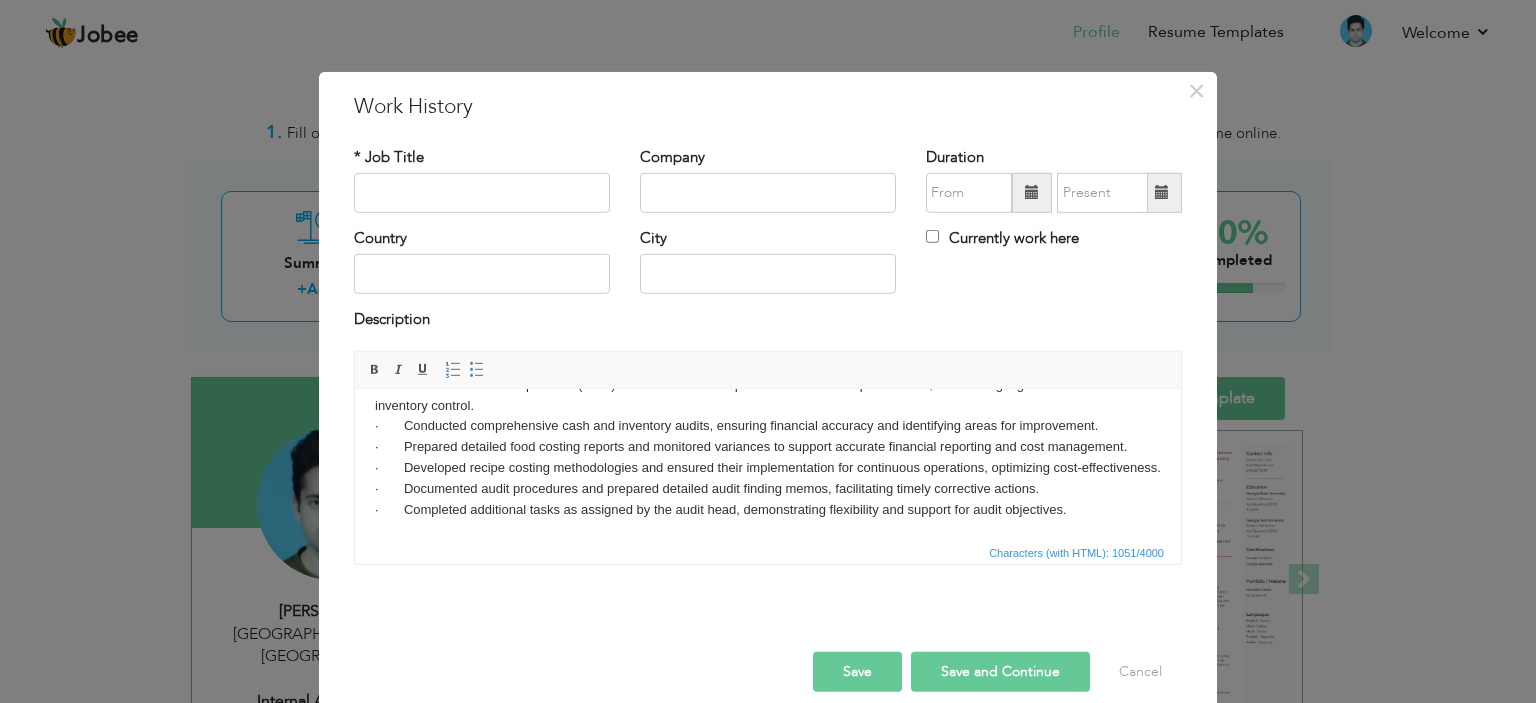click on "·       Verified Goods Receipt Notes (GRN) to ensure accurate quantities received as per demand, maintaining high standards of inventory control. ·       Conducted comprehensive cash and inventory audits, ensuring financial accuracy and identifying areas for improvement. ·       Prepared detailed food costing reports and monitored variances to support accurate financial reporting and cost management. ·       Developed recipe costing methodologies and ensured their implementation for continuous operations, optimizing cost-effectiveness. ·       Documented audit procedures and prepared detailed audit finding memos, facilitating timely corrective actions. ·       Completed additional tasks as assigned by the audit head, demonstrating flexibility and support for audit objectives." at bounding box center (768, 436) 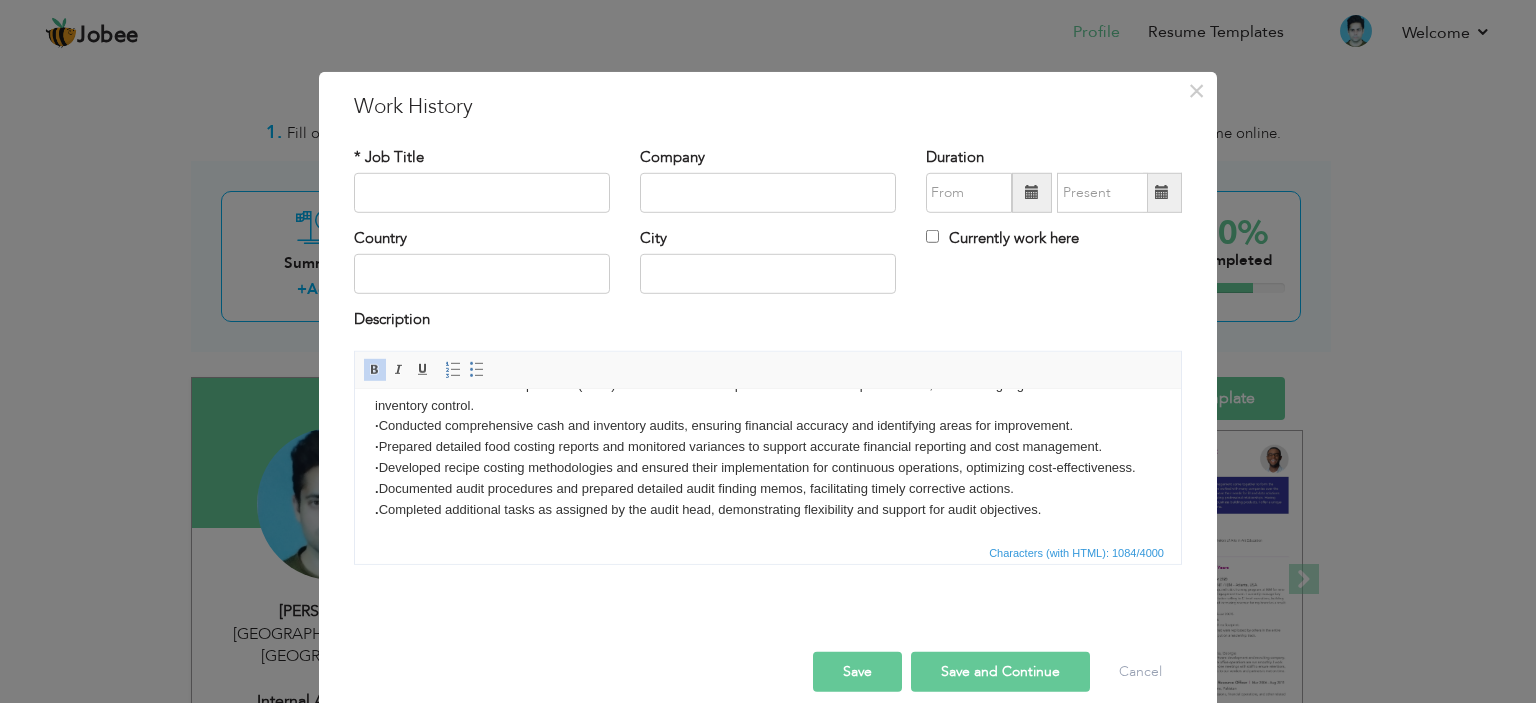 scroll, scrollTop: 0, scrollLeft: 0, axis: both 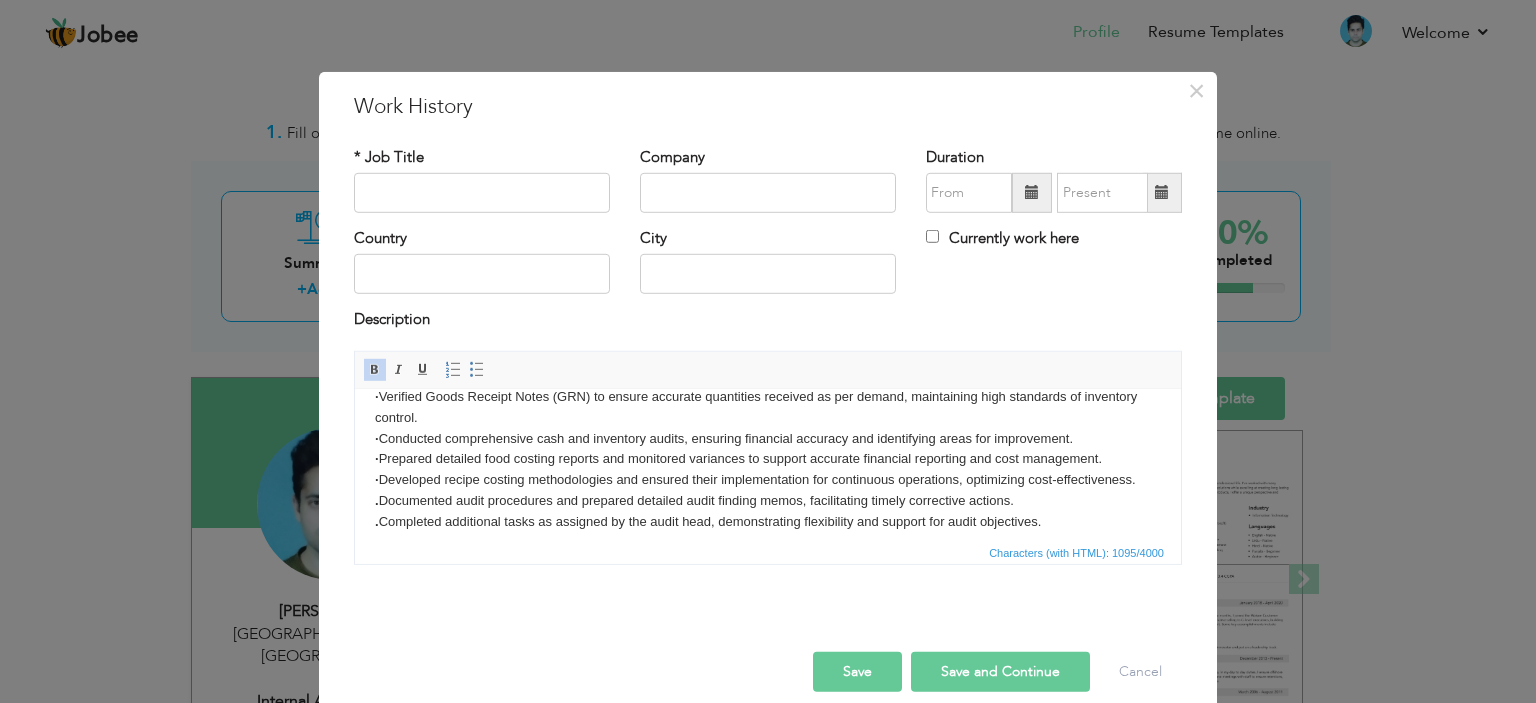 click on "Company" at bounding box center (768, 179) 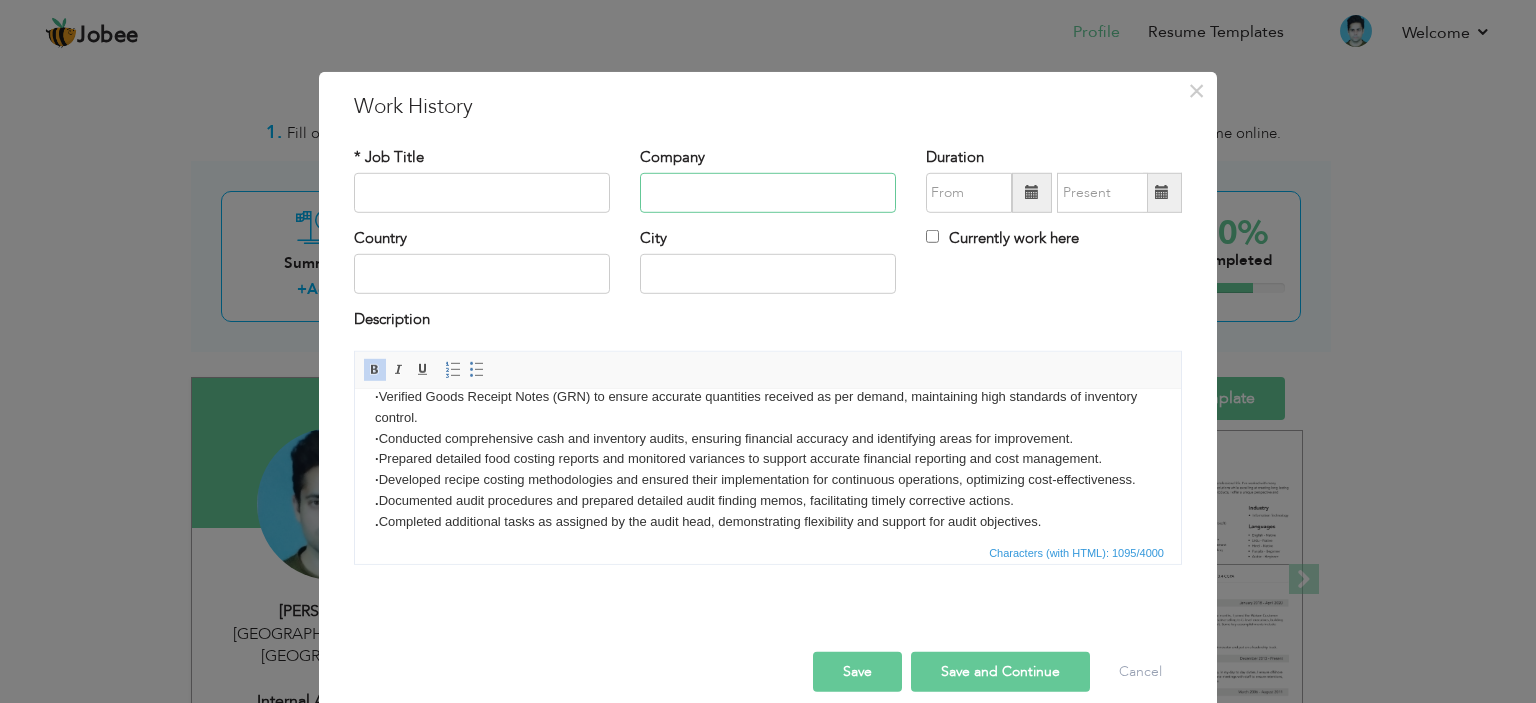 click at bounding box center [768, 193] 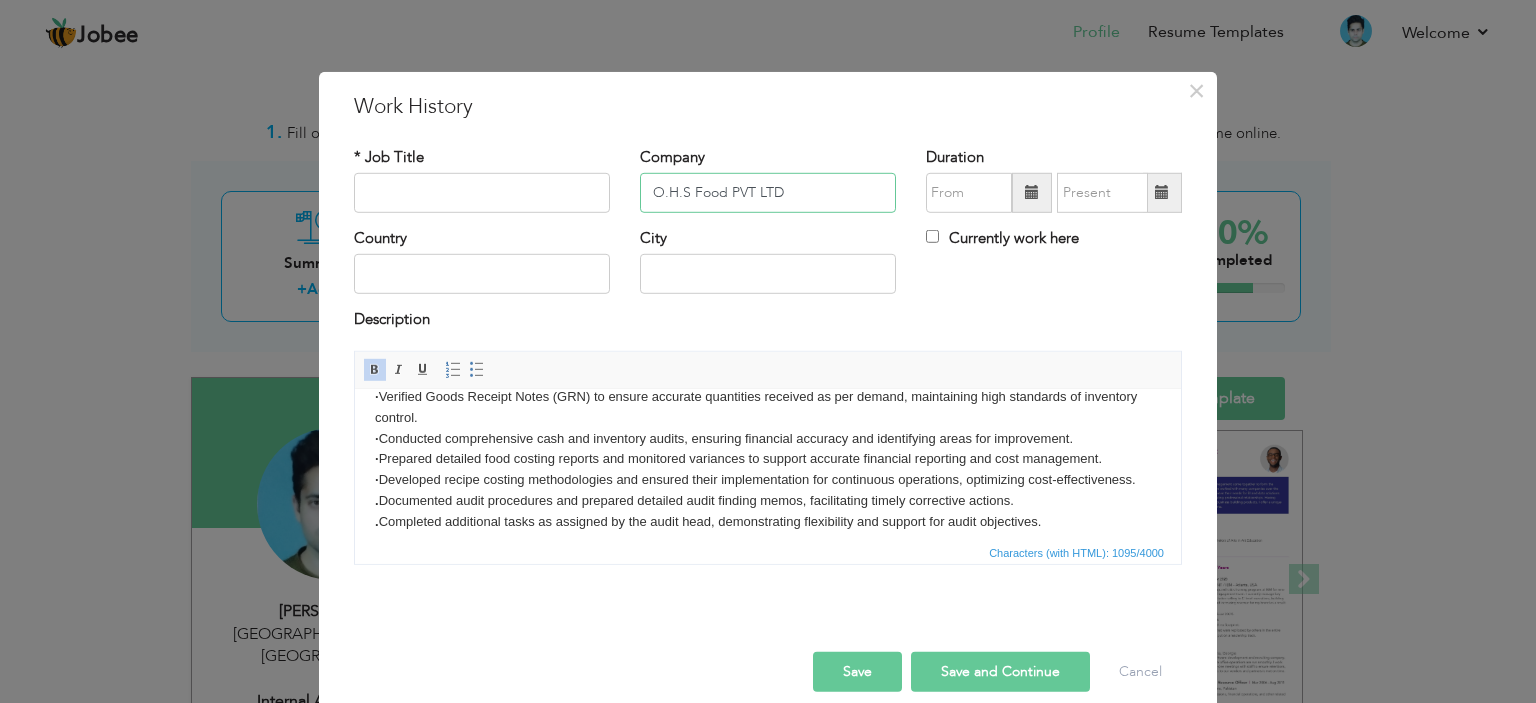 type on "O.H.S Food PVT LTD" 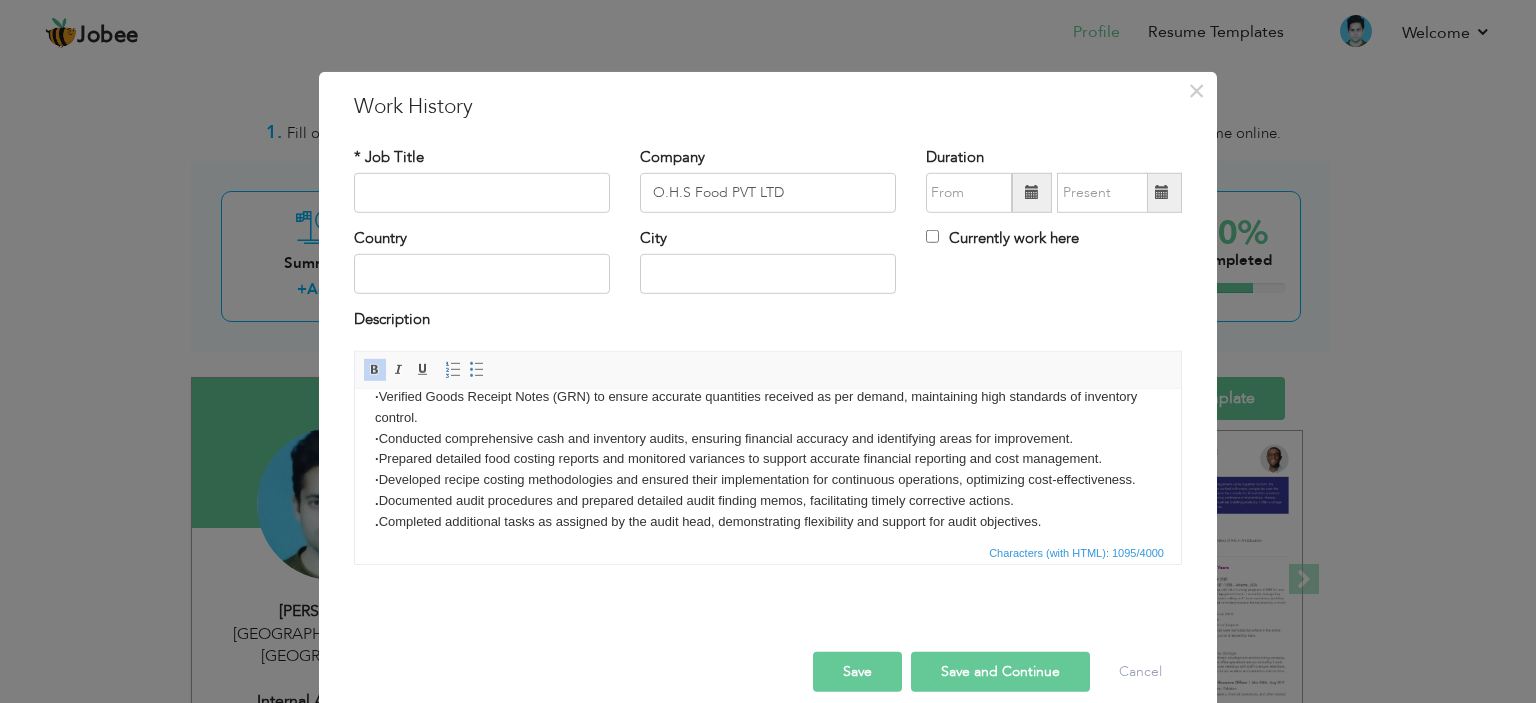 click at bounding box center (1032, 192) 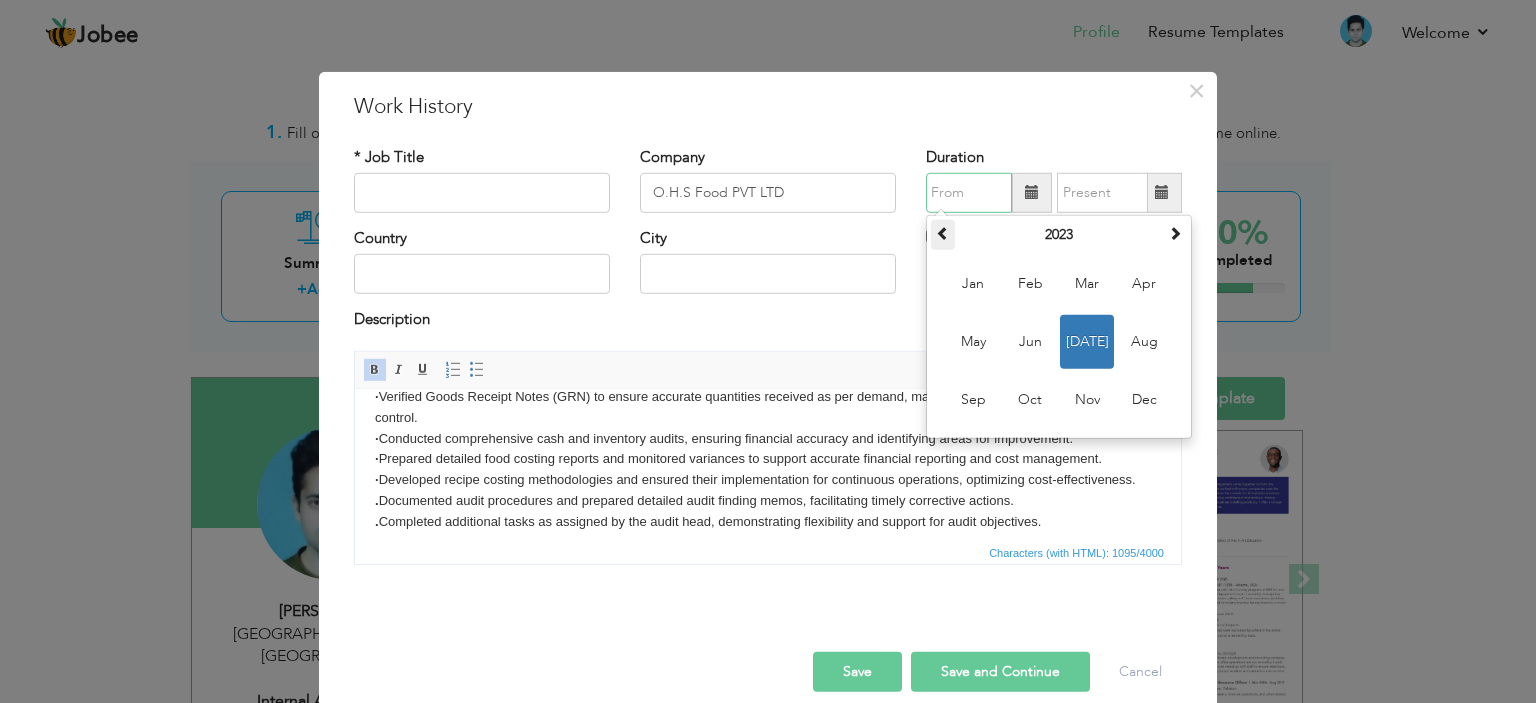 click at bounding box center [943, 233] 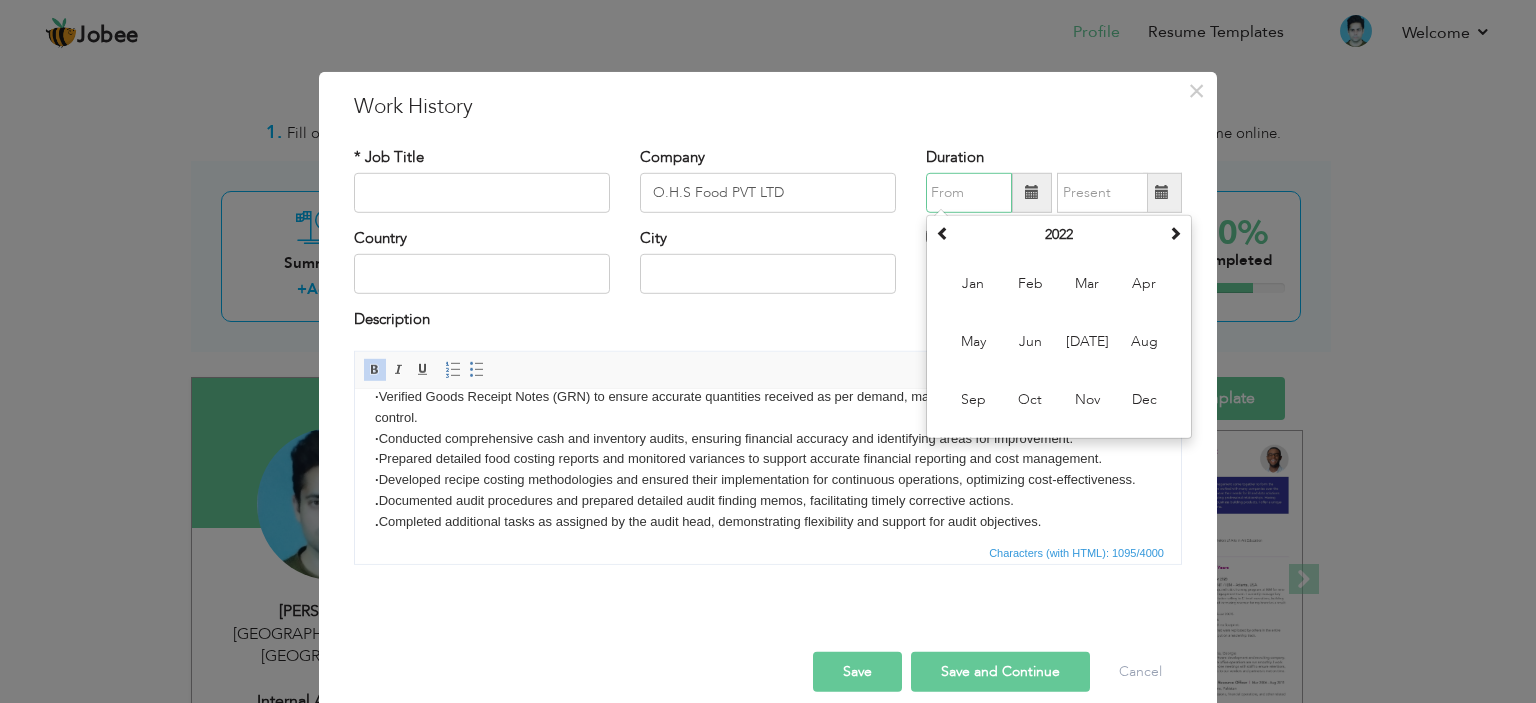 click on "Jun" at bounding box center (1030, 342) 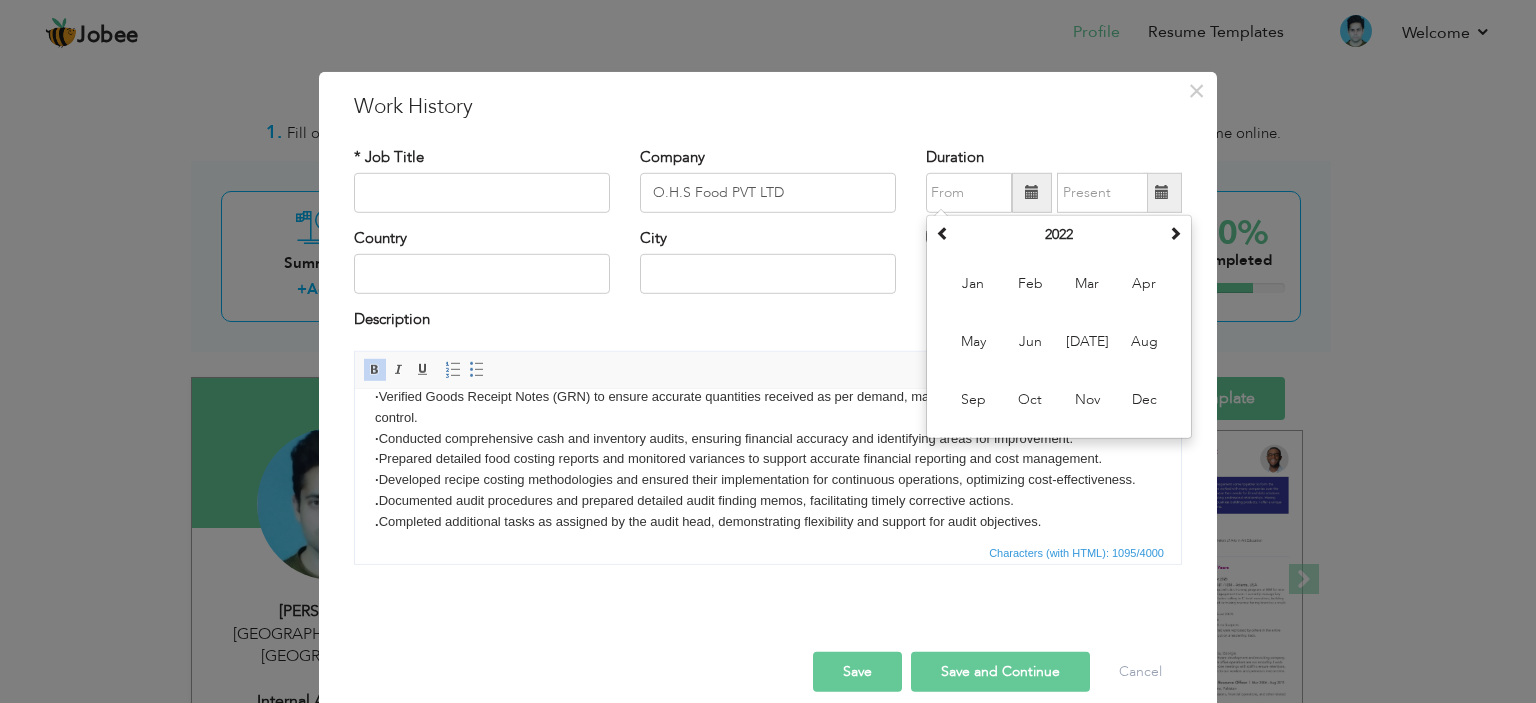type on "06/2022" 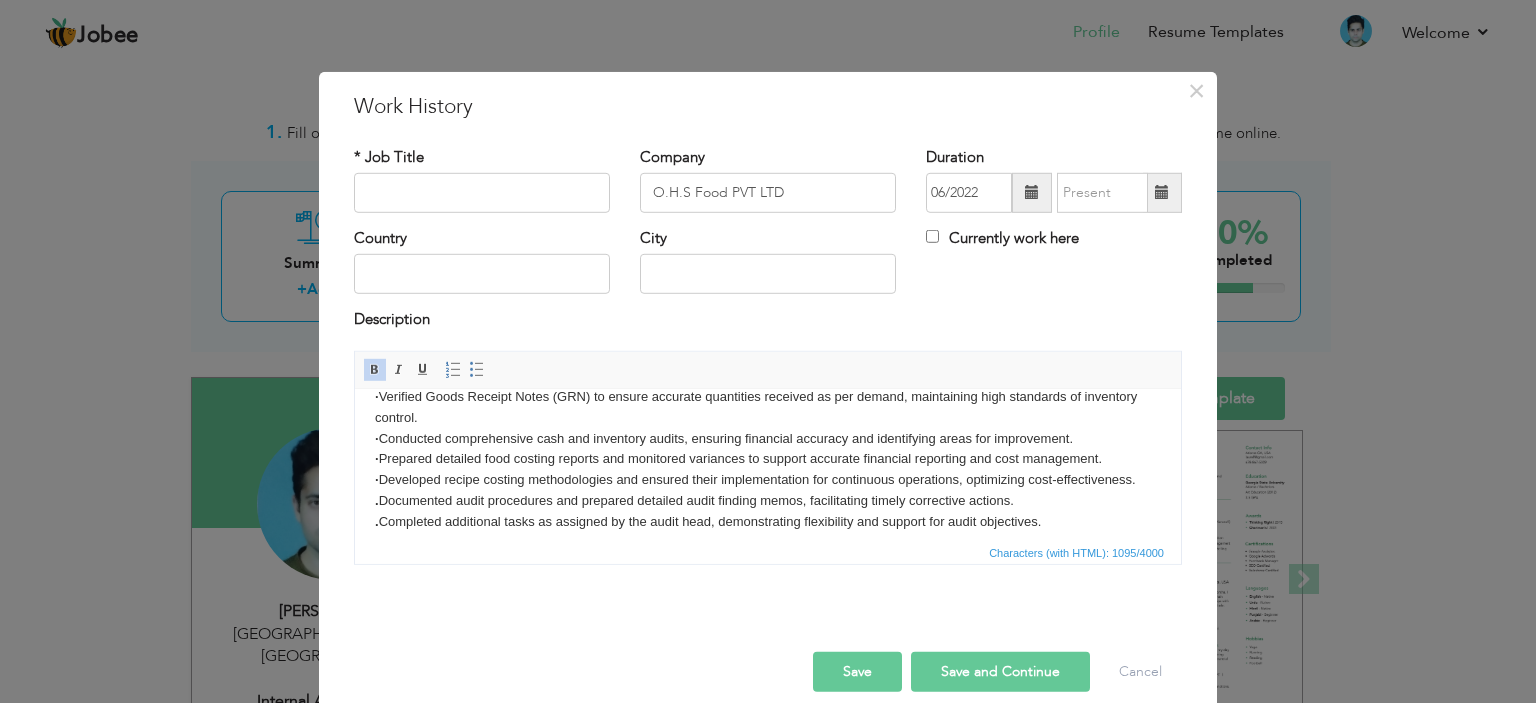 click at bounding box center (1162, 193) 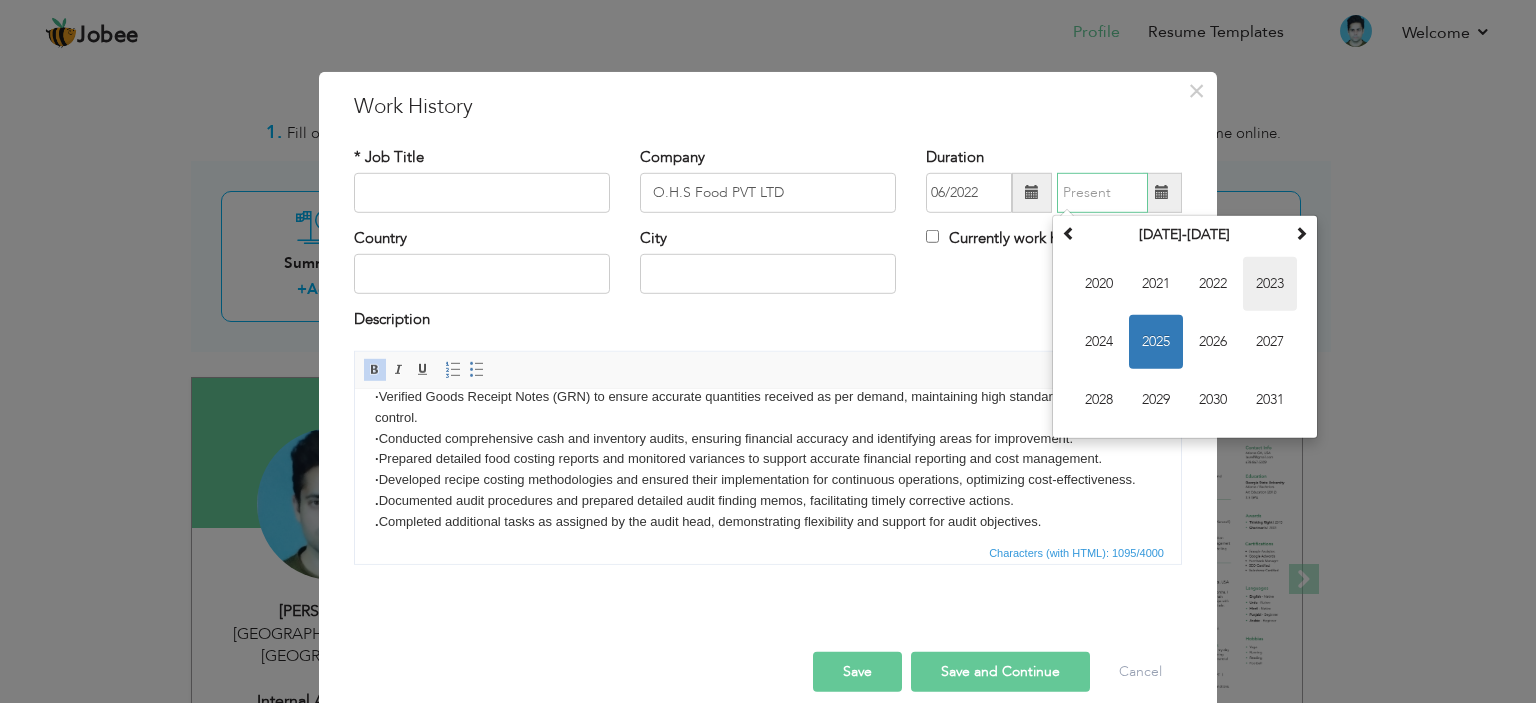click on "2023" at bounding box center (1270, 284) 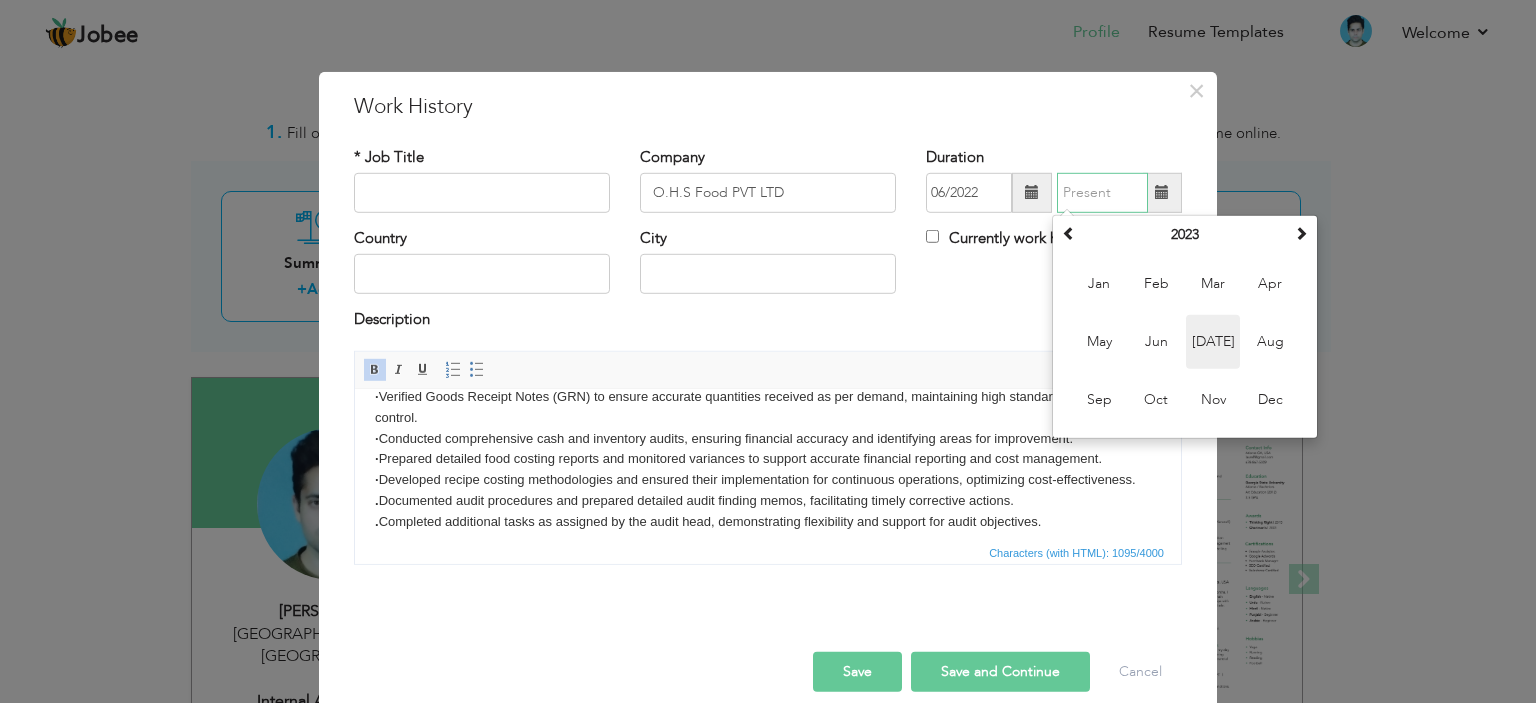 click on "Jul" at bounding box center [1213, 342] 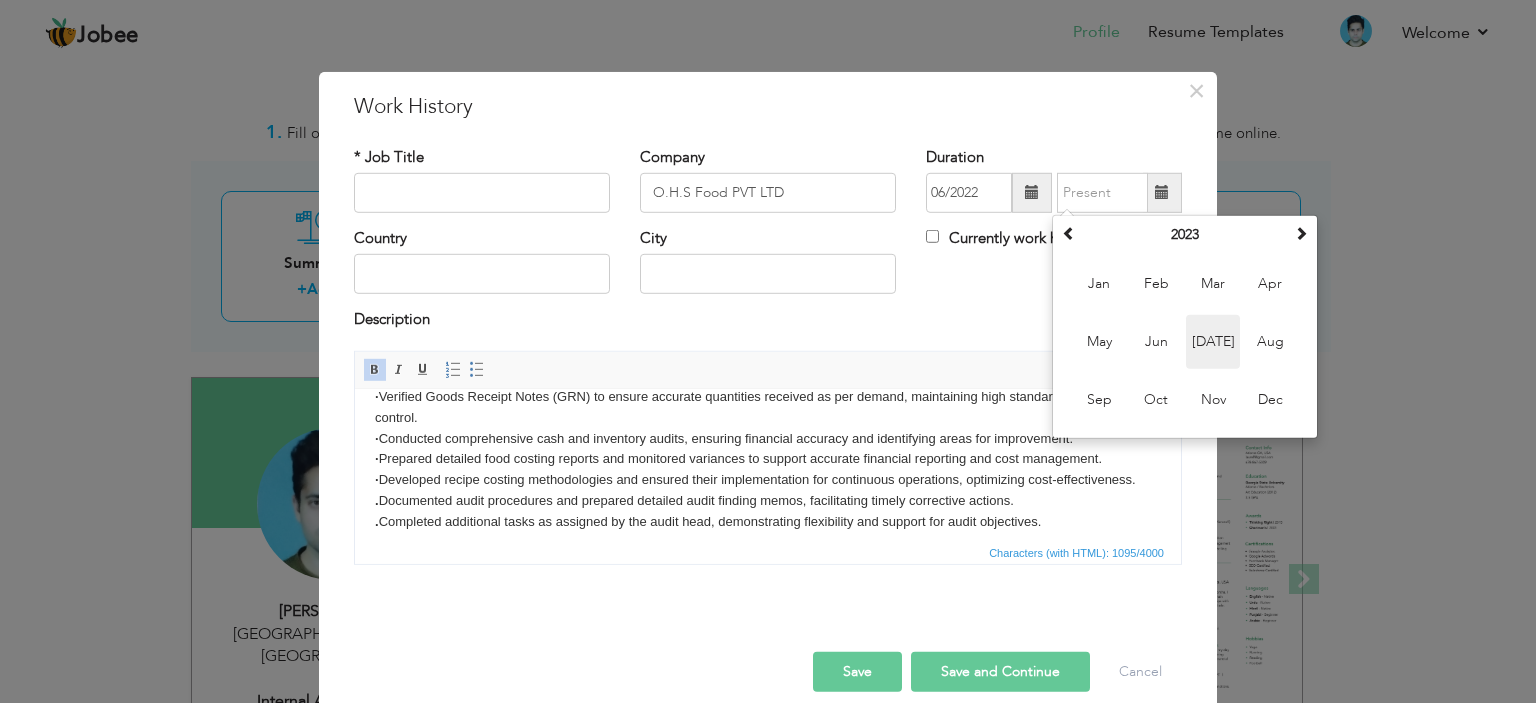 type on "07/2023" 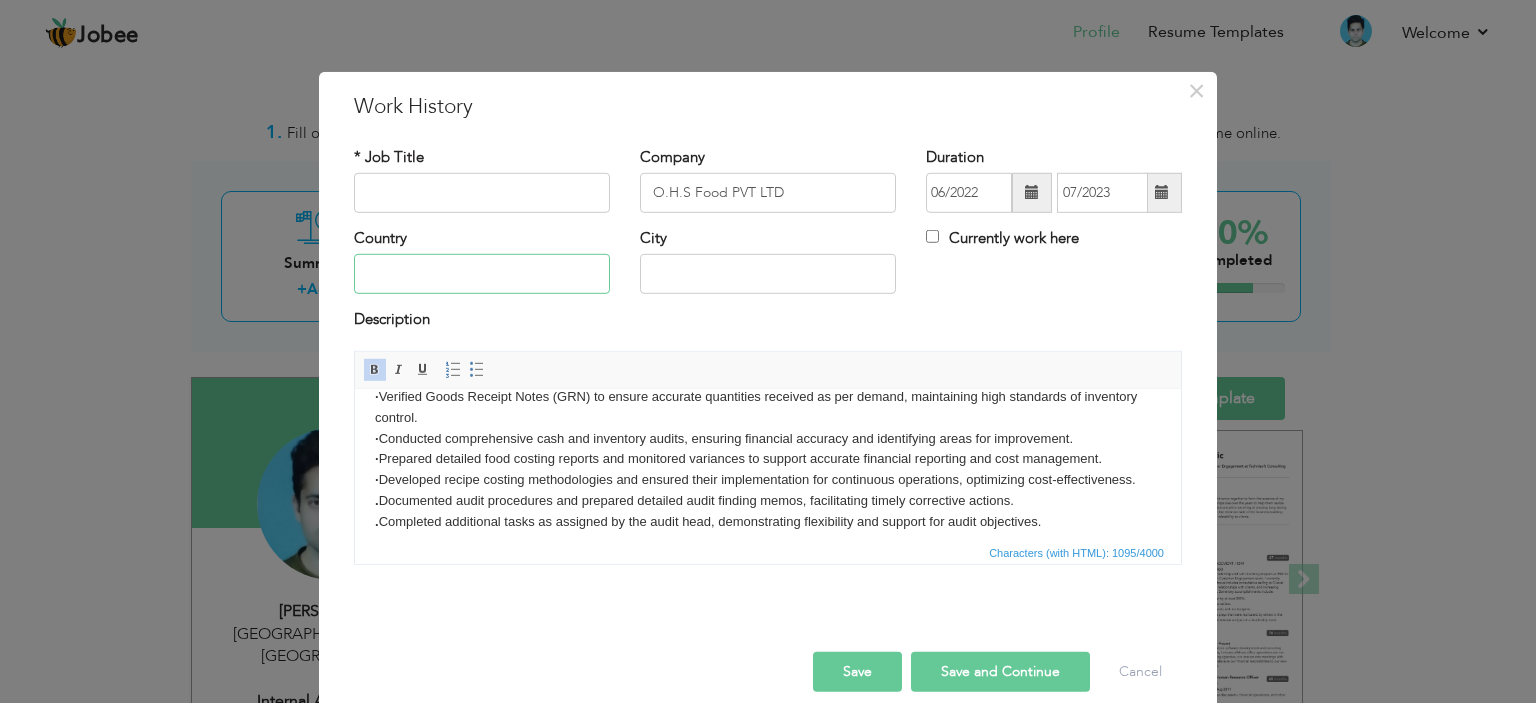 click at bounding box center [482, 274] 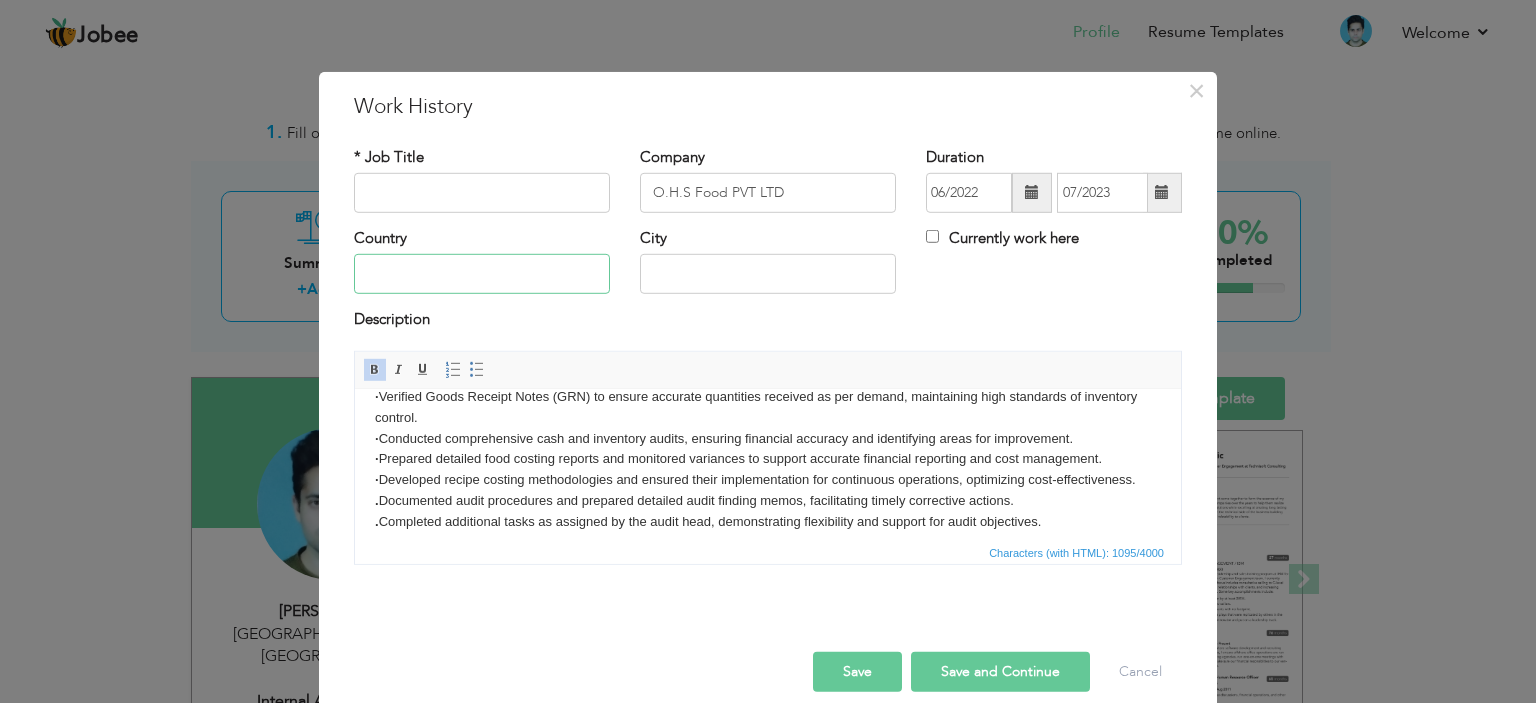 type on "[GEOGRAPHIC_DATA]" 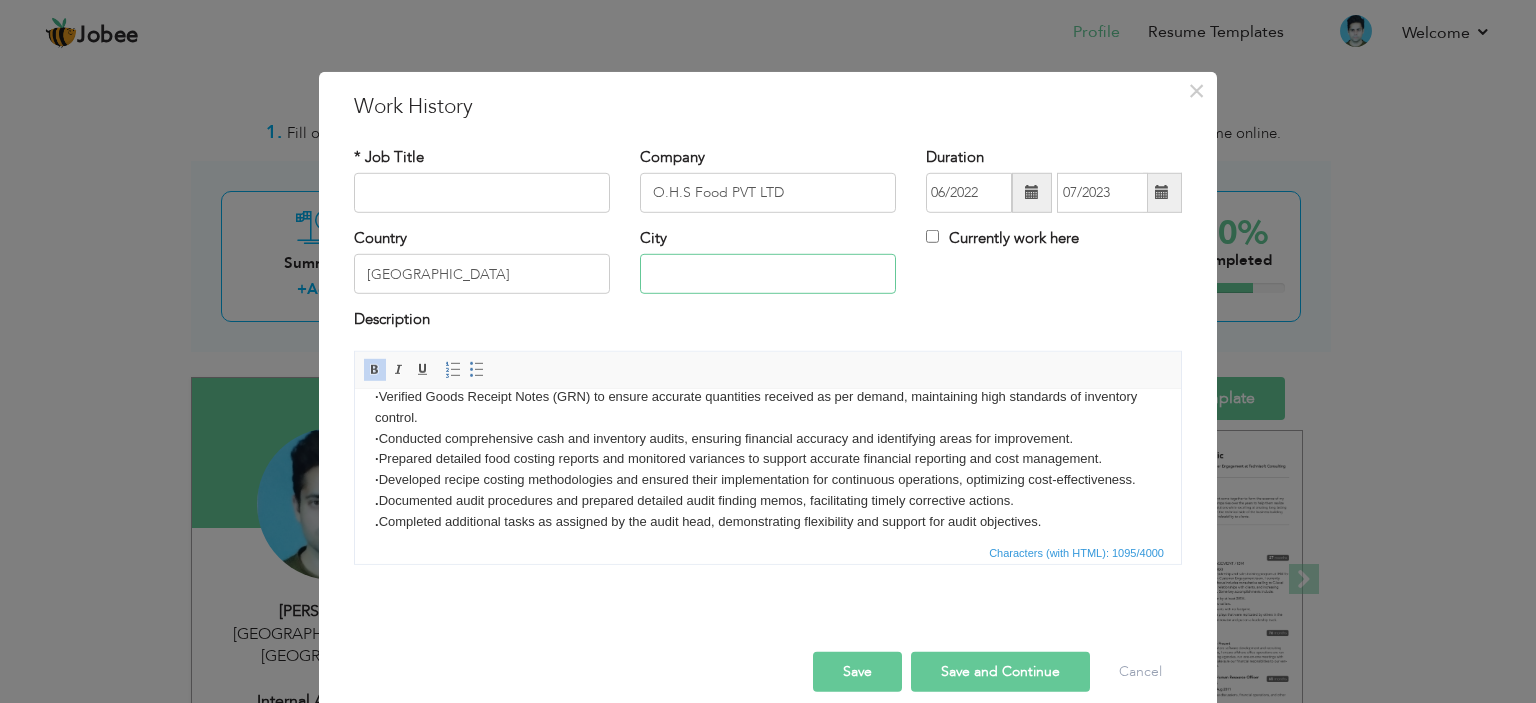 type on "[GEOGRAPHIC_DATA]" 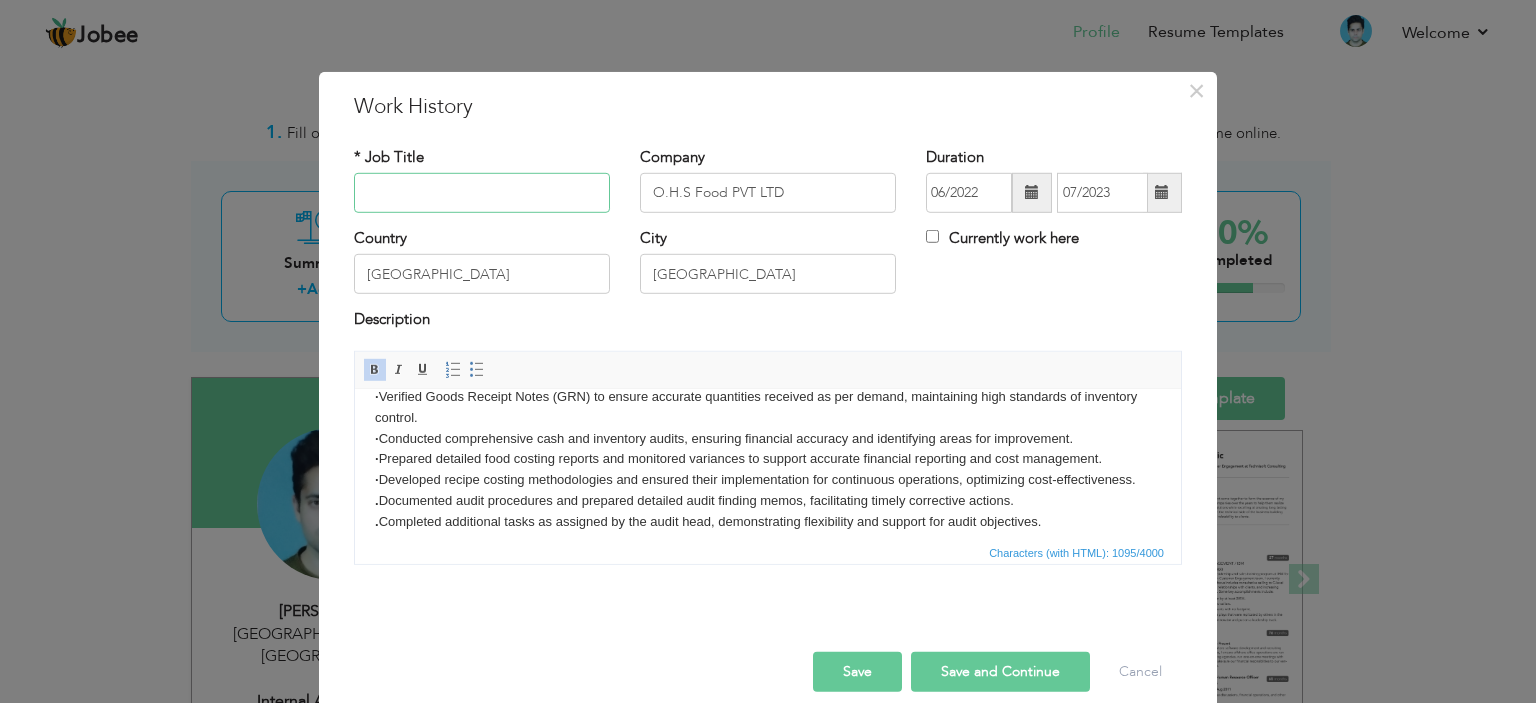 click at bounding box center [482, 193] 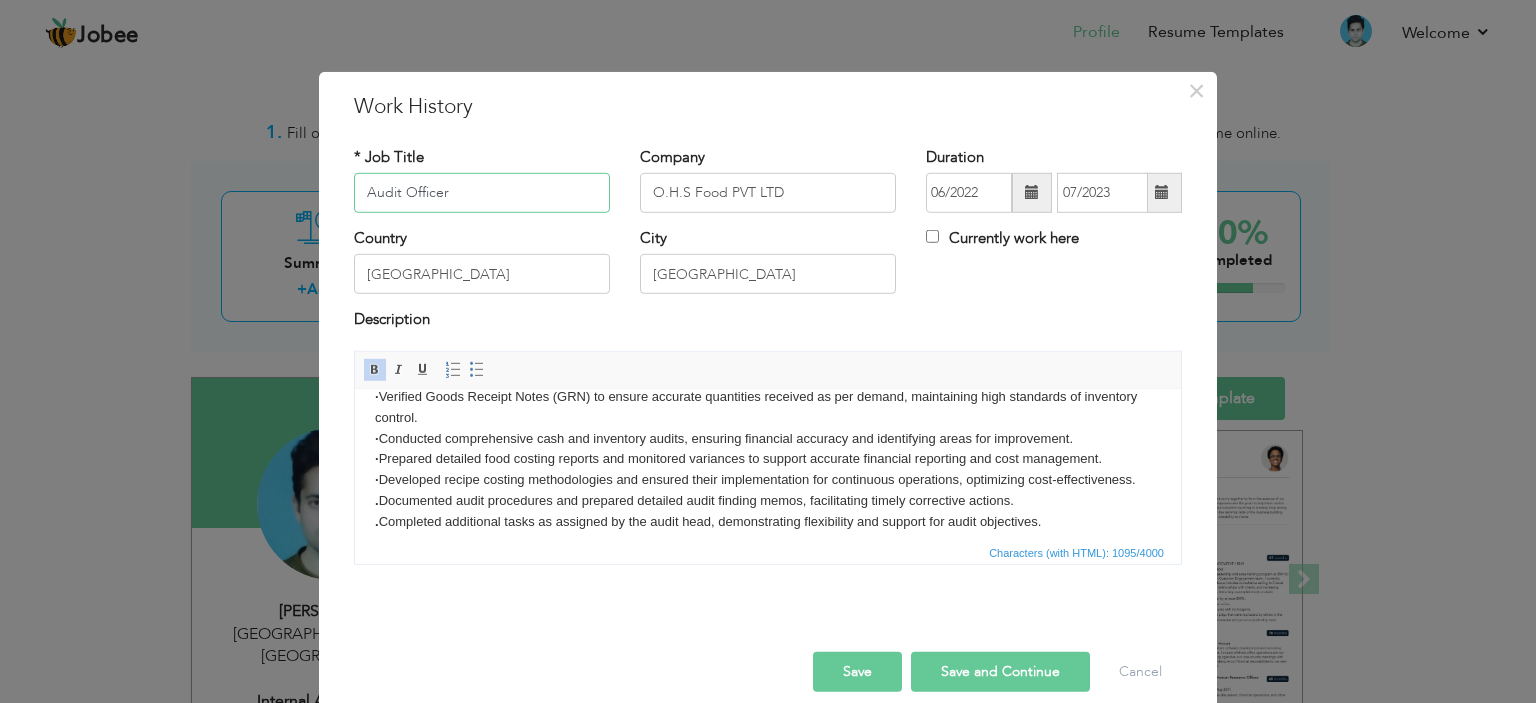 type on "Audit Officer" 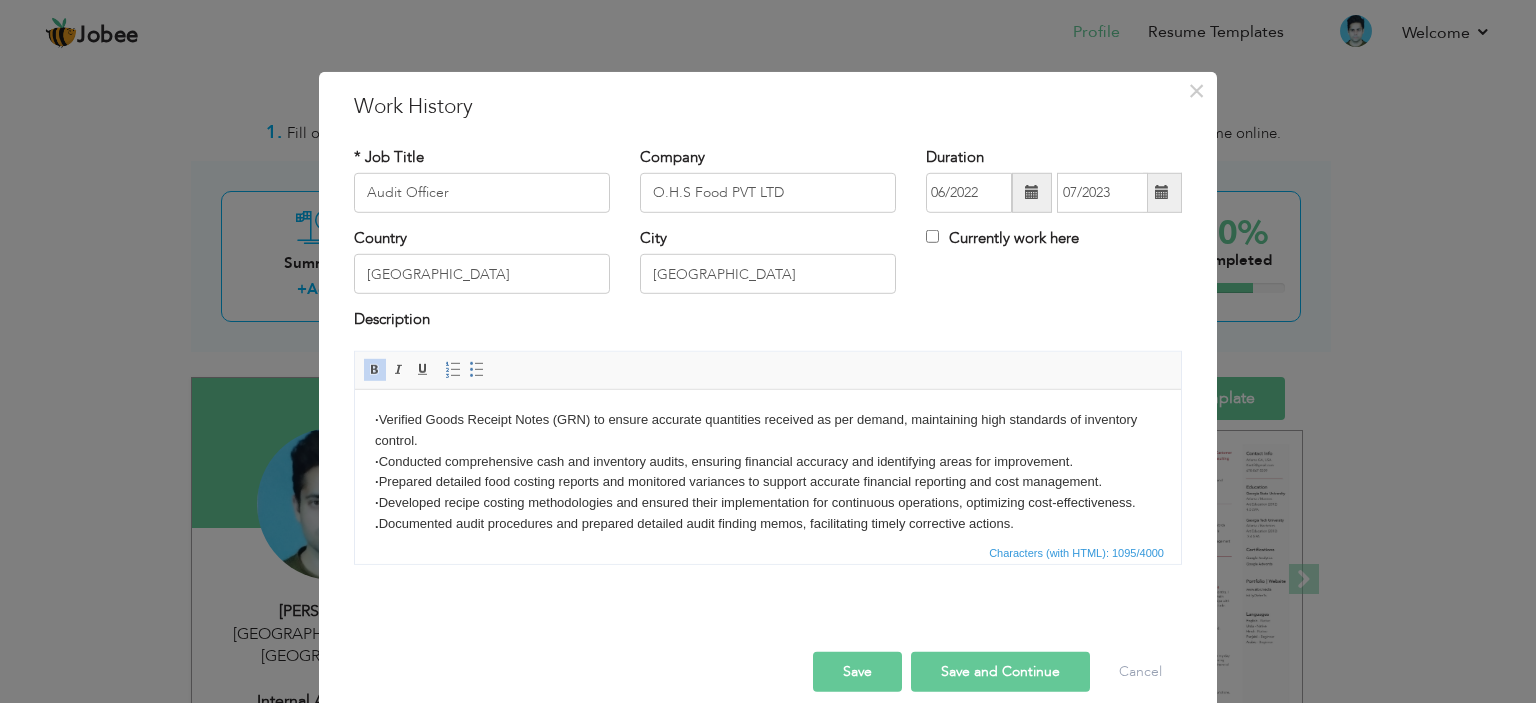scroll, scrollTop: 56, scrollLeft: 0, axis: vertical 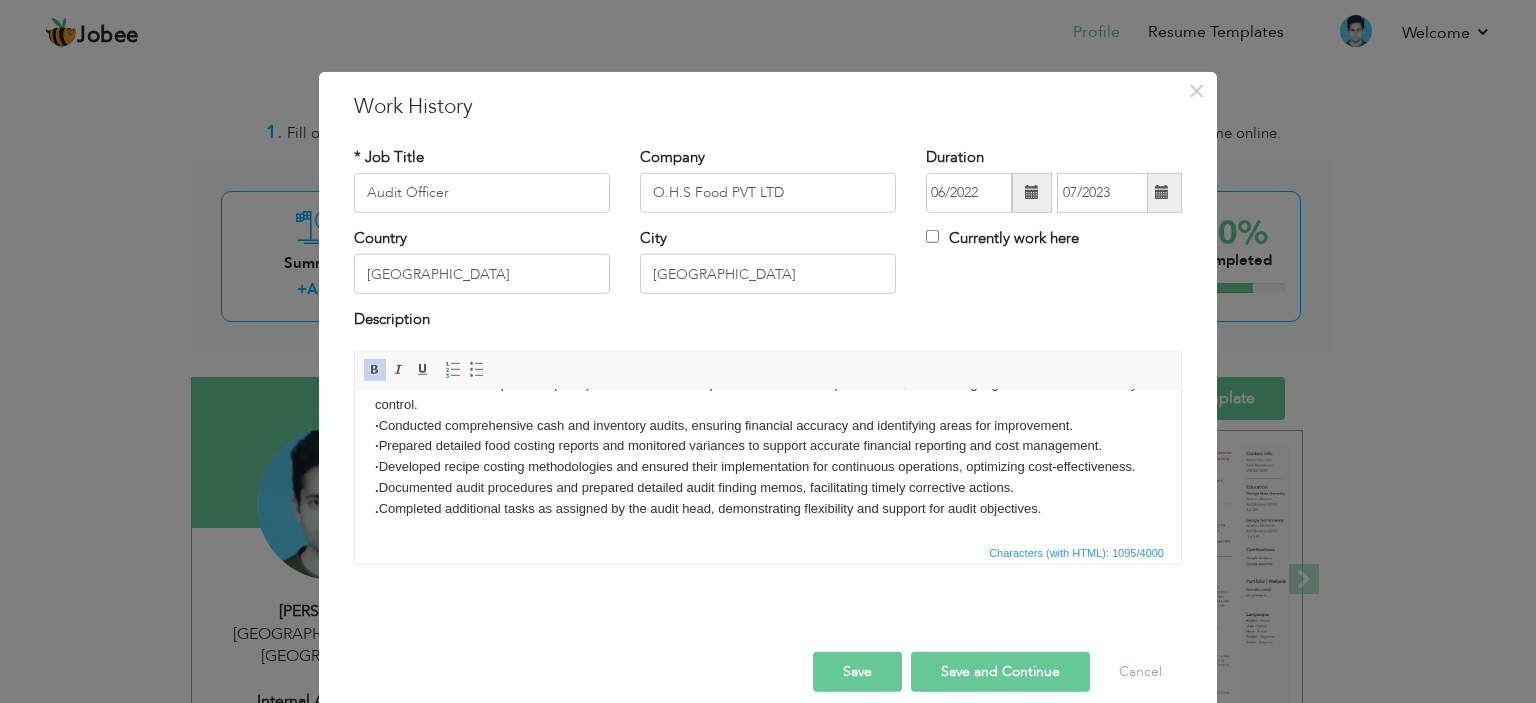 click on "Save and Continue" at bounding box center (1000, 672) 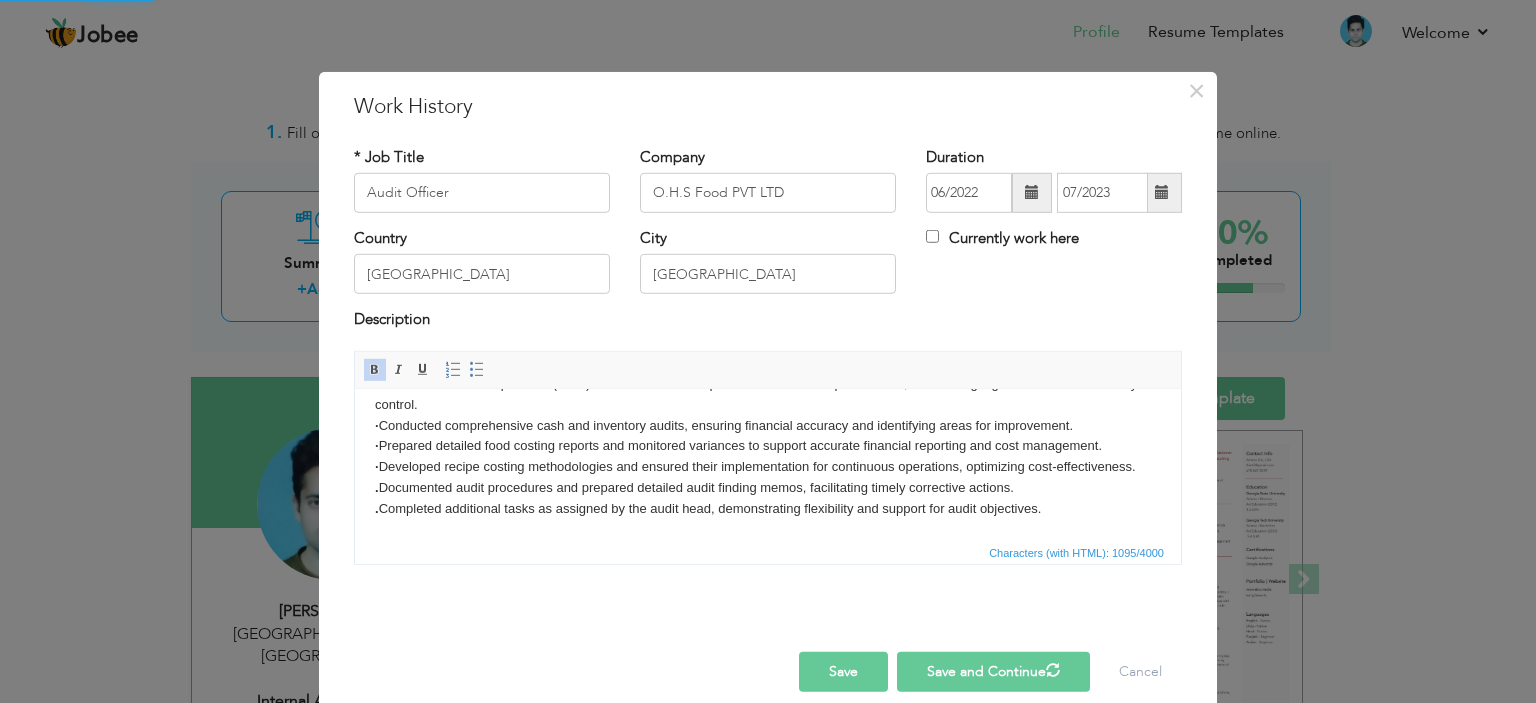 type 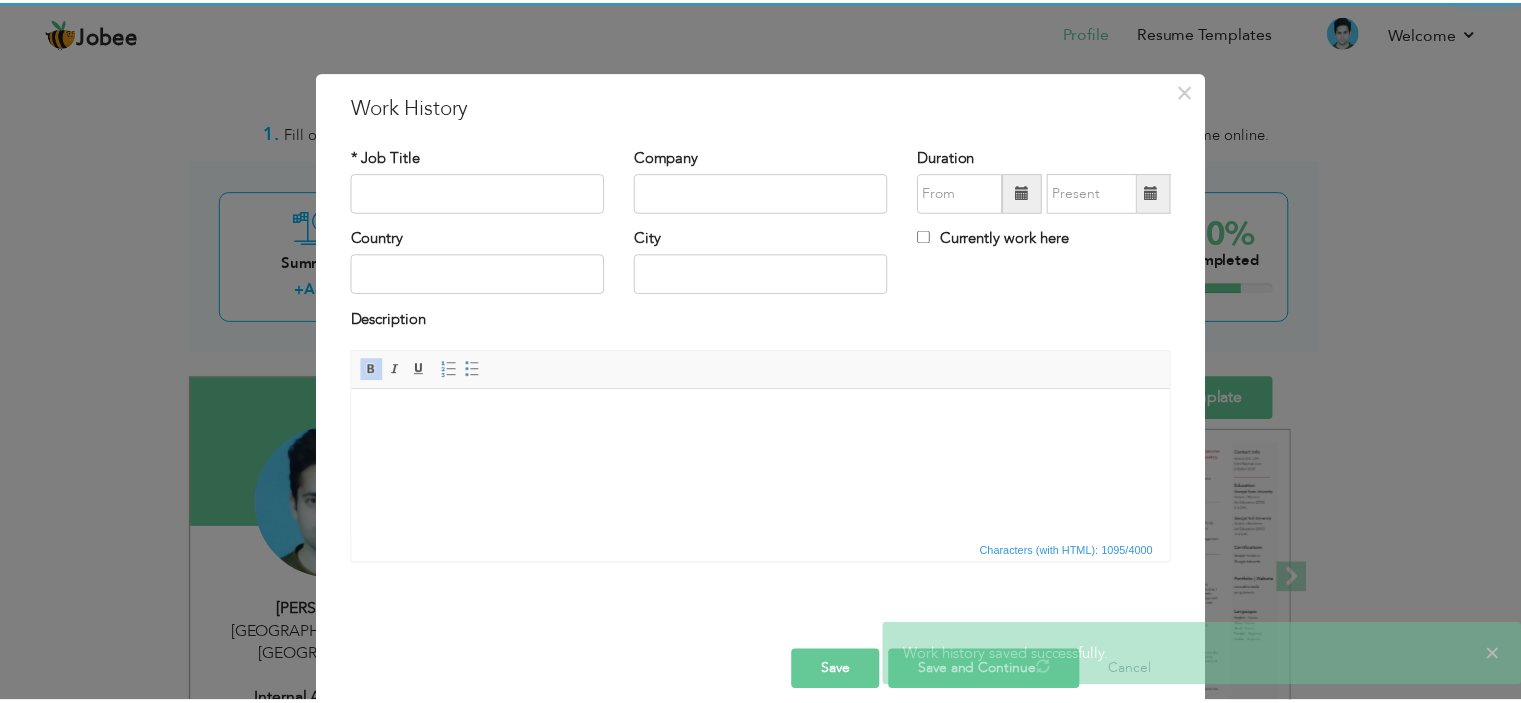 scroll, scrollTop: 0, scrollLeft: 0, axis: both 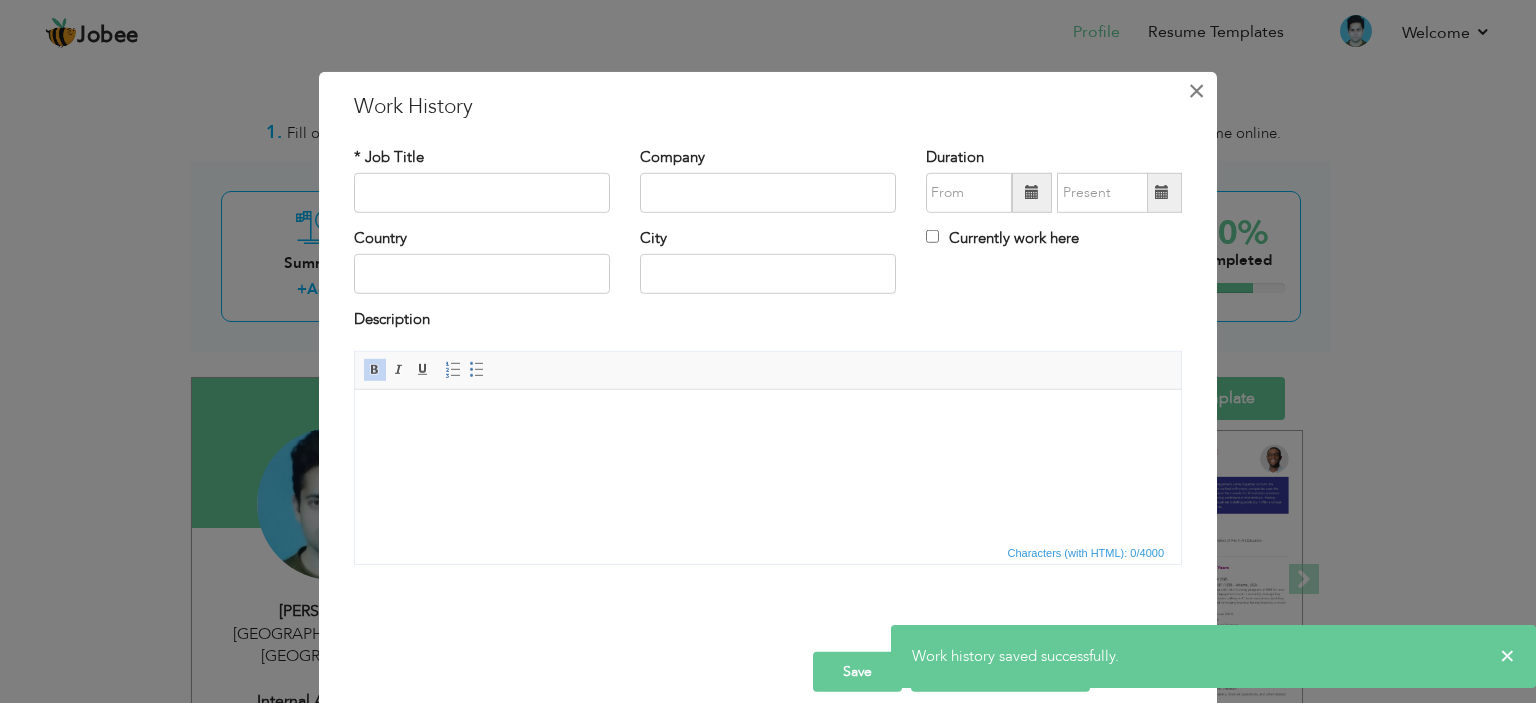 click on "×" at bounding box center (1196, 90) 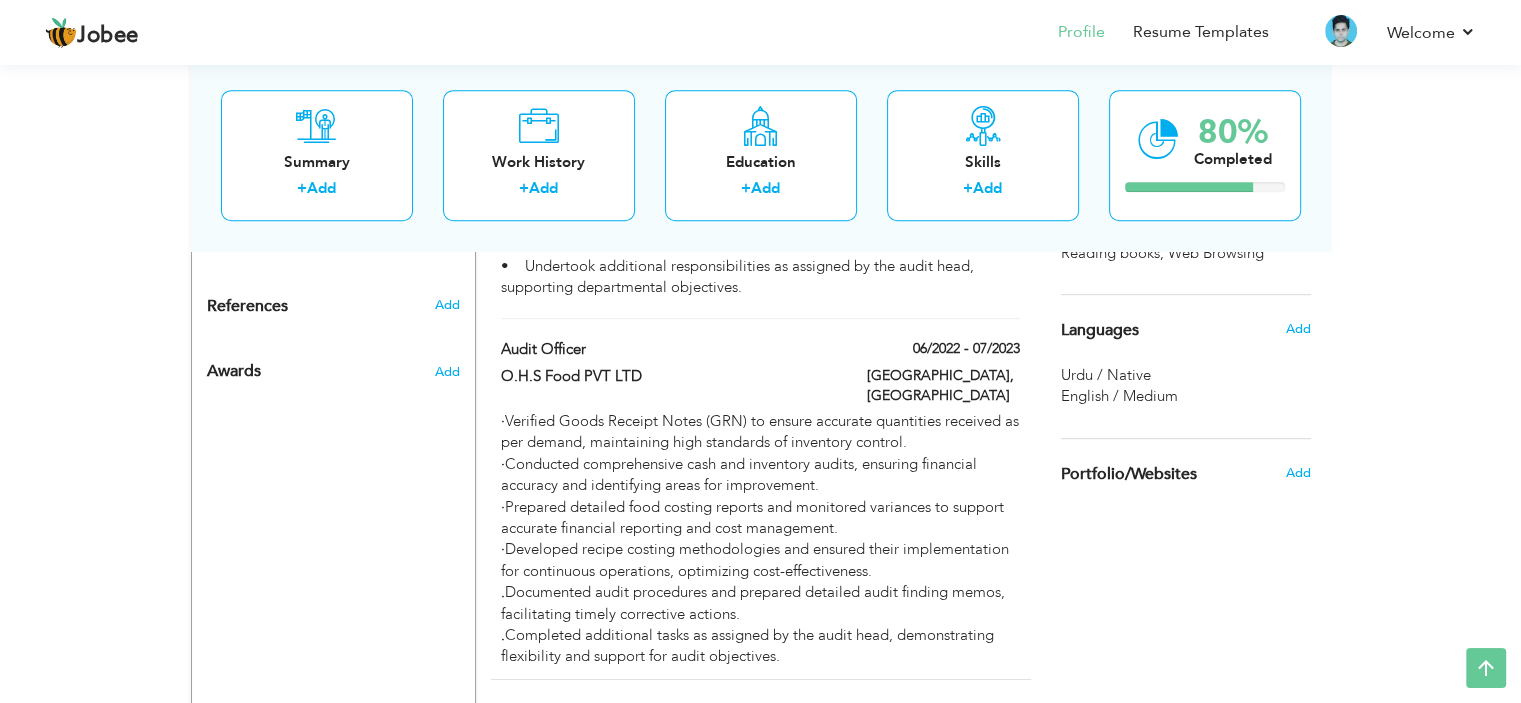 scroll, scrollTop: 1069, scrollLeft: 0, axis: vertical 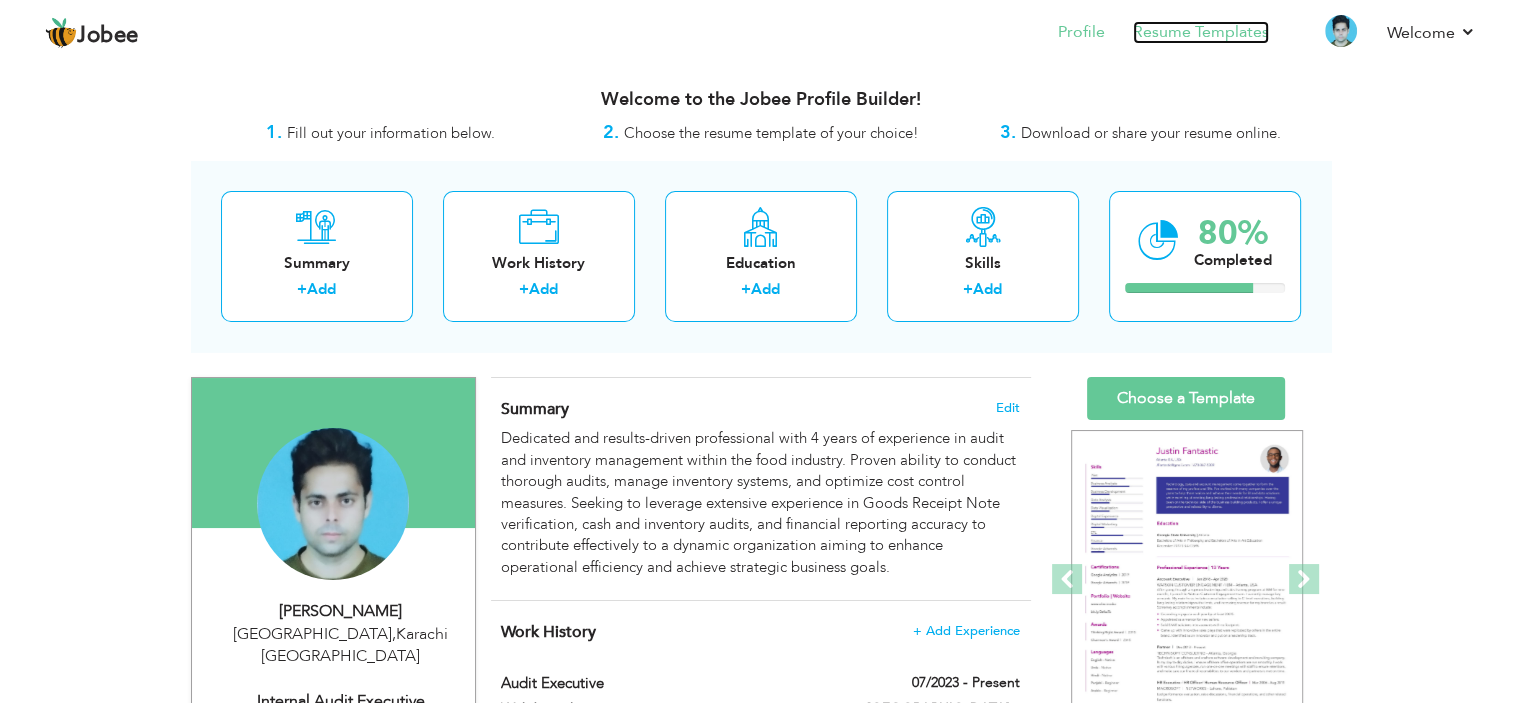 click on "Resume Templates" at bounding box center (1201, 32) 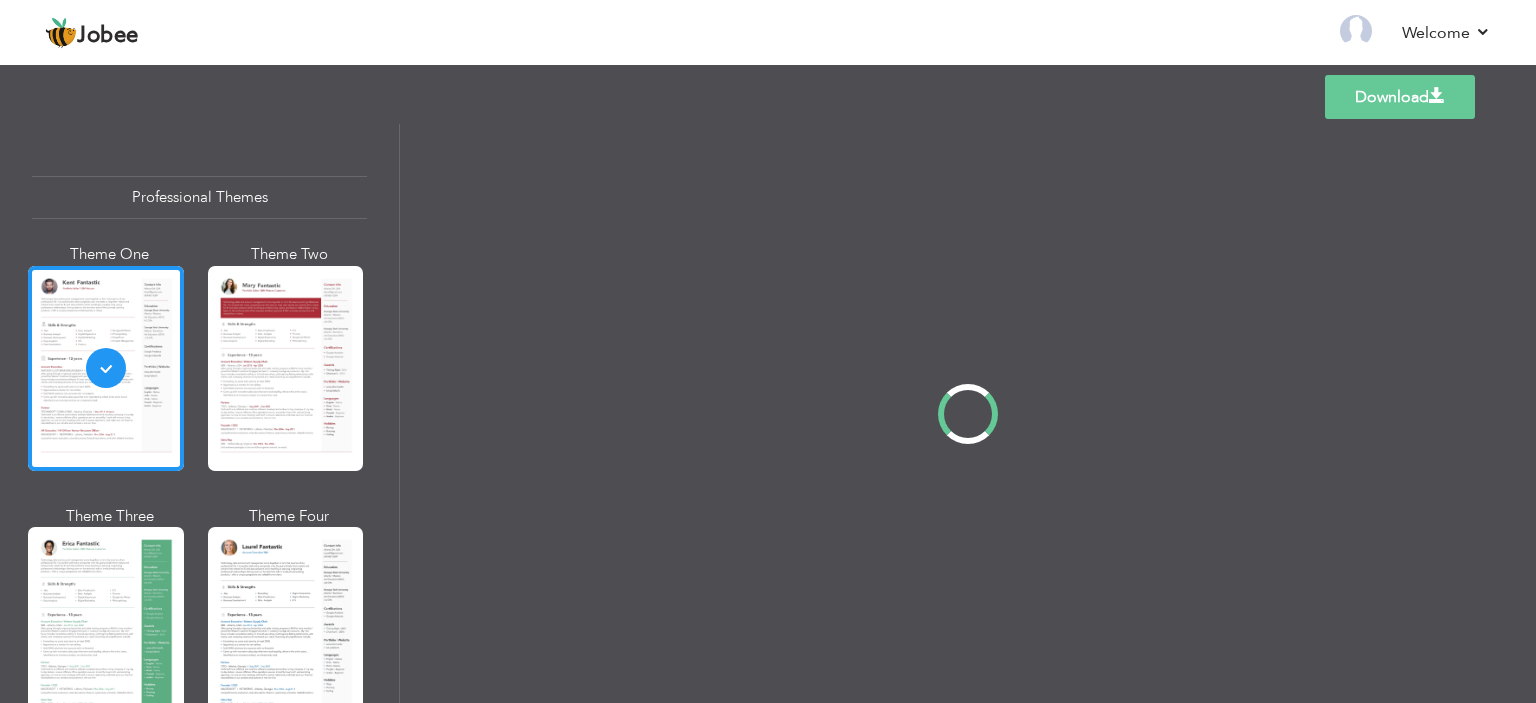 scroll, scrollTop: 0, scrollLeft: 0, axis: both 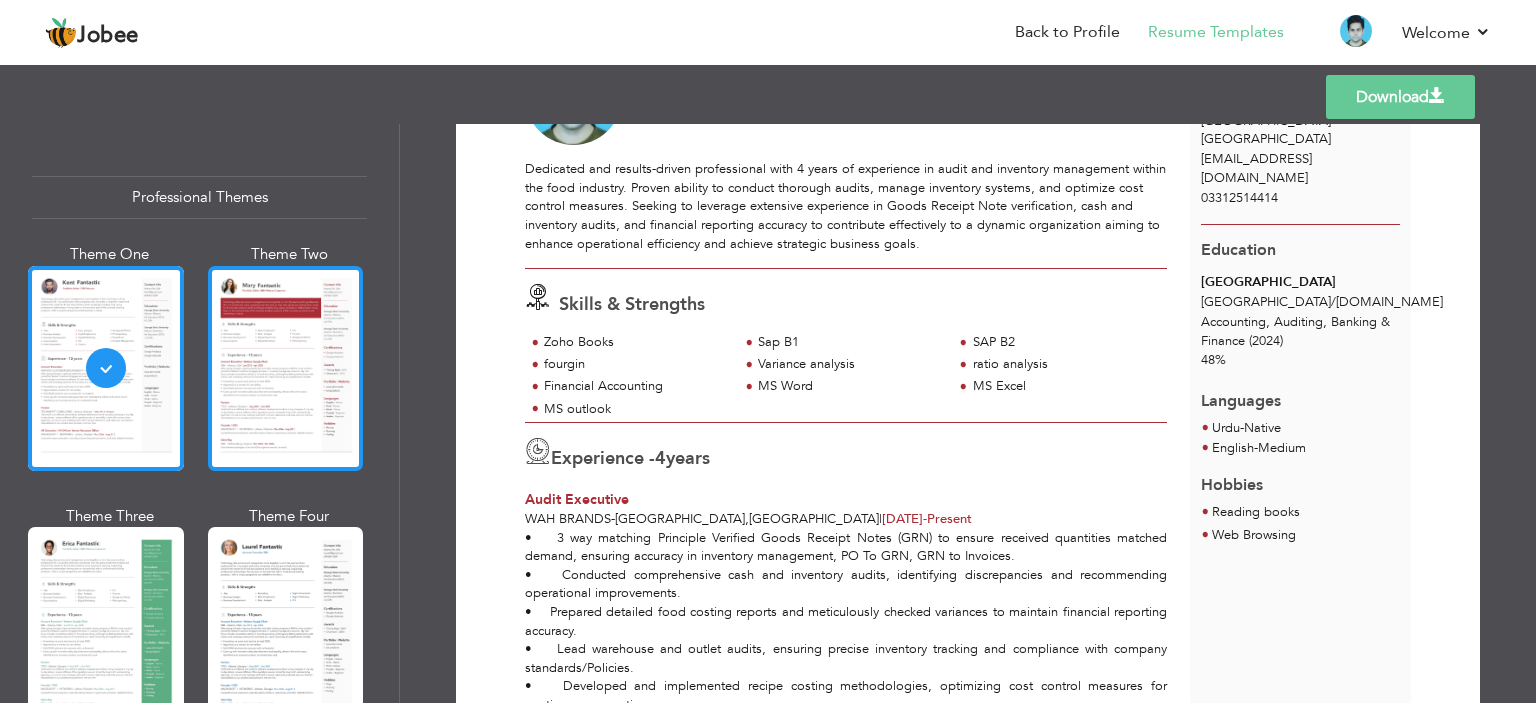 click at bounding box center [286, 368] 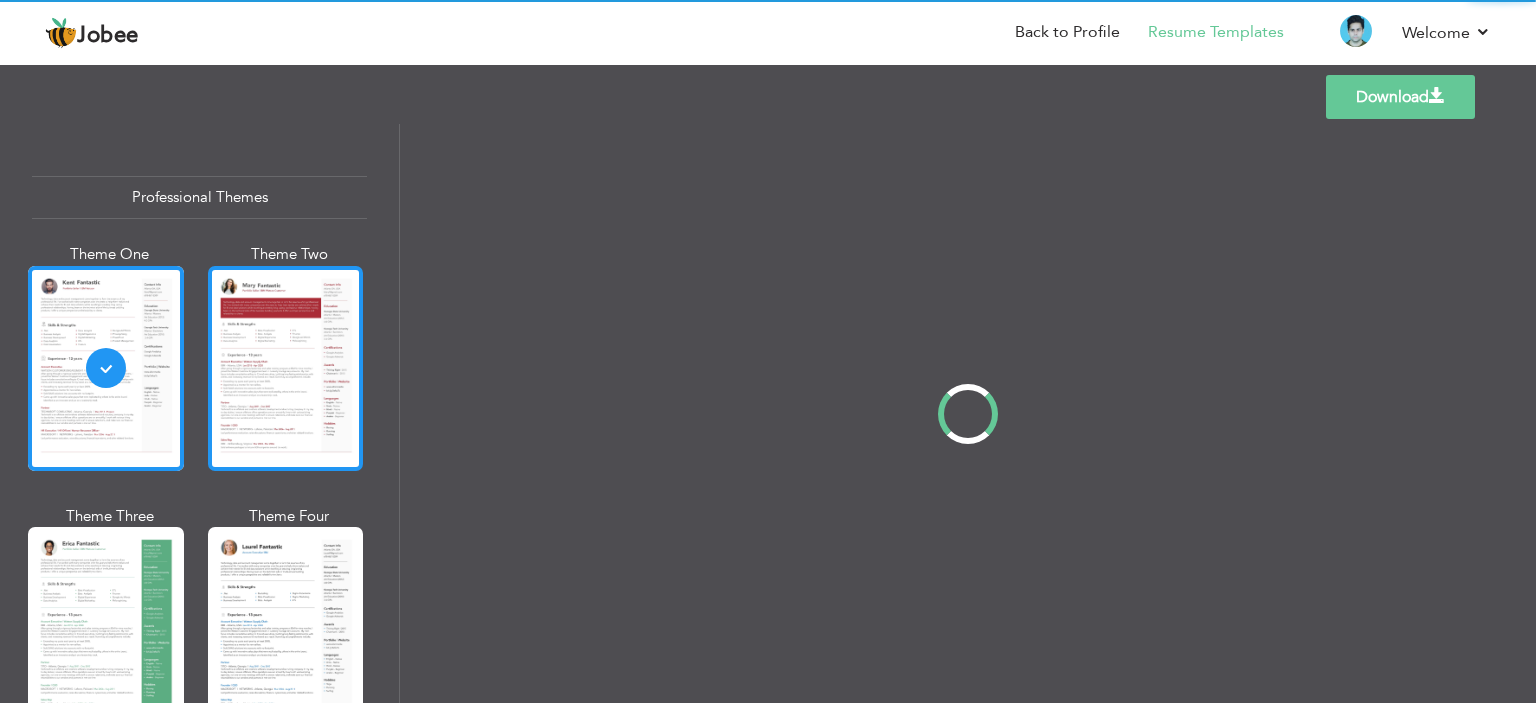 scroll, scrollTop: 0, scrollLeft: 0, axis: both 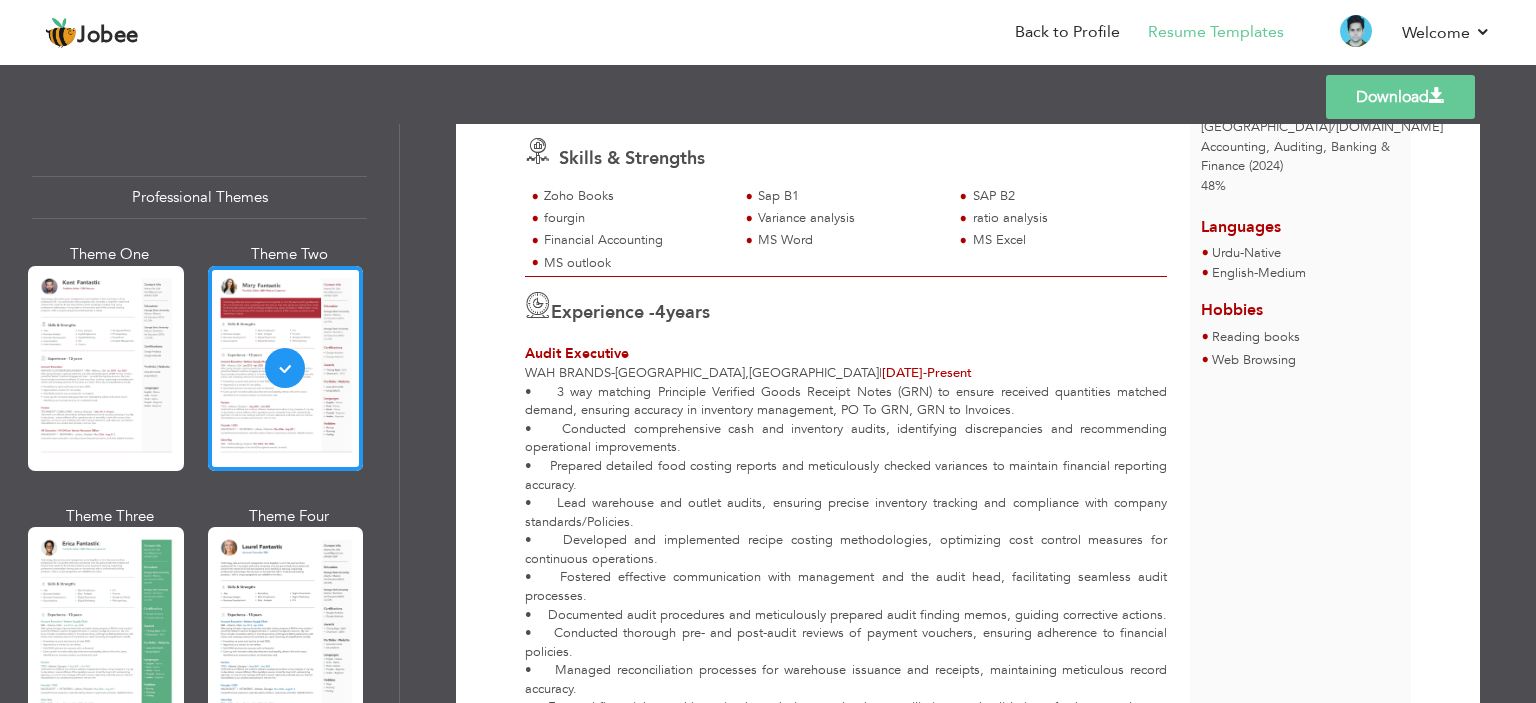 click at bounding box center [106, 629] 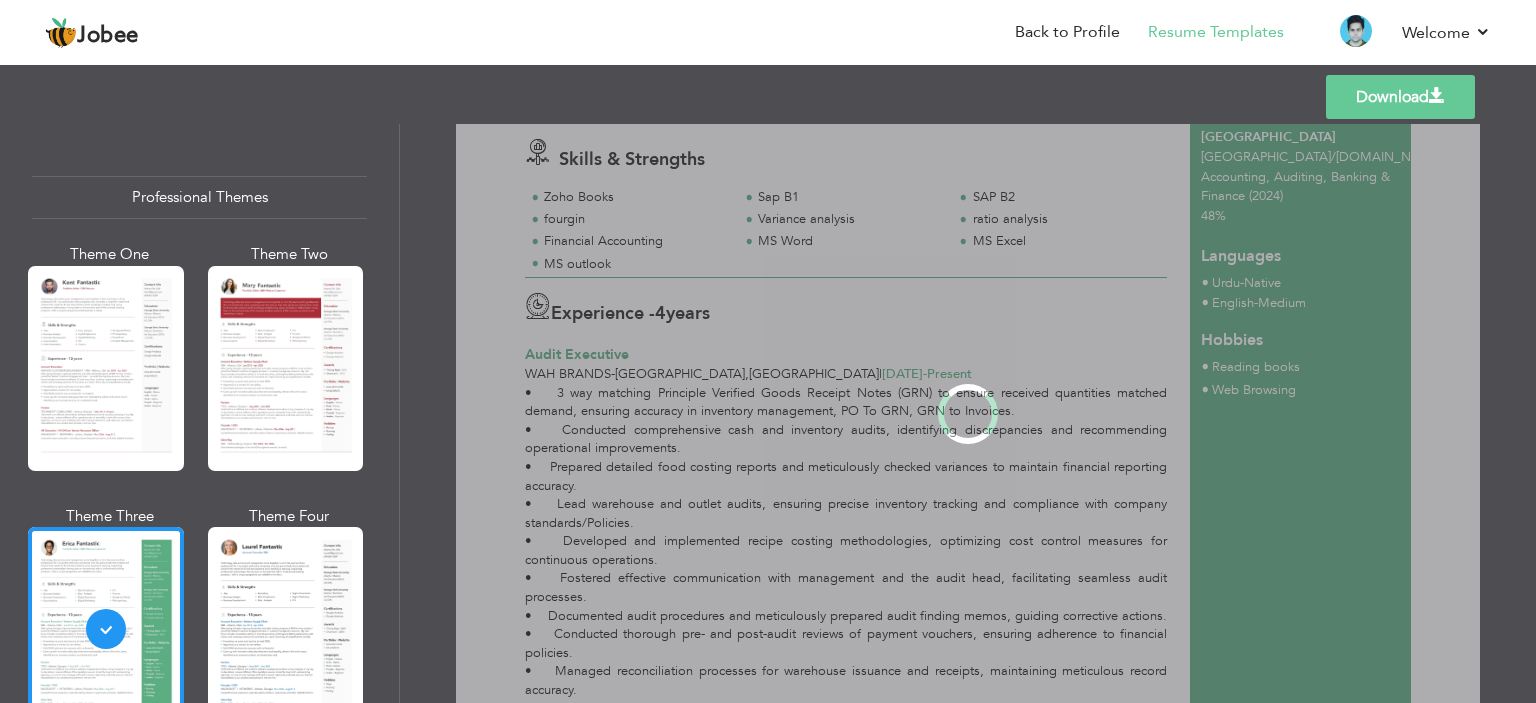 scroll, scrollTop: 0, scrollLeft: 0, axis: both 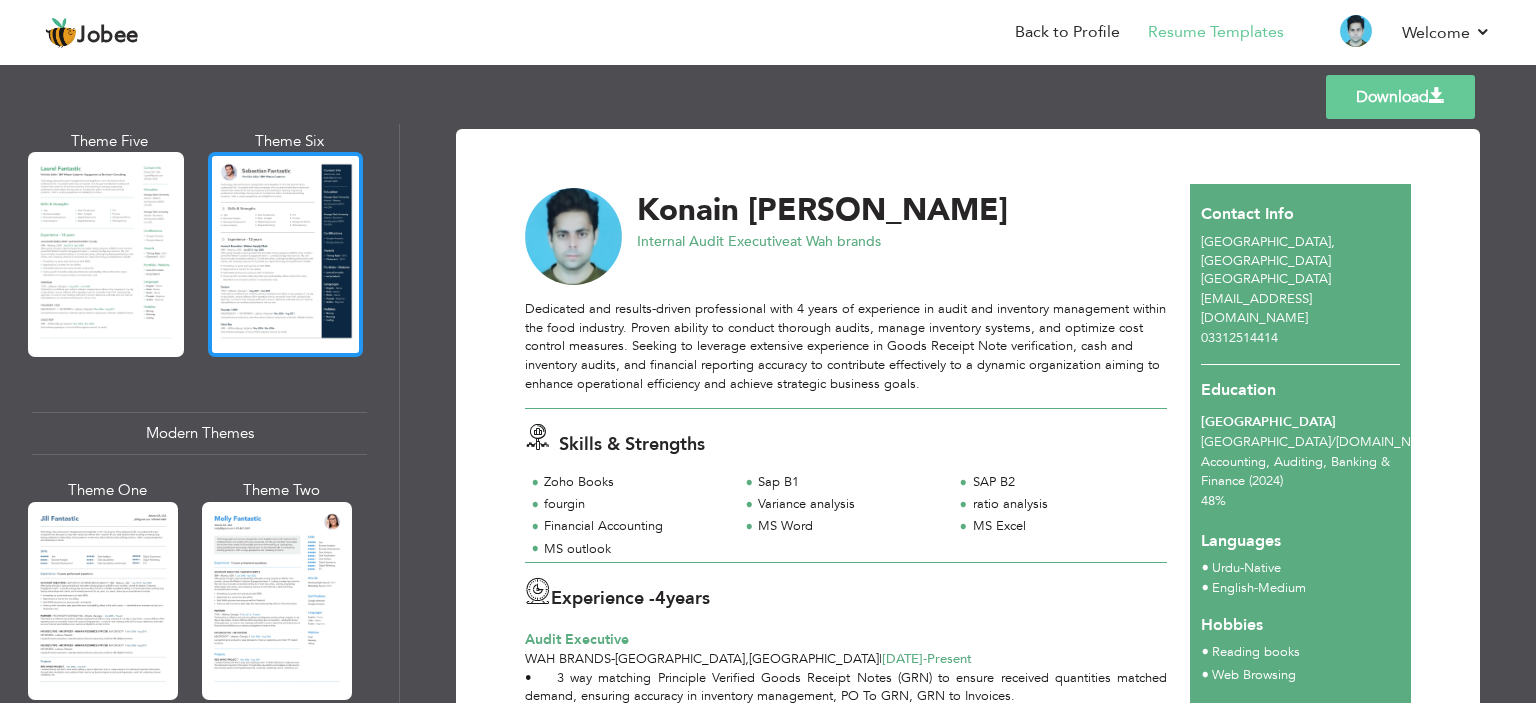 click at bounding box center (286, 254) 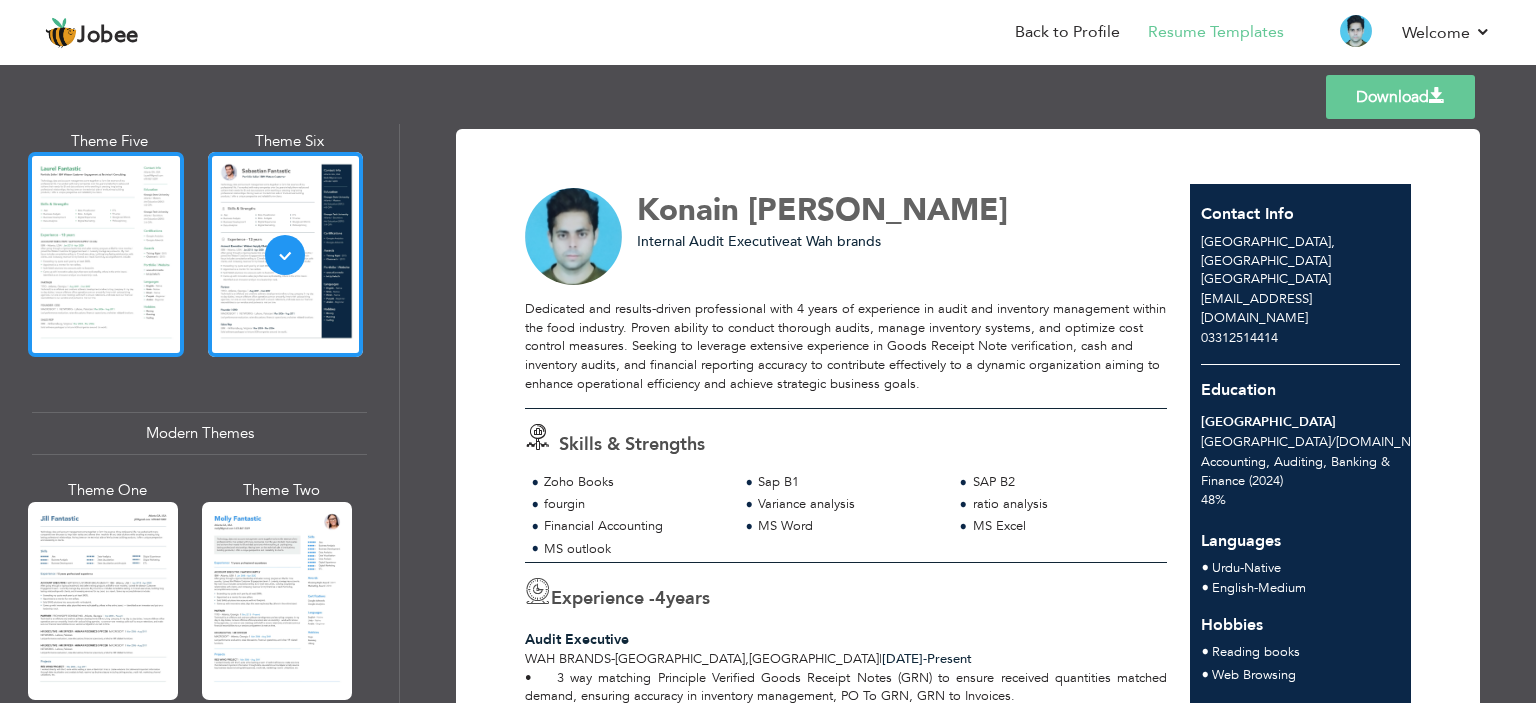 click at bounding box center (106, 254) 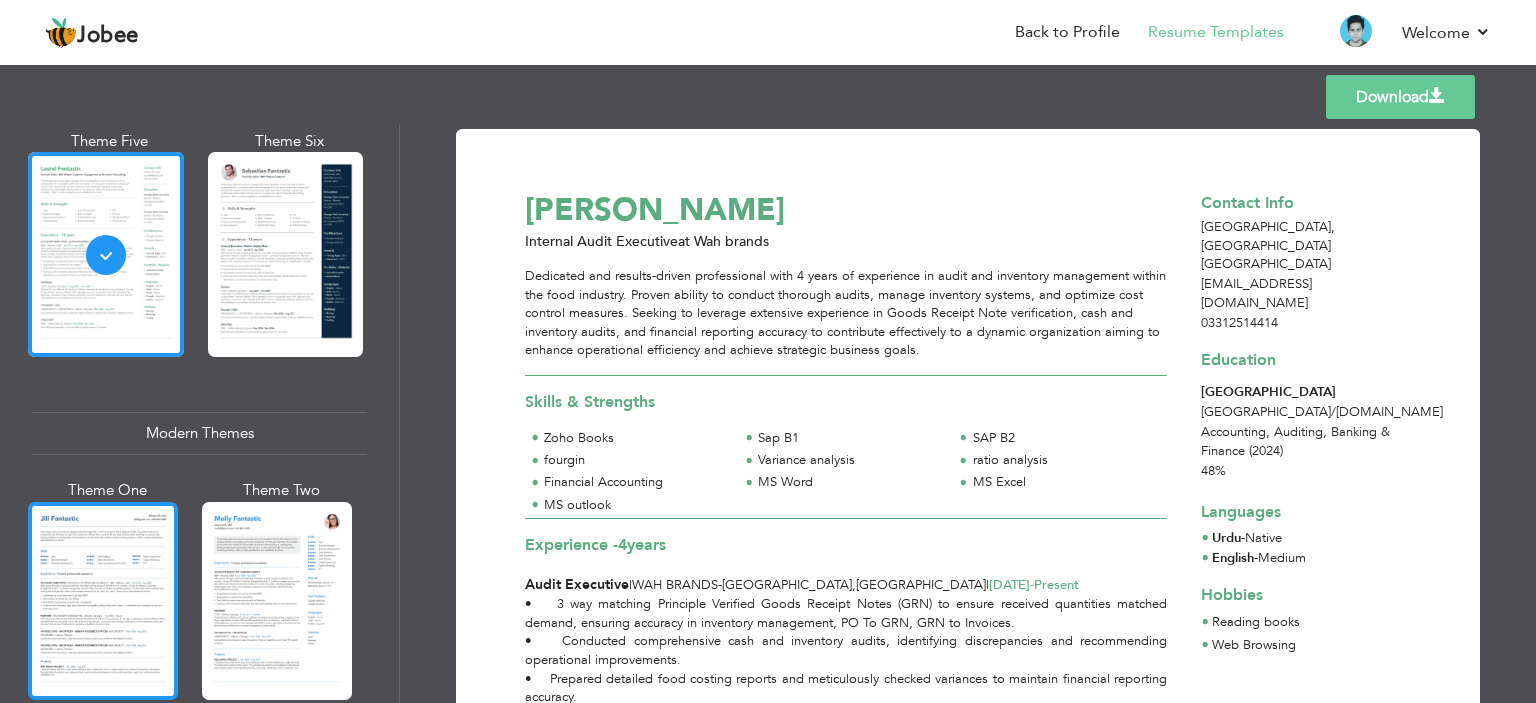 click at bounding box center (103, 601) 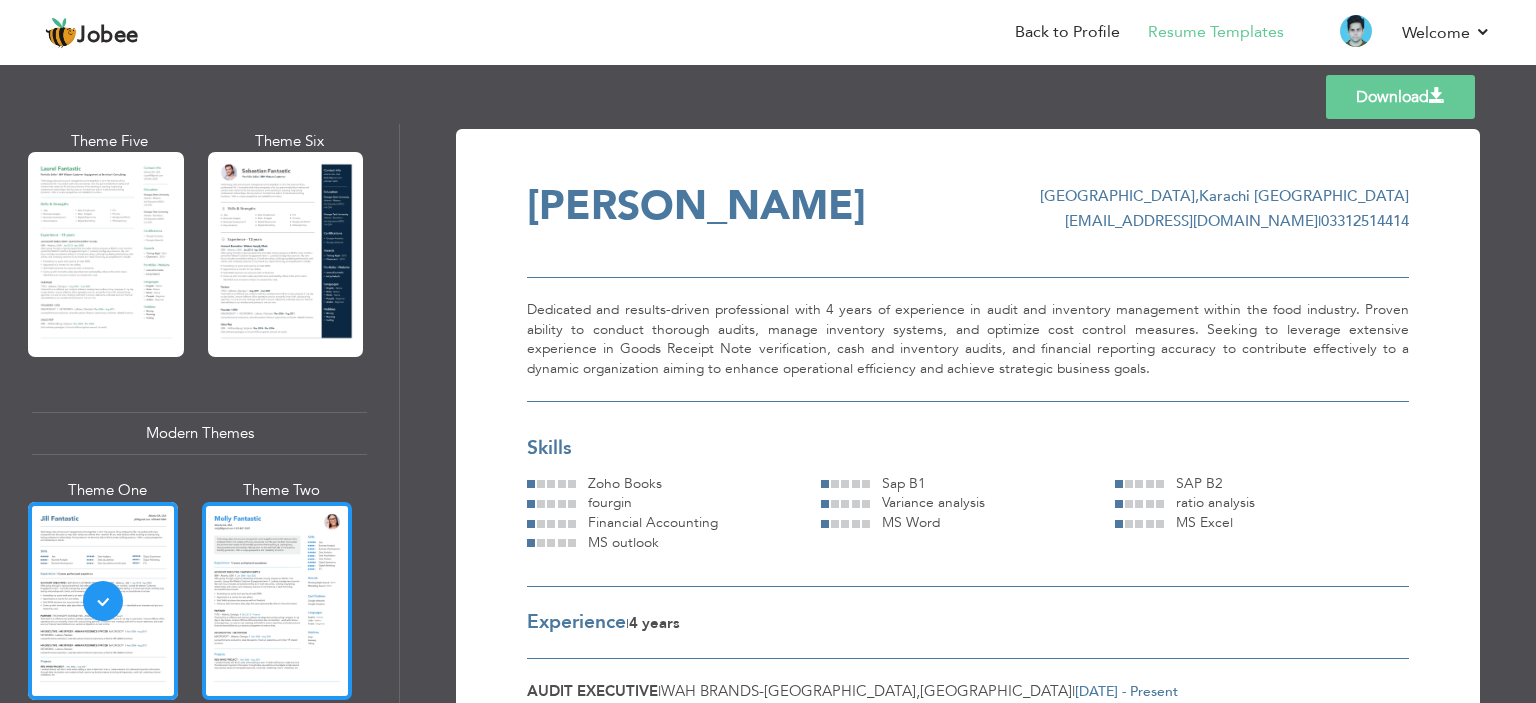 click at bounding box center [277, 601] 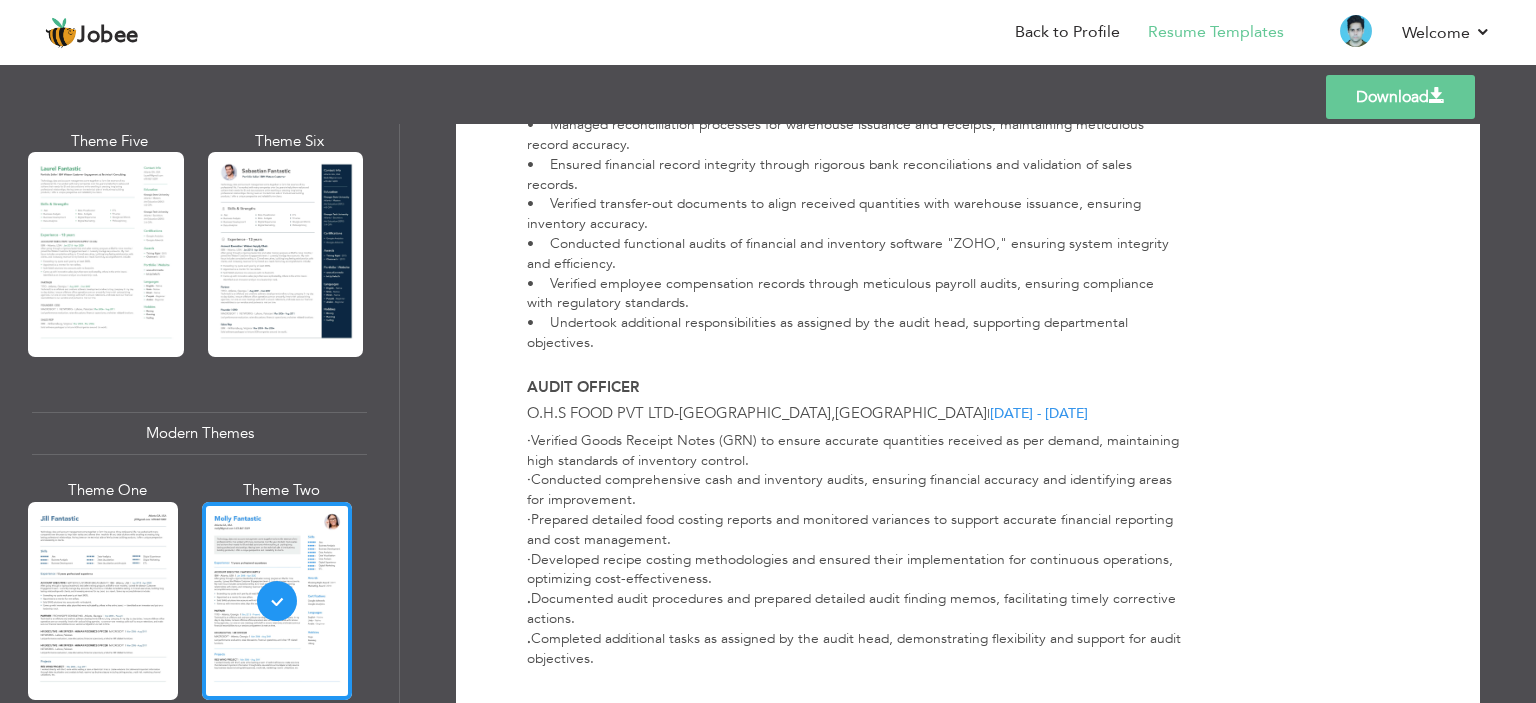 scroll, scrollTop: 937, scrollLeft: 0, axis: vertical 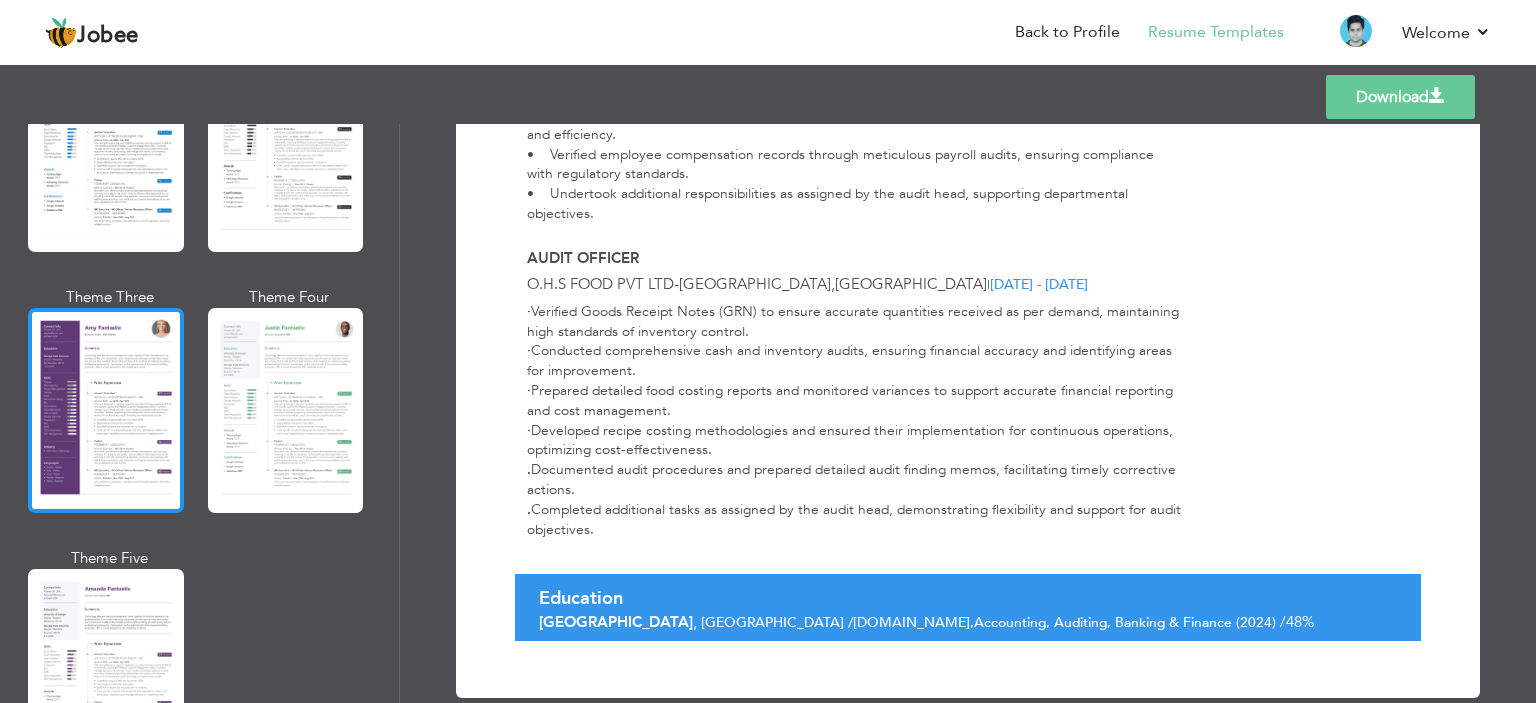 click at bounding box center [106, 410] 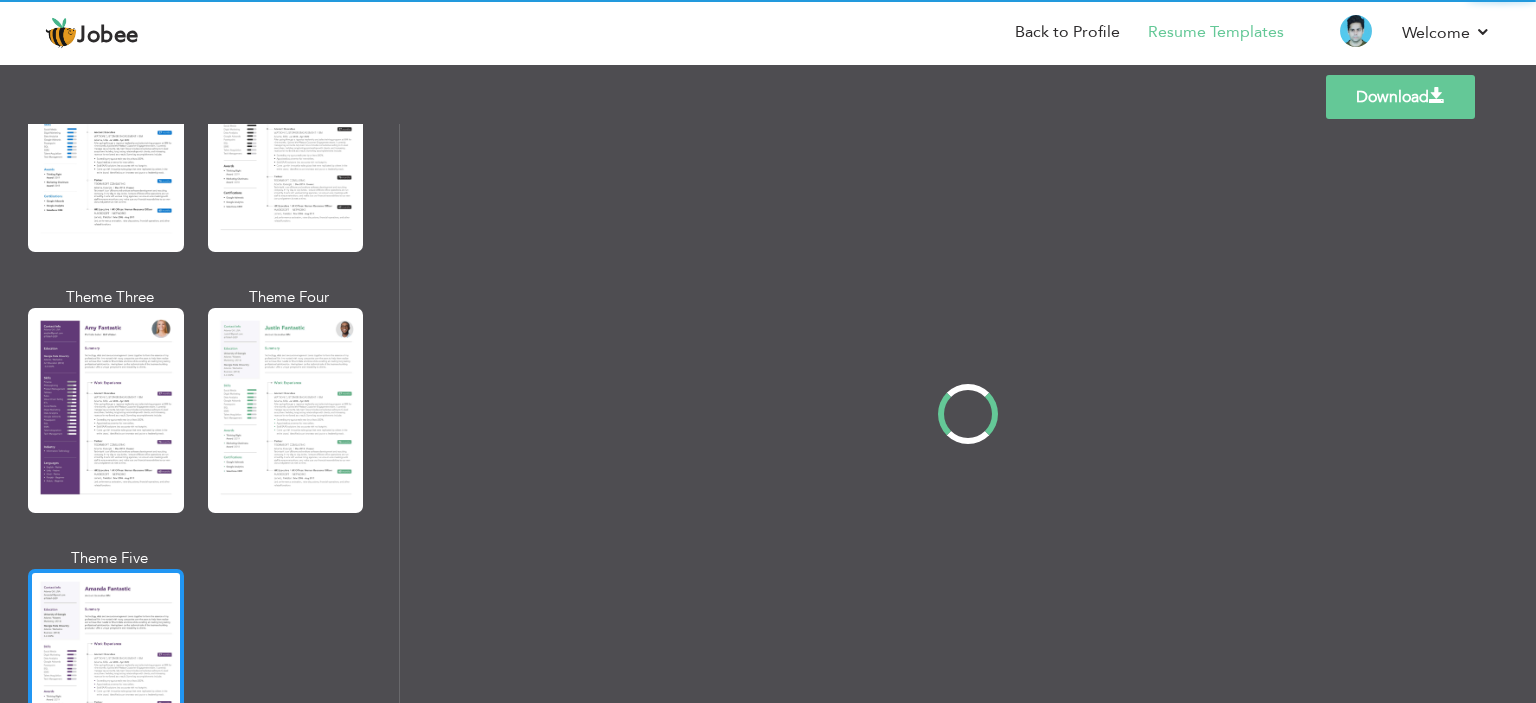 scroll, scrollTop: 0, scrollLeft: 0, axis: both 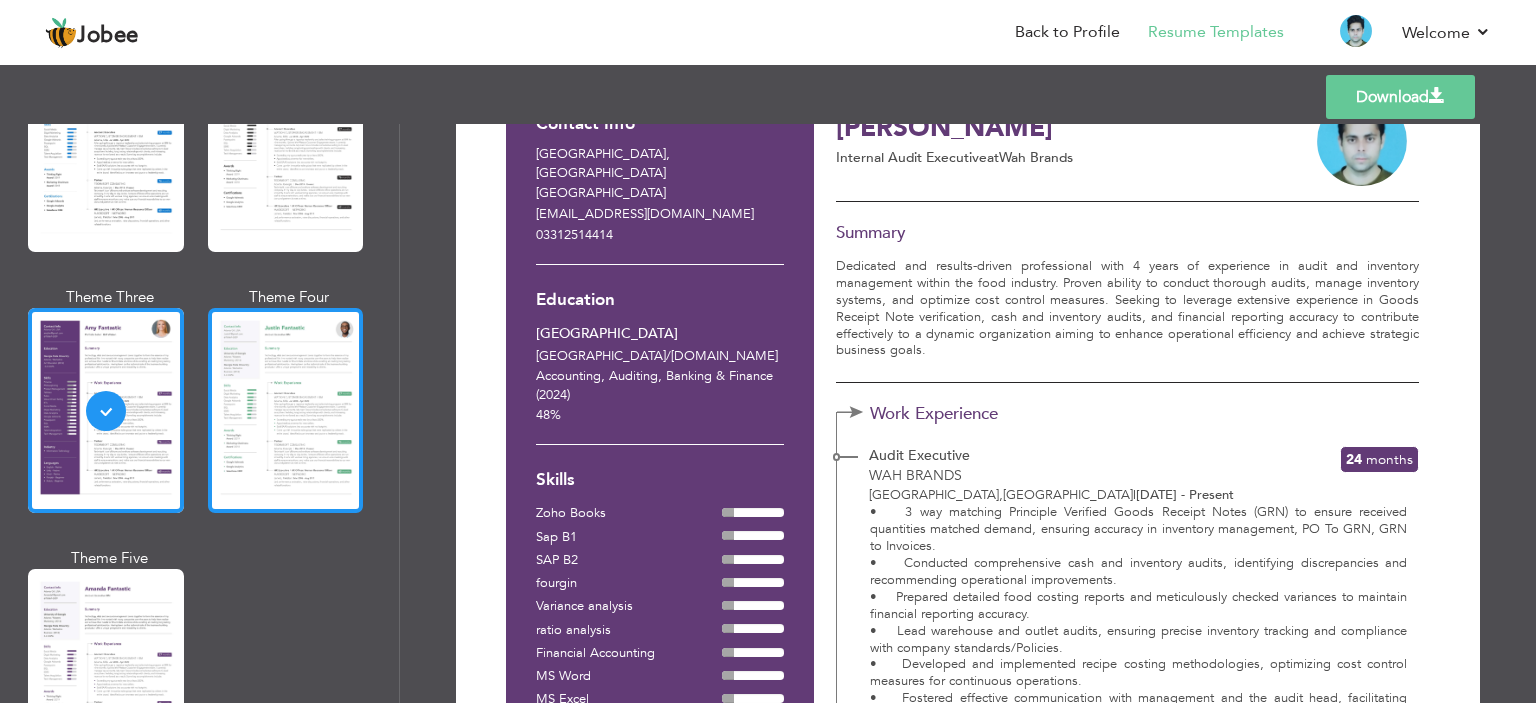click at bounding box center [286, 410] 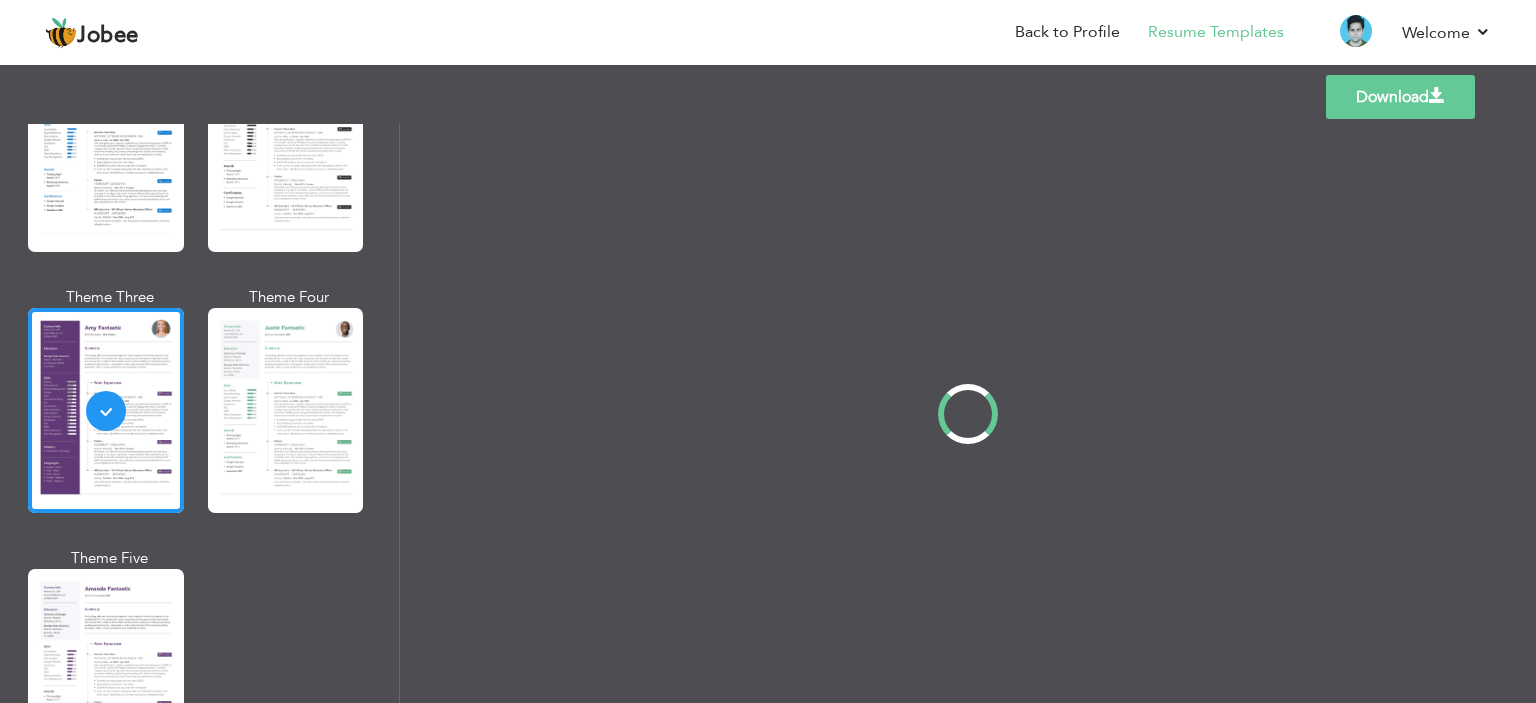 scroll, scrollTop: 0, scrollLeft: 0, axis: both 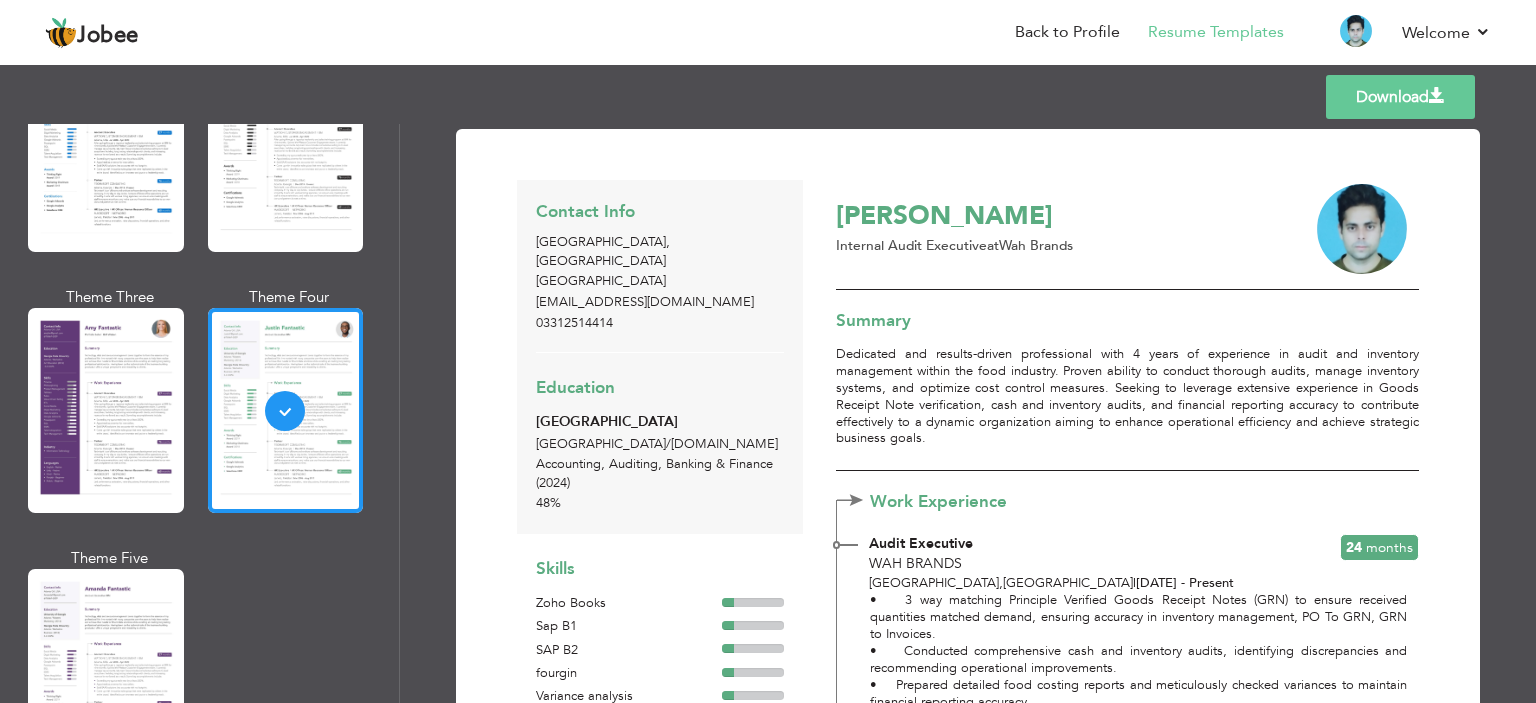click on "Resume Templates" at bounding box center (1202, 34) 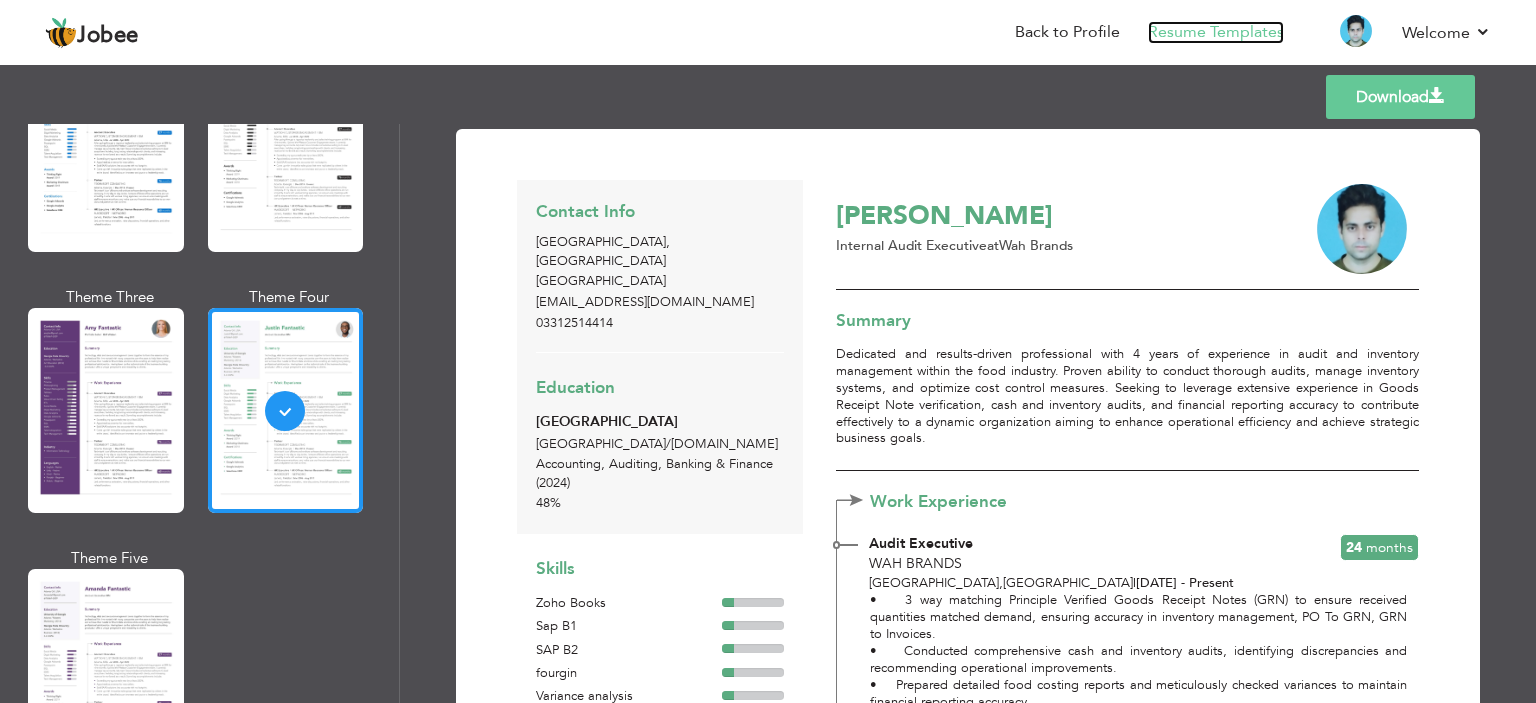 click on "Resume Templates" at bounding box center (1216, 32) 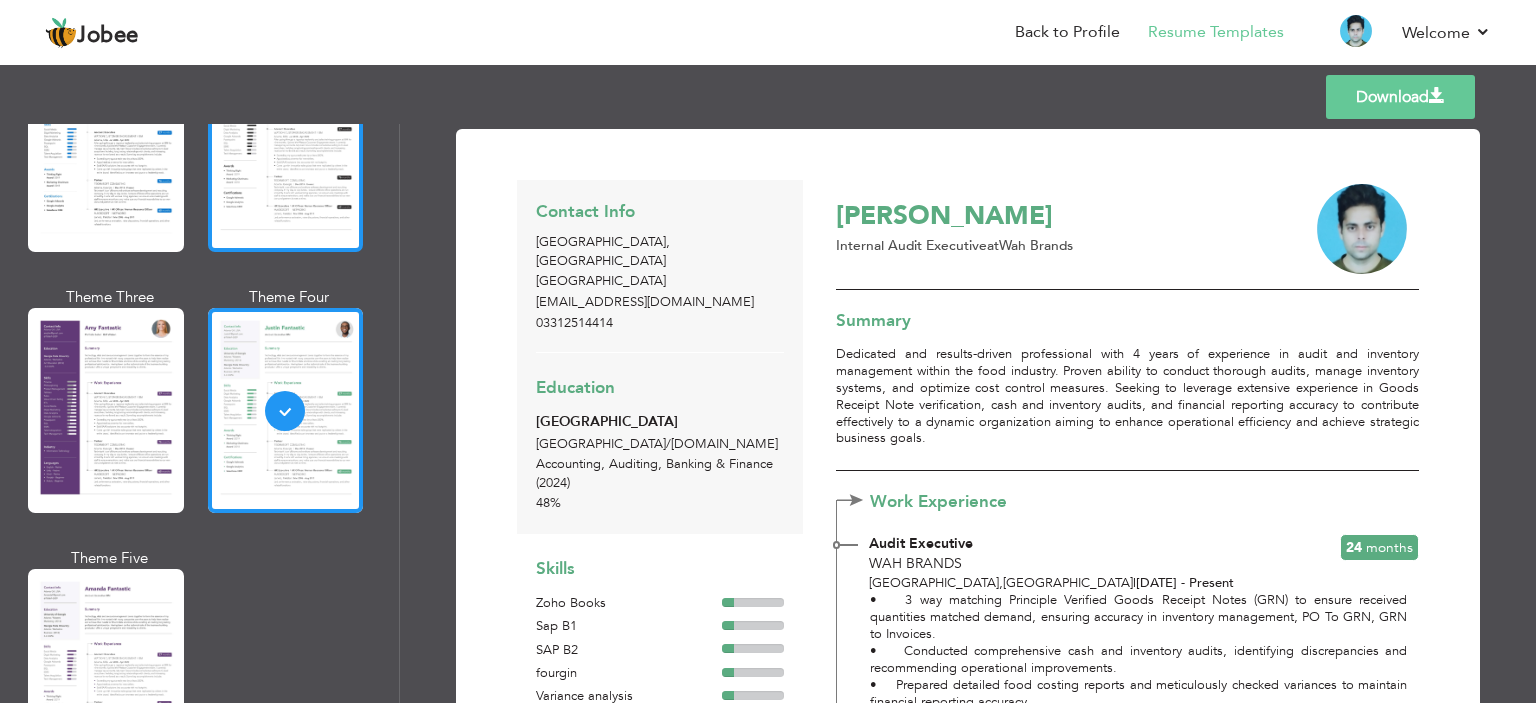 click at bounding box center [286, 149] 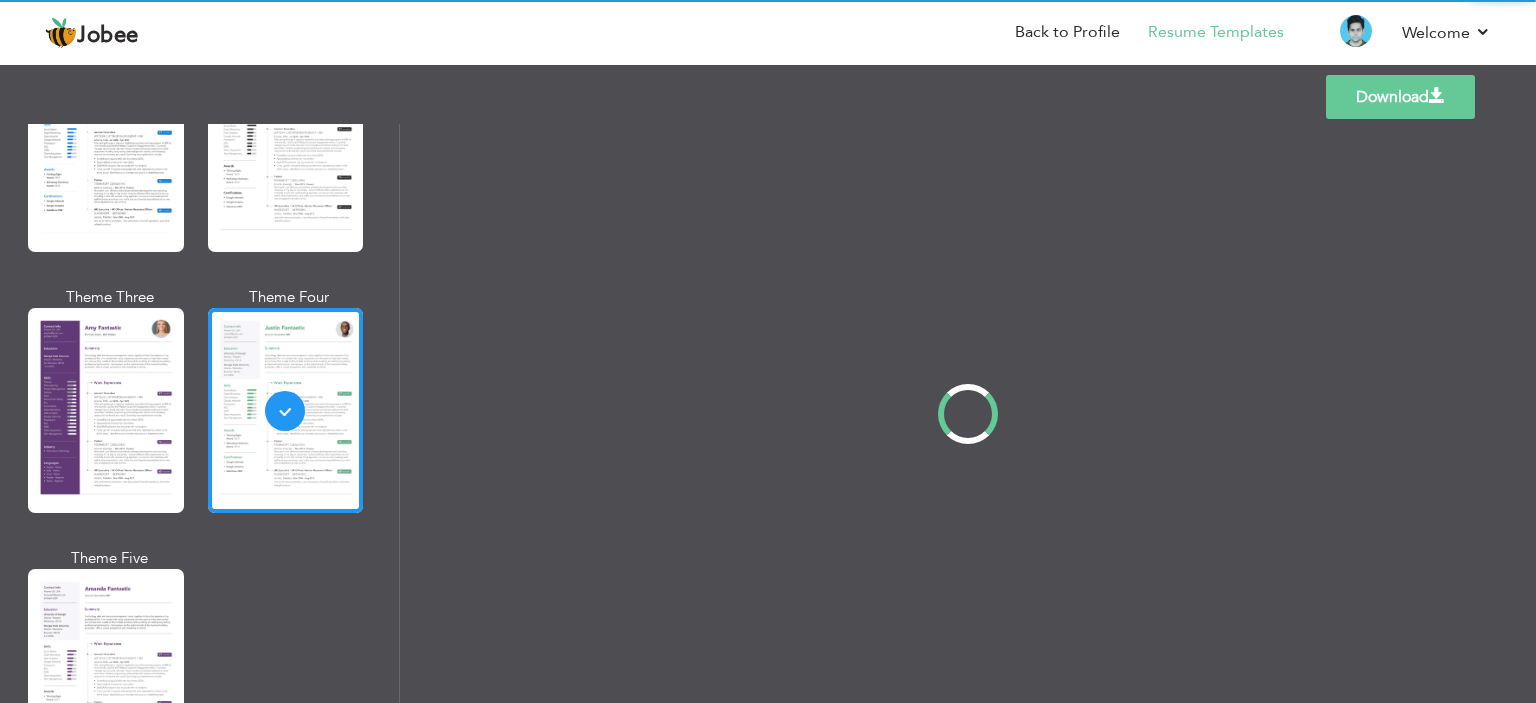 click on "Professional Themes
Theme One
Theme Two
Theme Three
Theme Four" at bounding box center [768, 413] 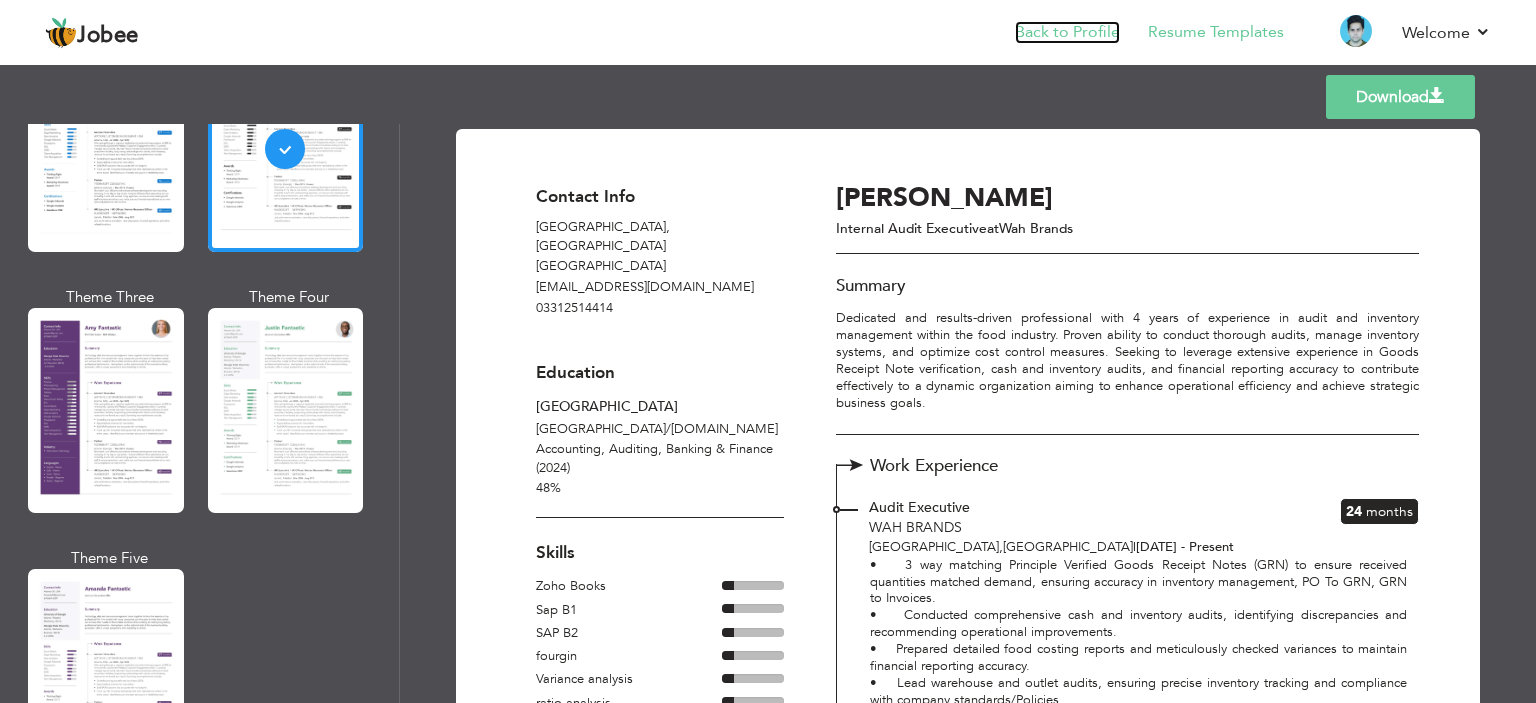 click on "Back to Profile" at bounding box center (1067, 32) 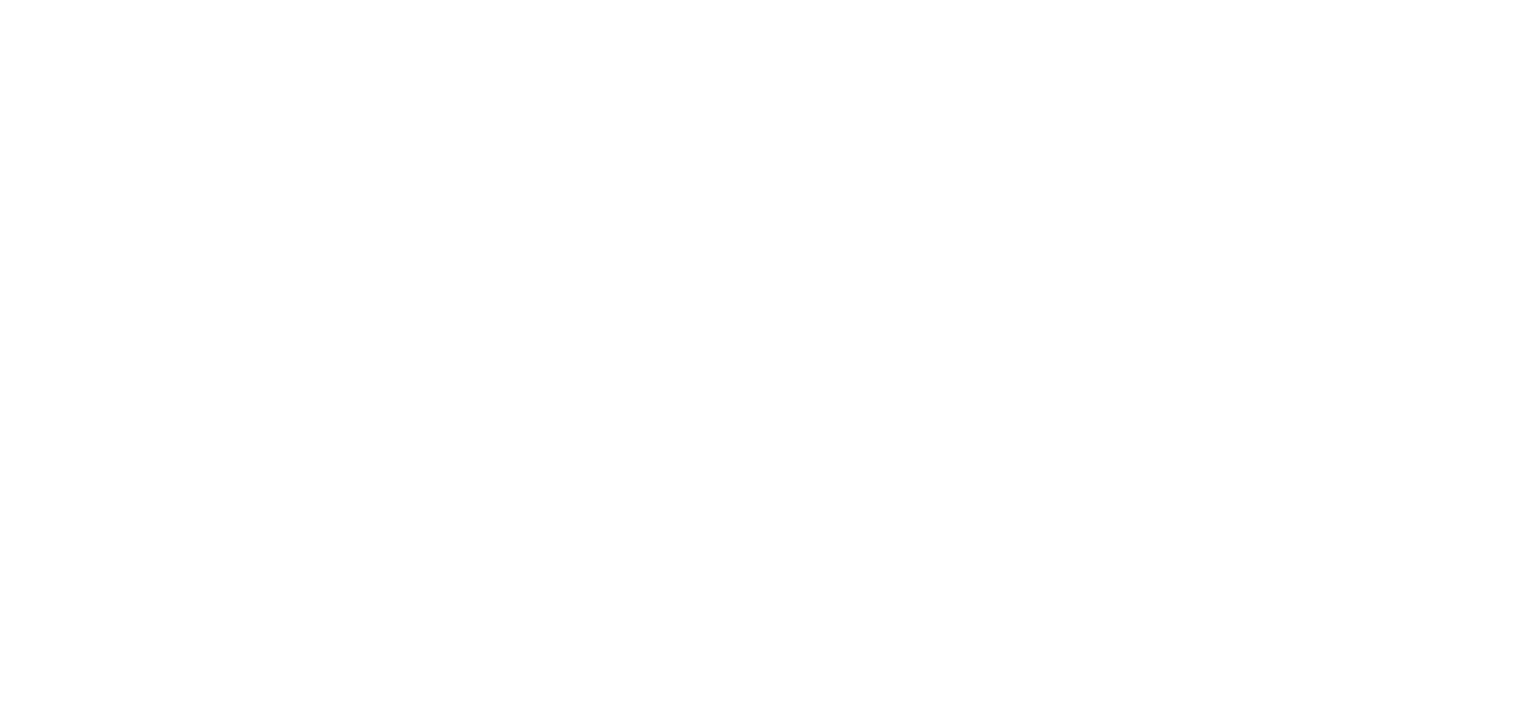 scroll, scrollTop: 0, scrollLeft: 0, axis: both 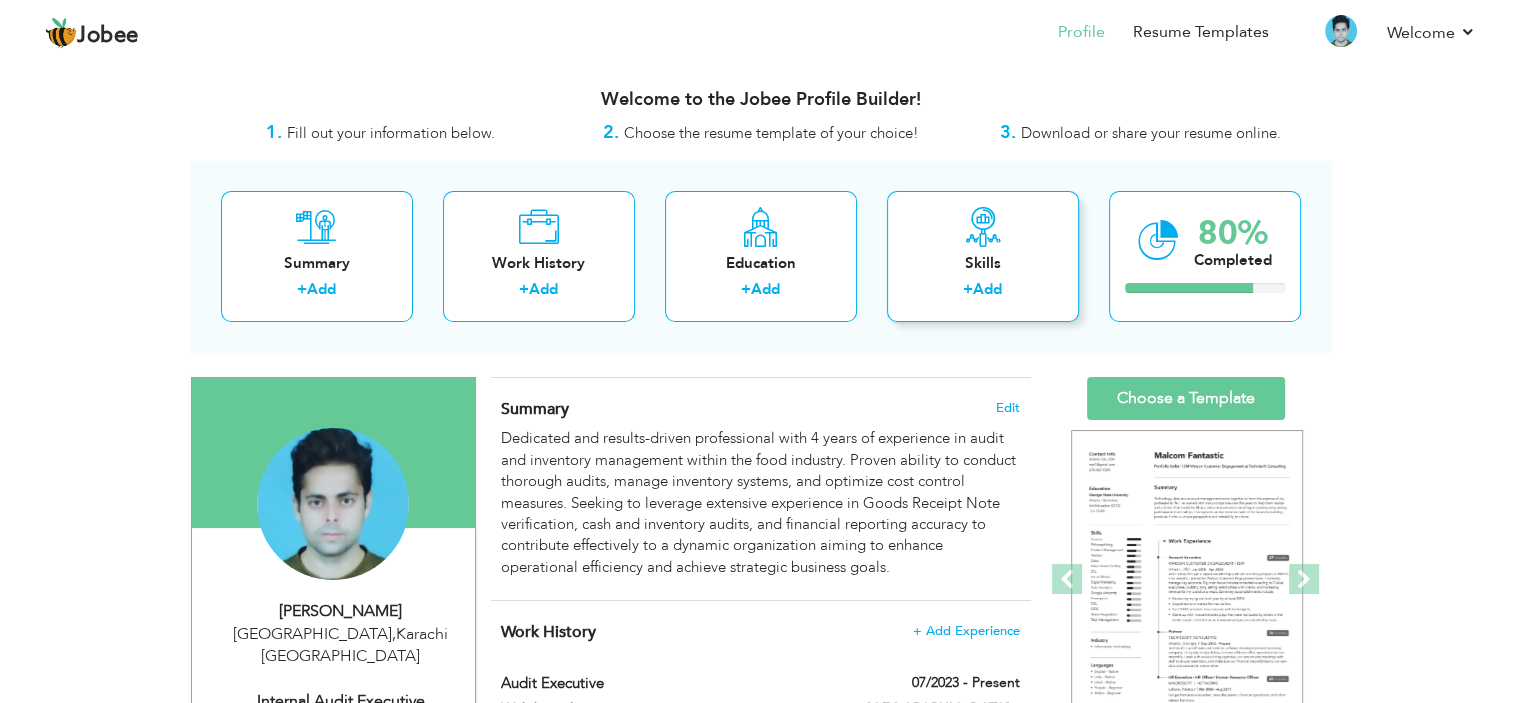 click on "Add" at bounding box center [987, 289] 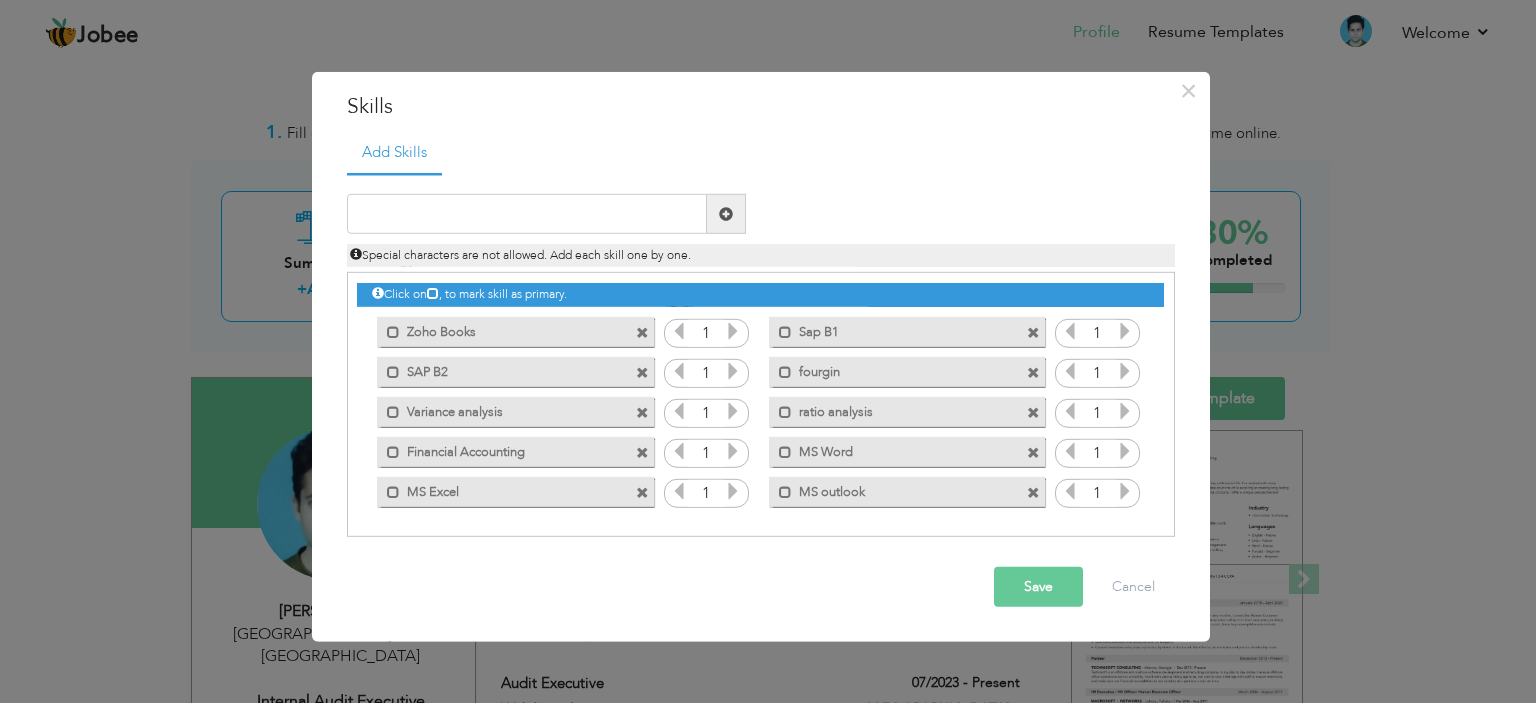 click at bounding box center (642, 452) 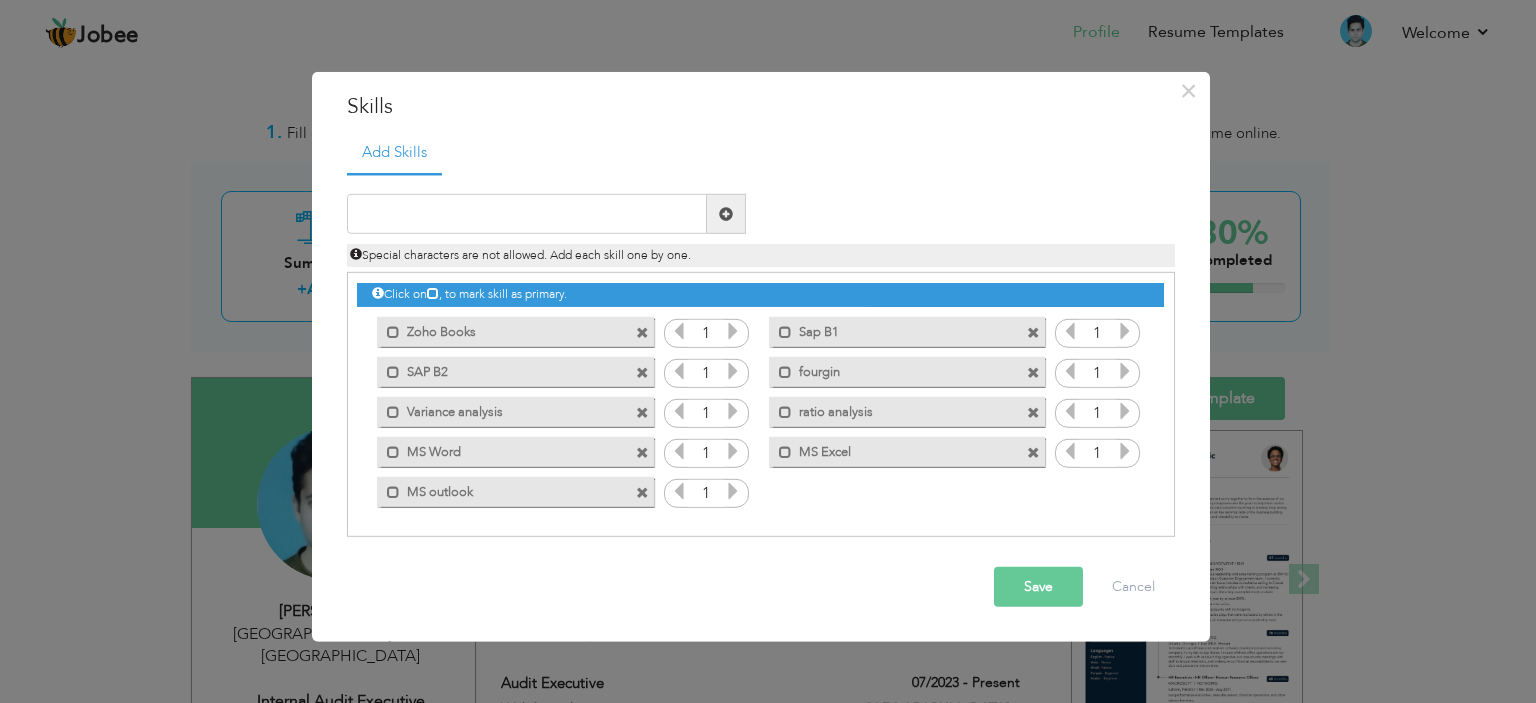 click at bounding box center (1125, 331) 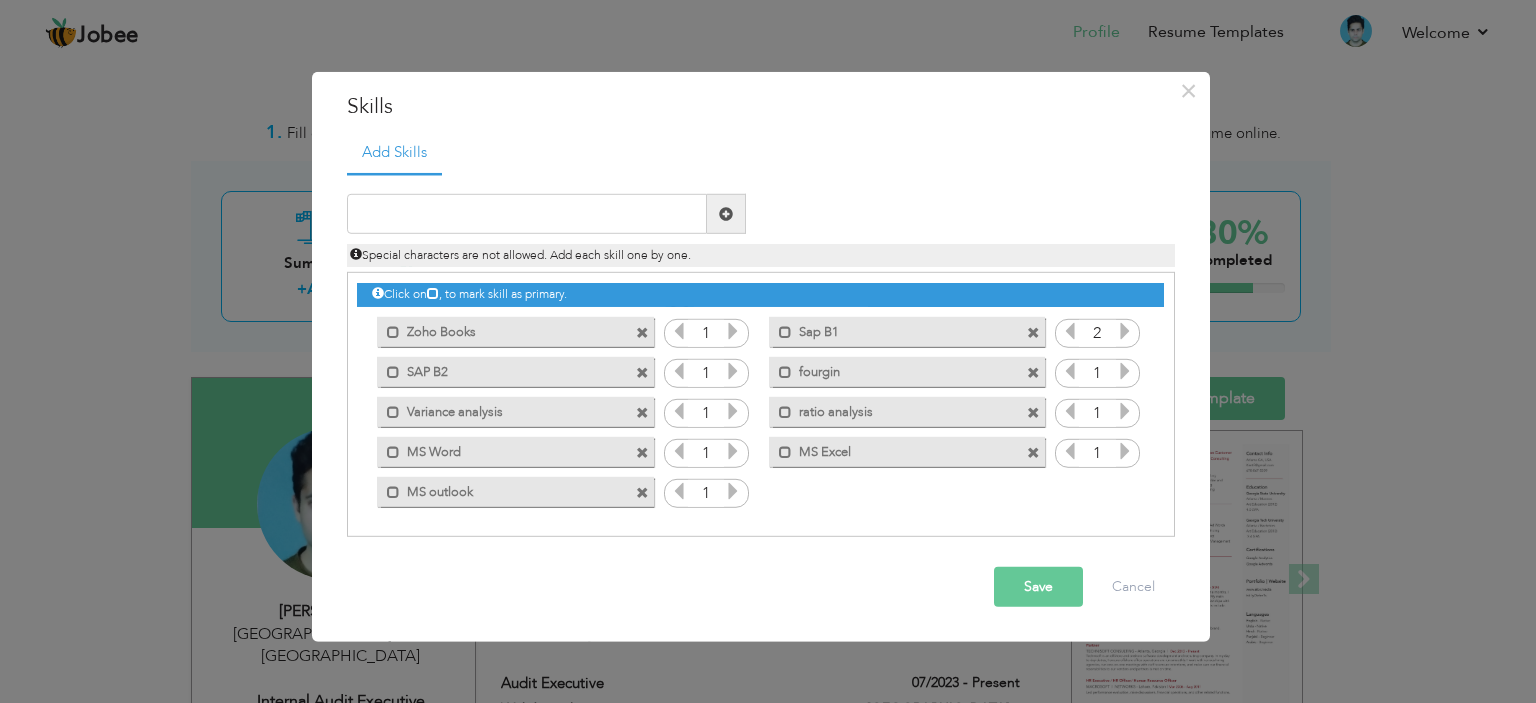 click at bounding box center (1070, 331) 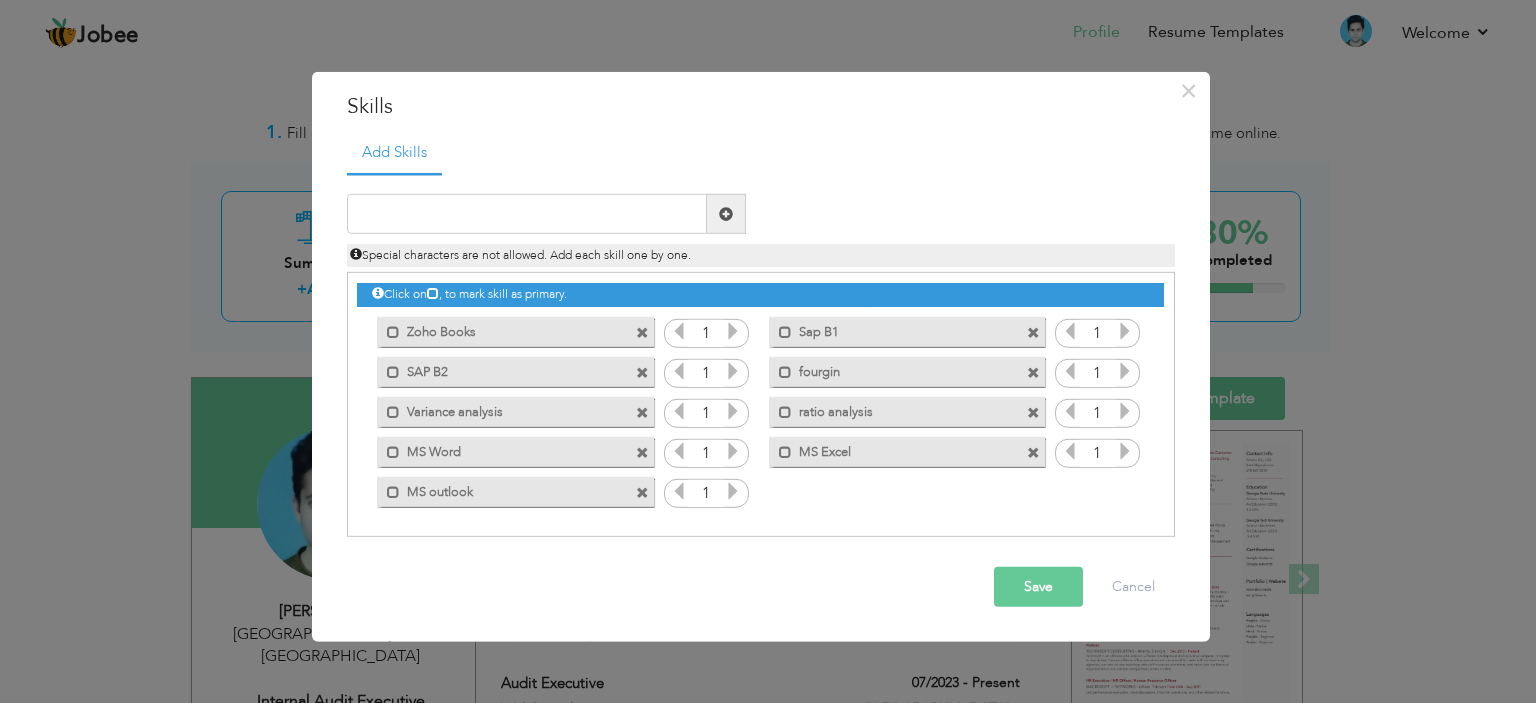 click at bounding box center [642, 492] 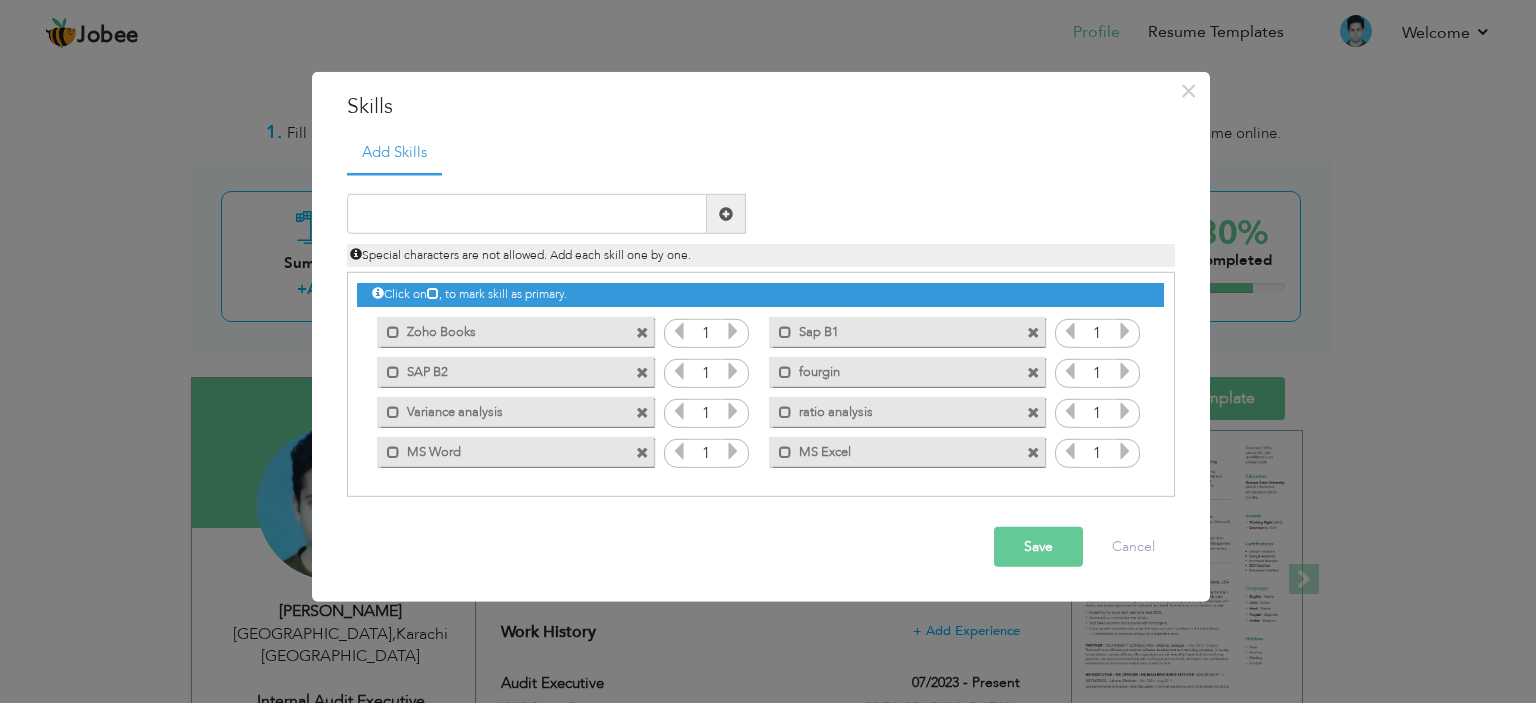 click on "Save" at bounding box center (1038, 547) 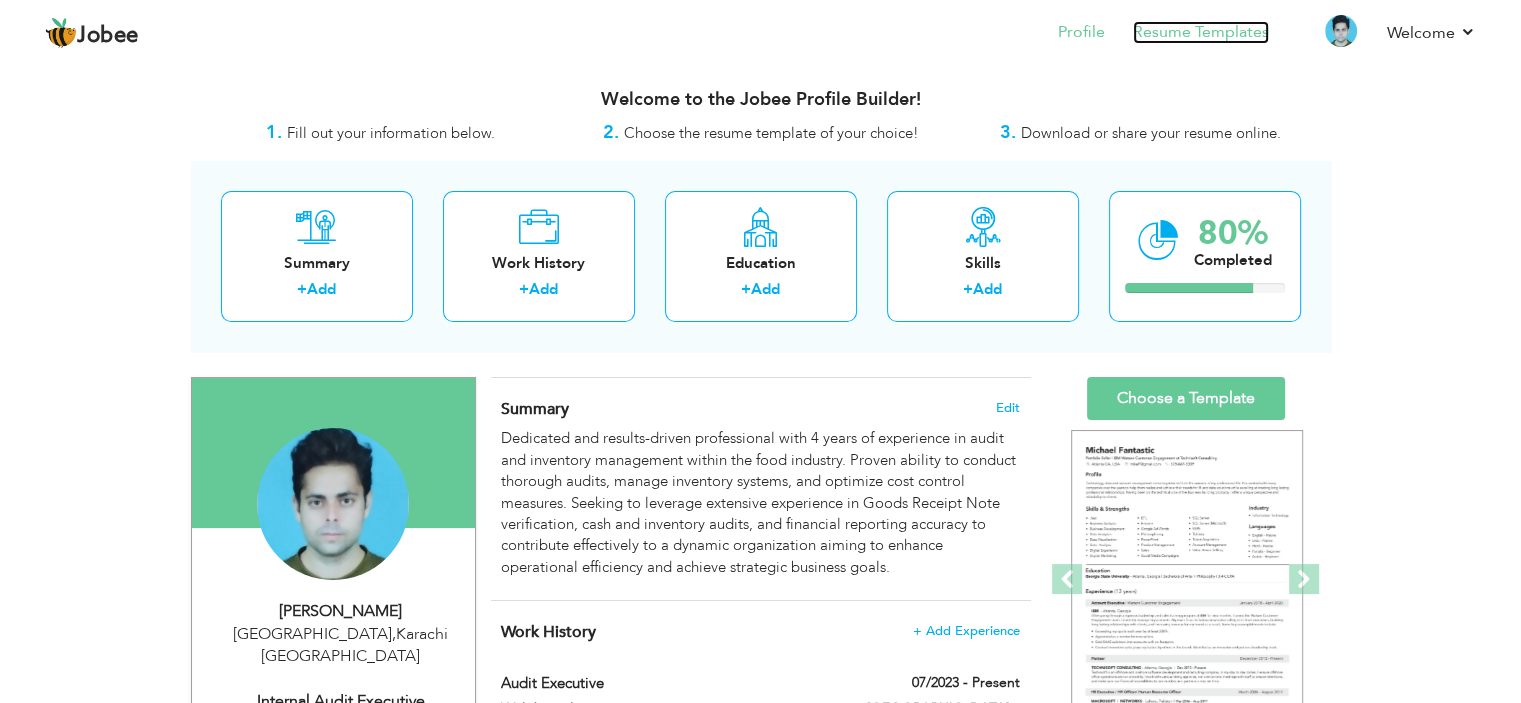 click on "Resume Templates" at bounding box center [1201, 32] 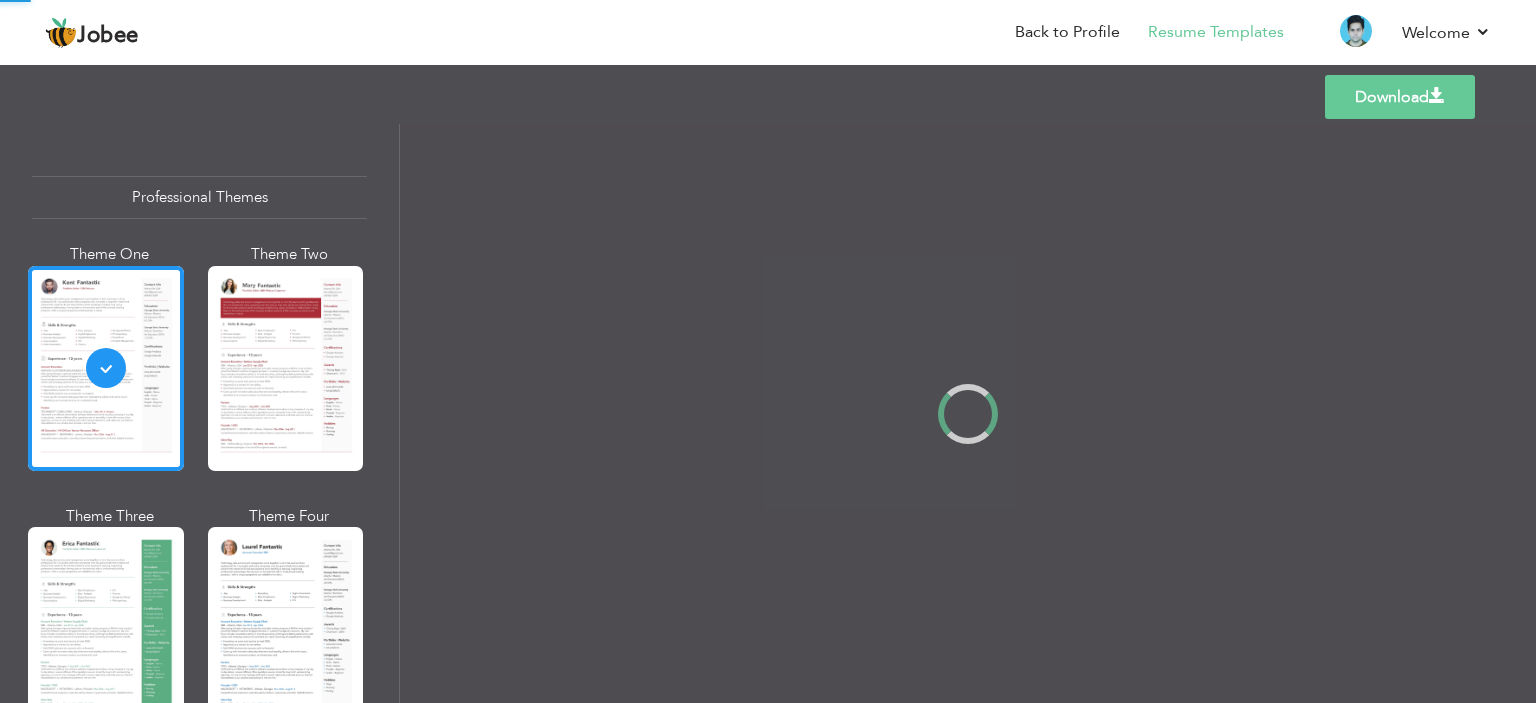 scroll, scrollTop: 0, scrollLeft: 0, axis: both 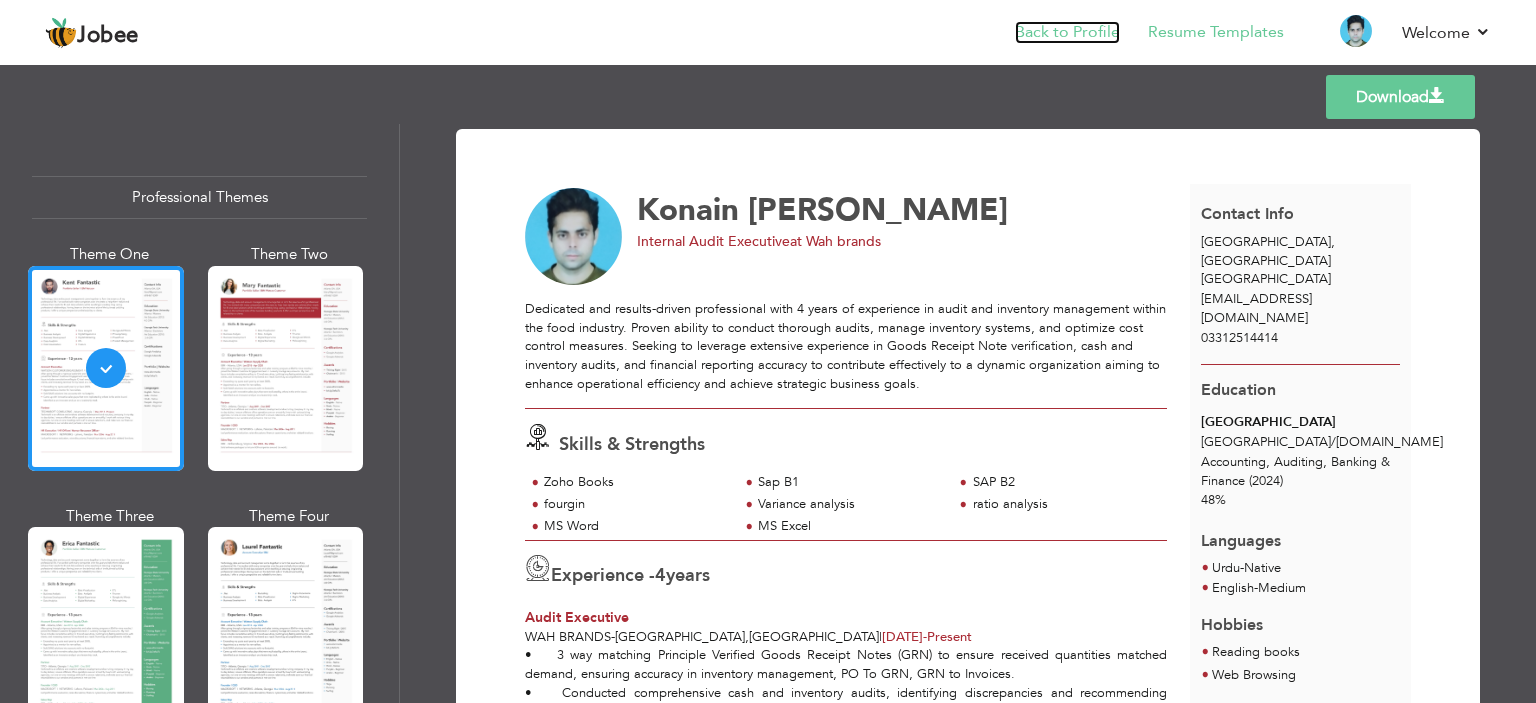 click on "Back to Profile" at bounding box center [1067, 32] 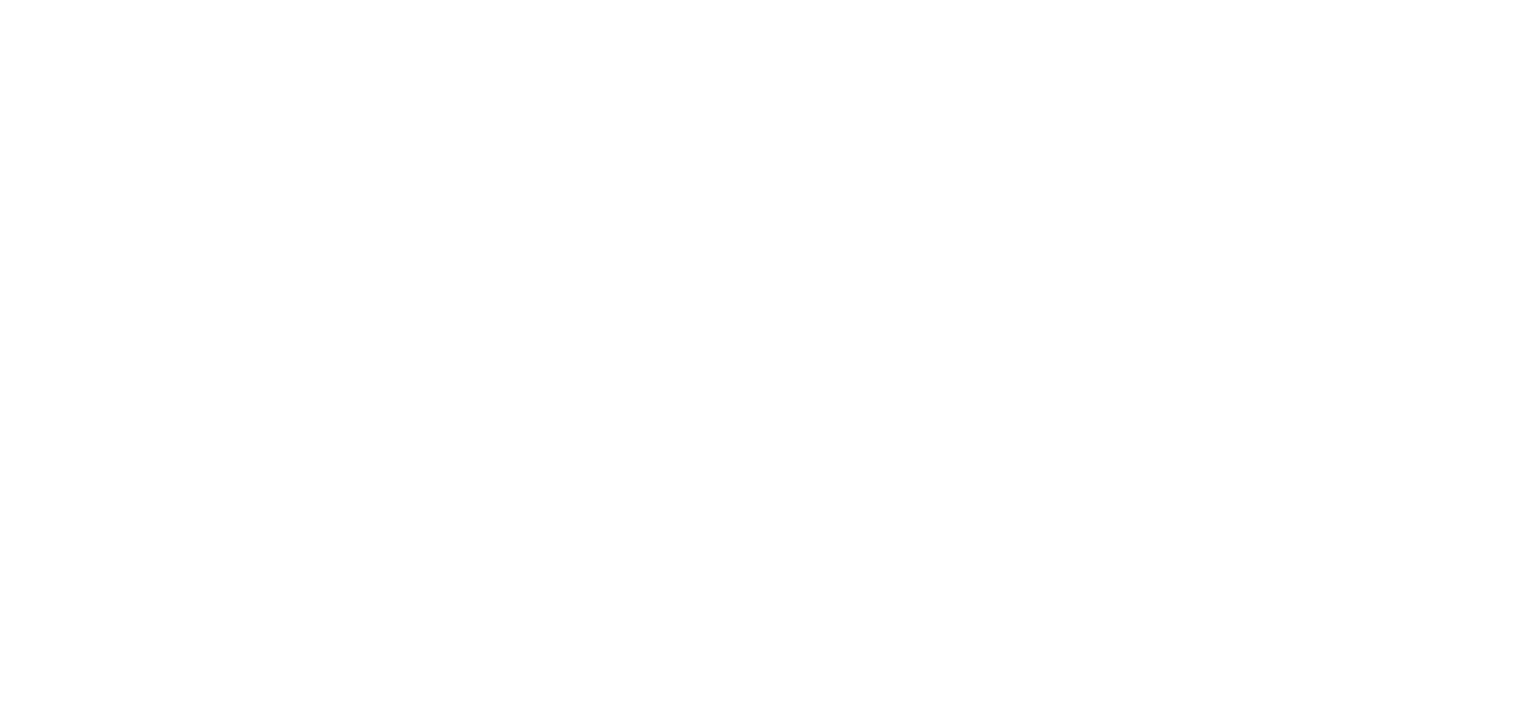scroll, scrollTop: 0, scrollLeft: 0, axis: both 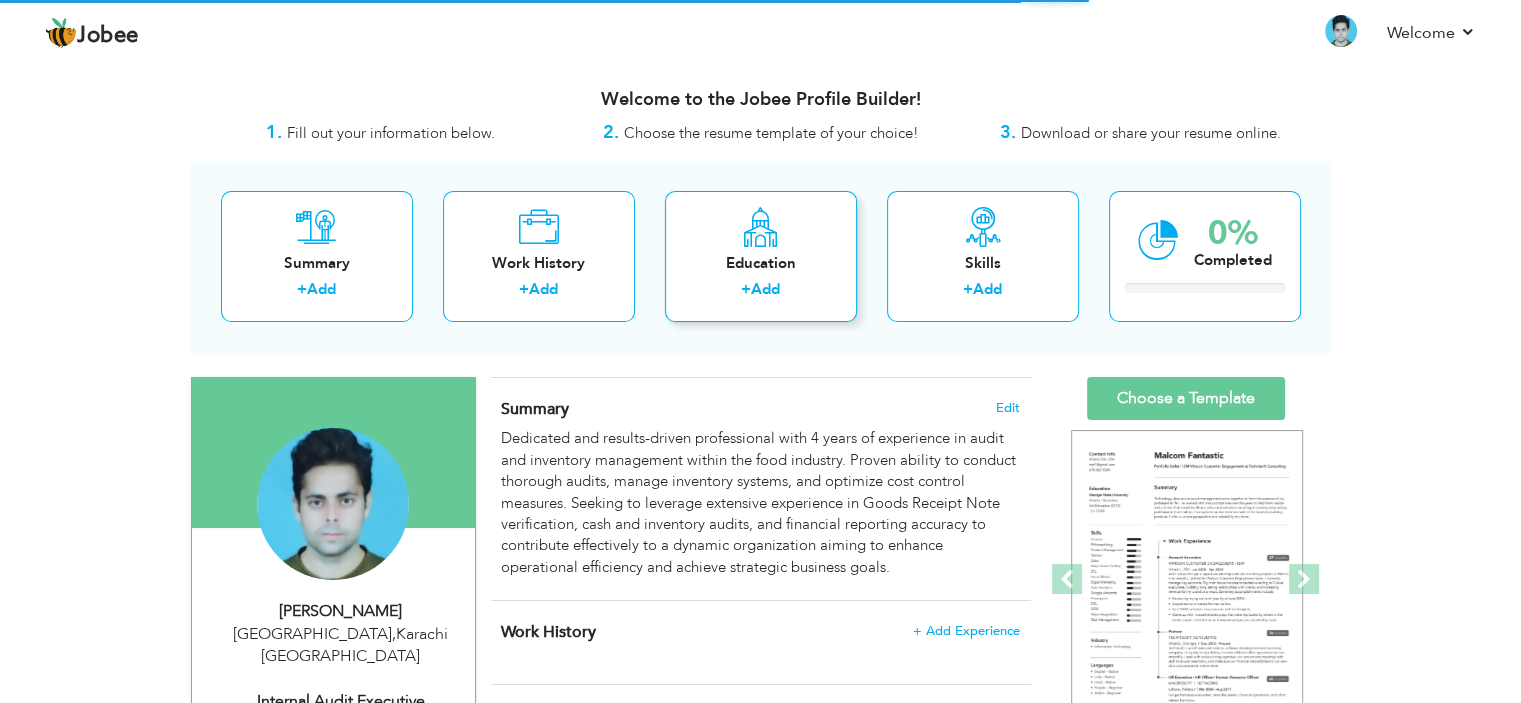 click on "Education" at bounding box center (761, 263) 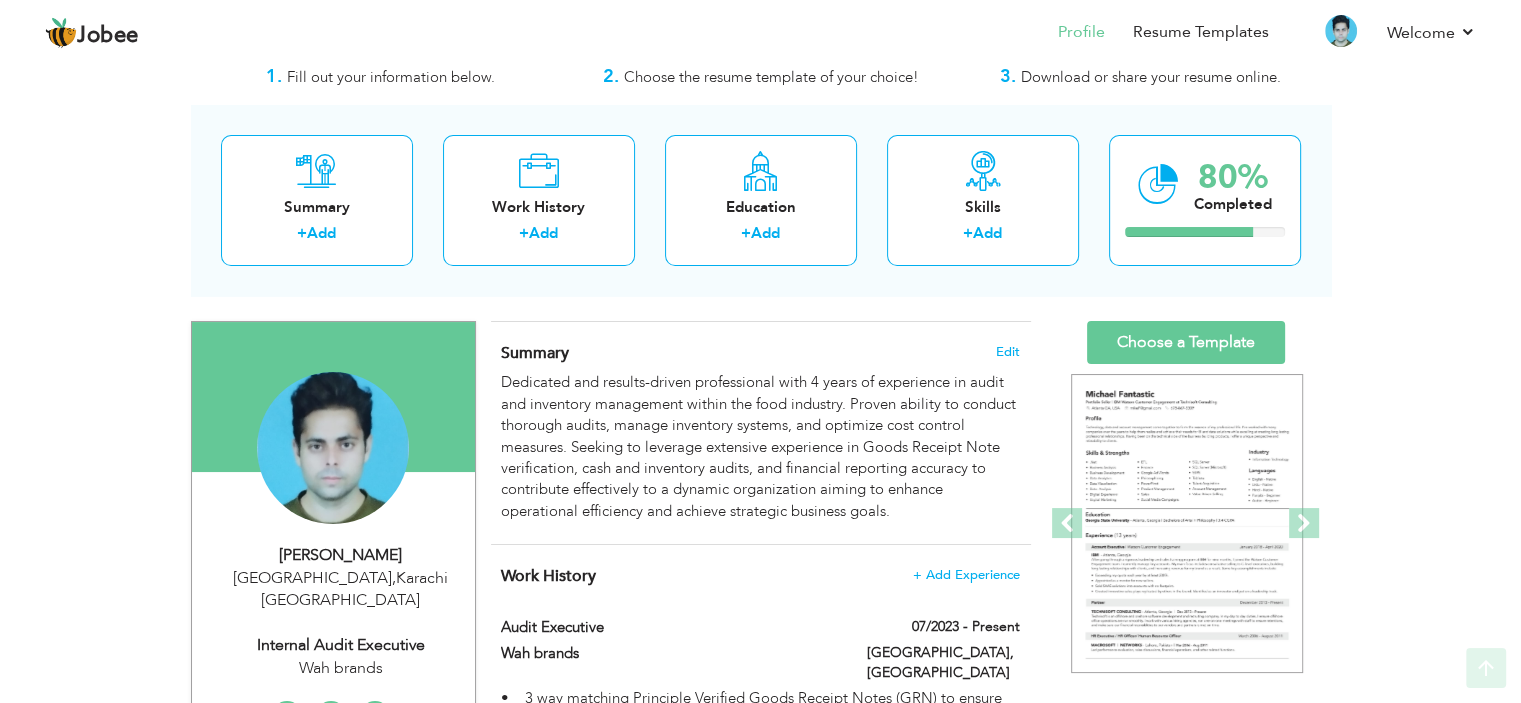 scroll, scrollTop: 54, scrollLeft: 0, axis: vertical 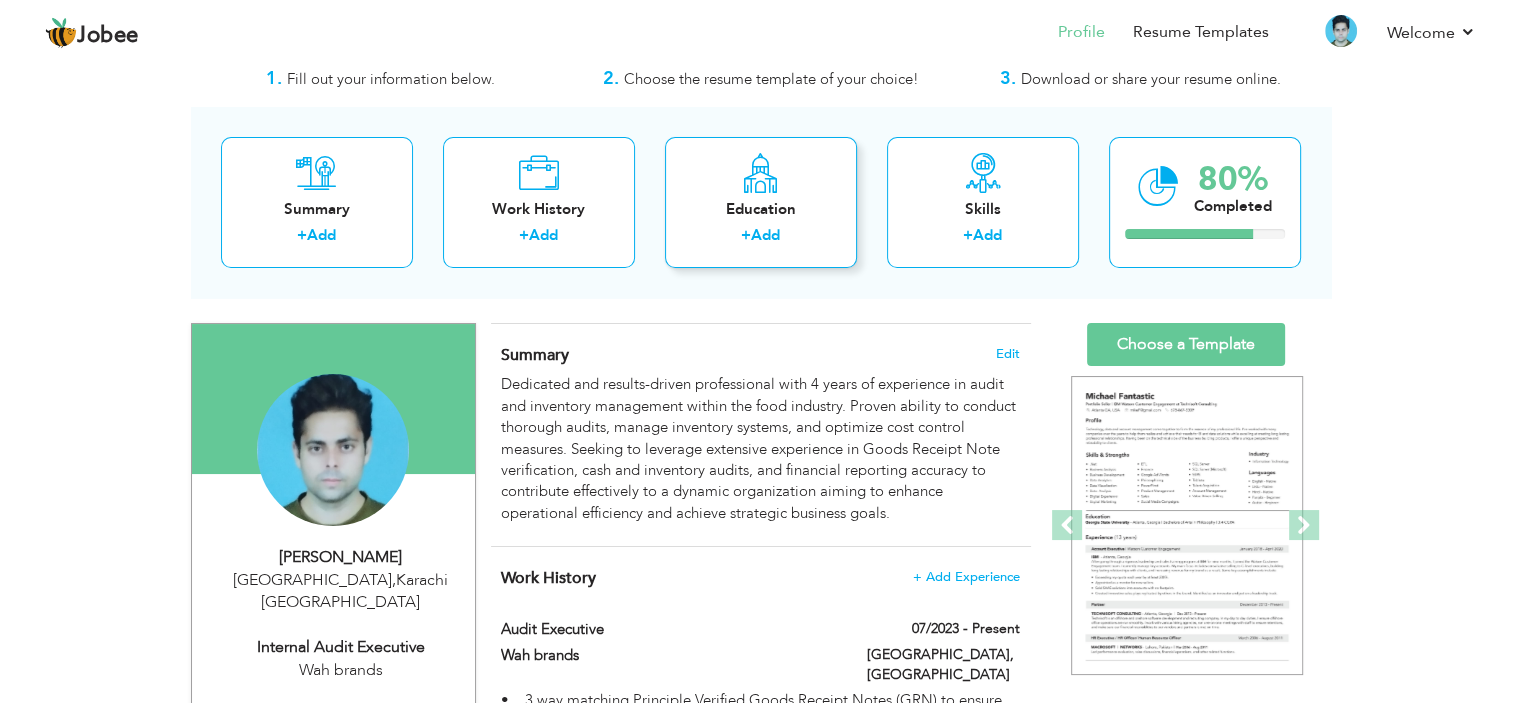 click on "Education" at bounding box center (761, 209) 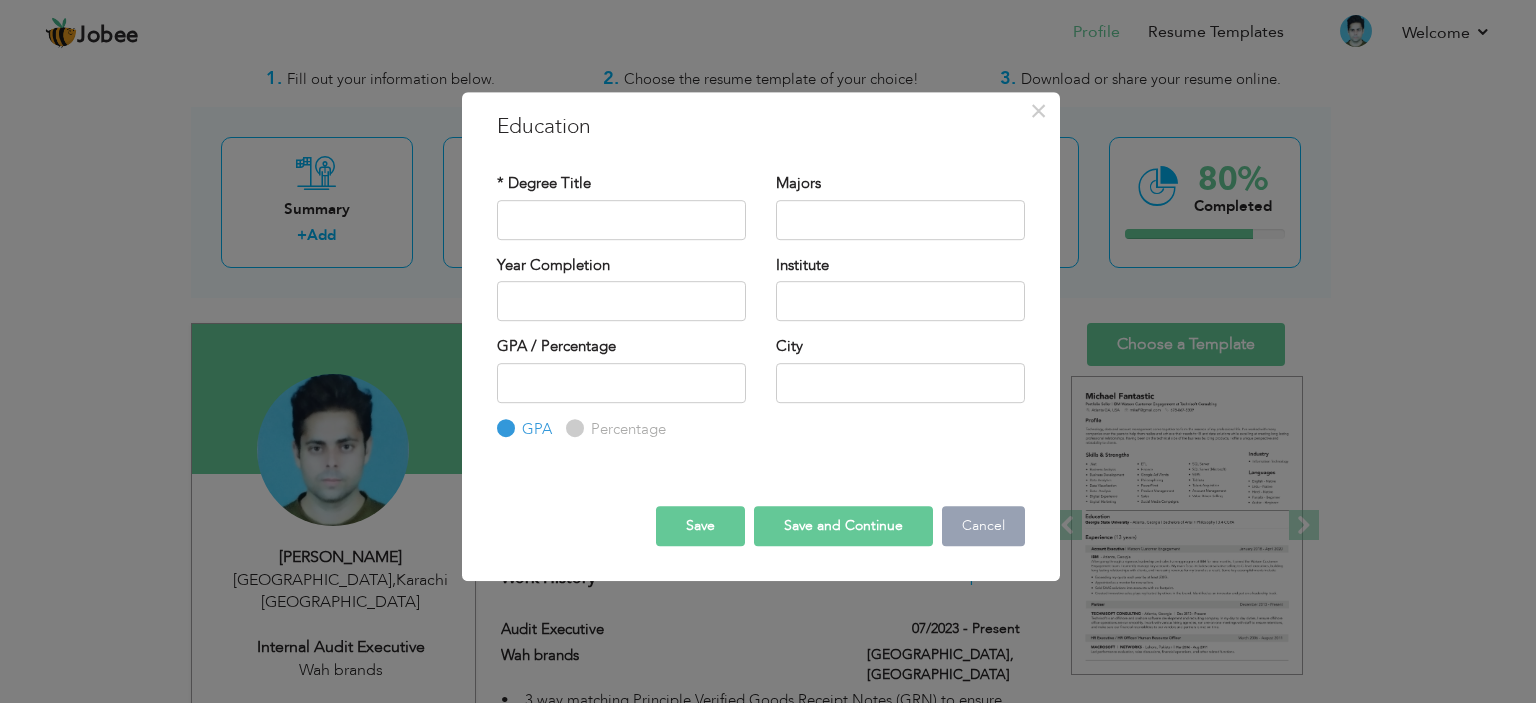 click on "Cancel" at bounding box center [983, 526] 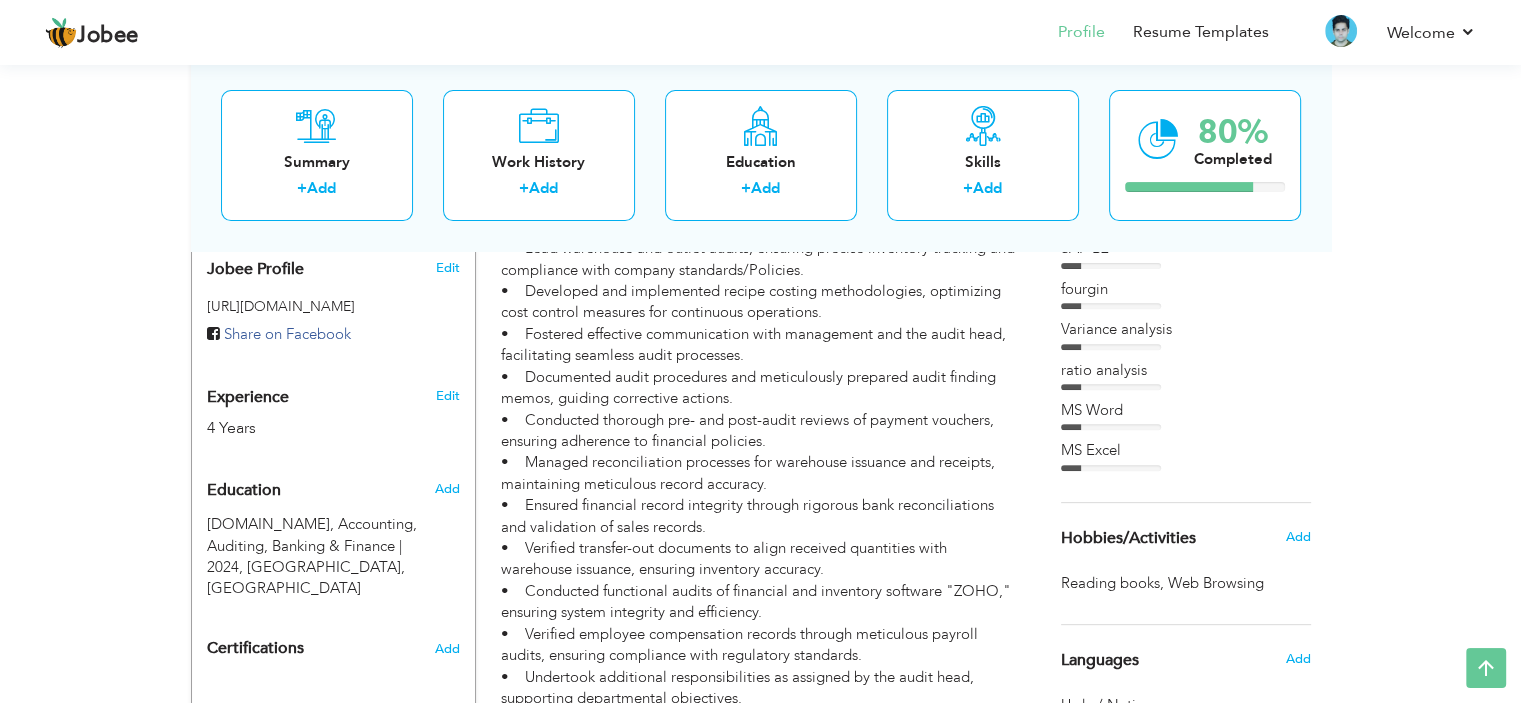 scroll, scrollTop: 691, scrollLeft: 0, axis: vertical 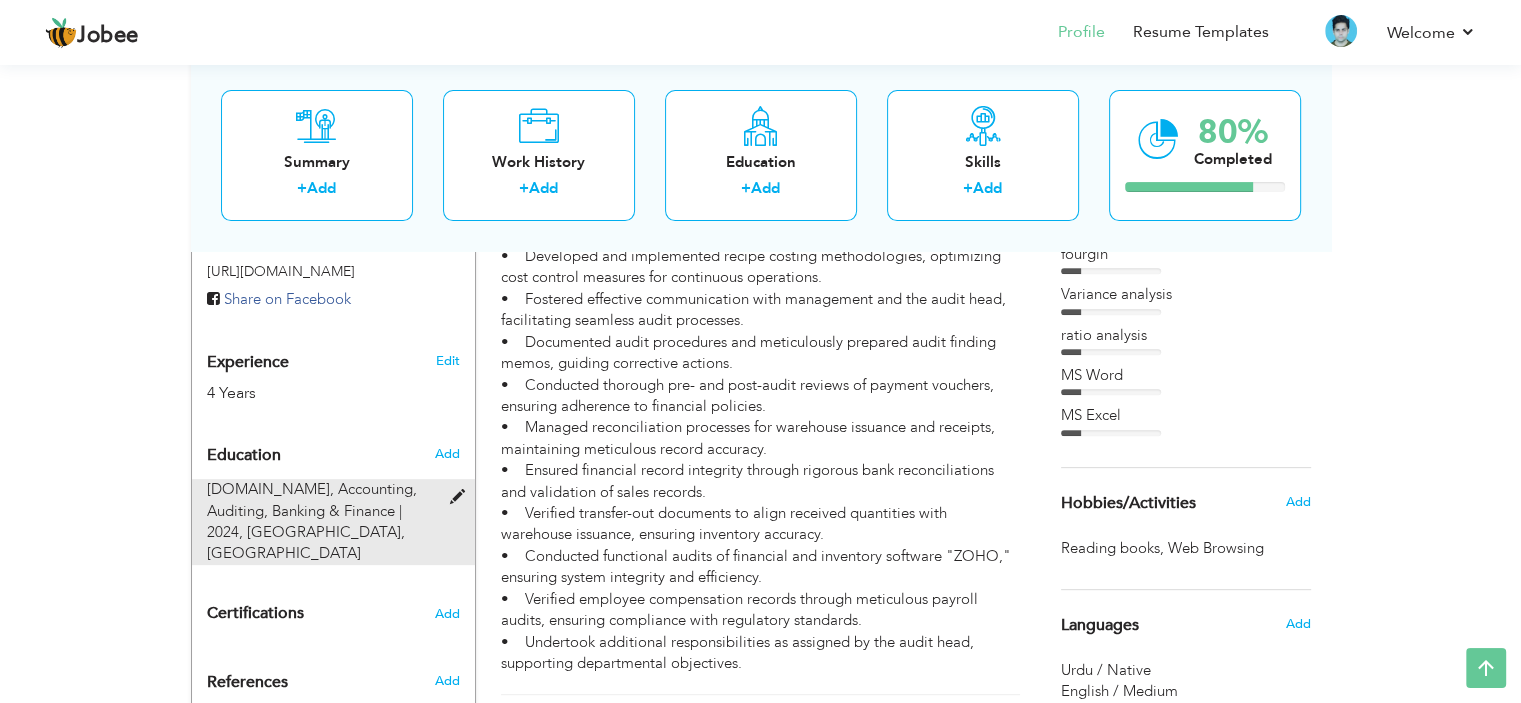 click at bounding box center [461, 497] 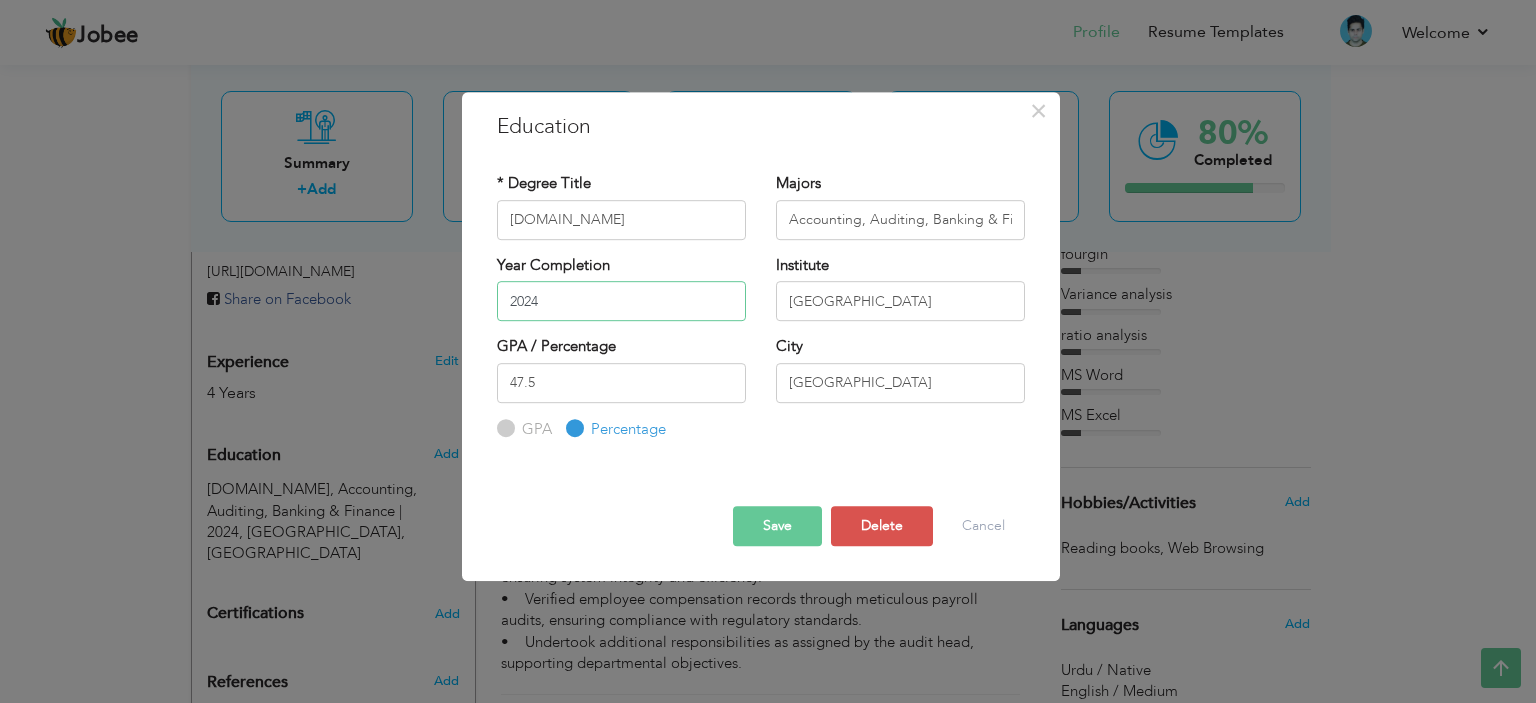 click on "2024" at bounding box center [621, 301] 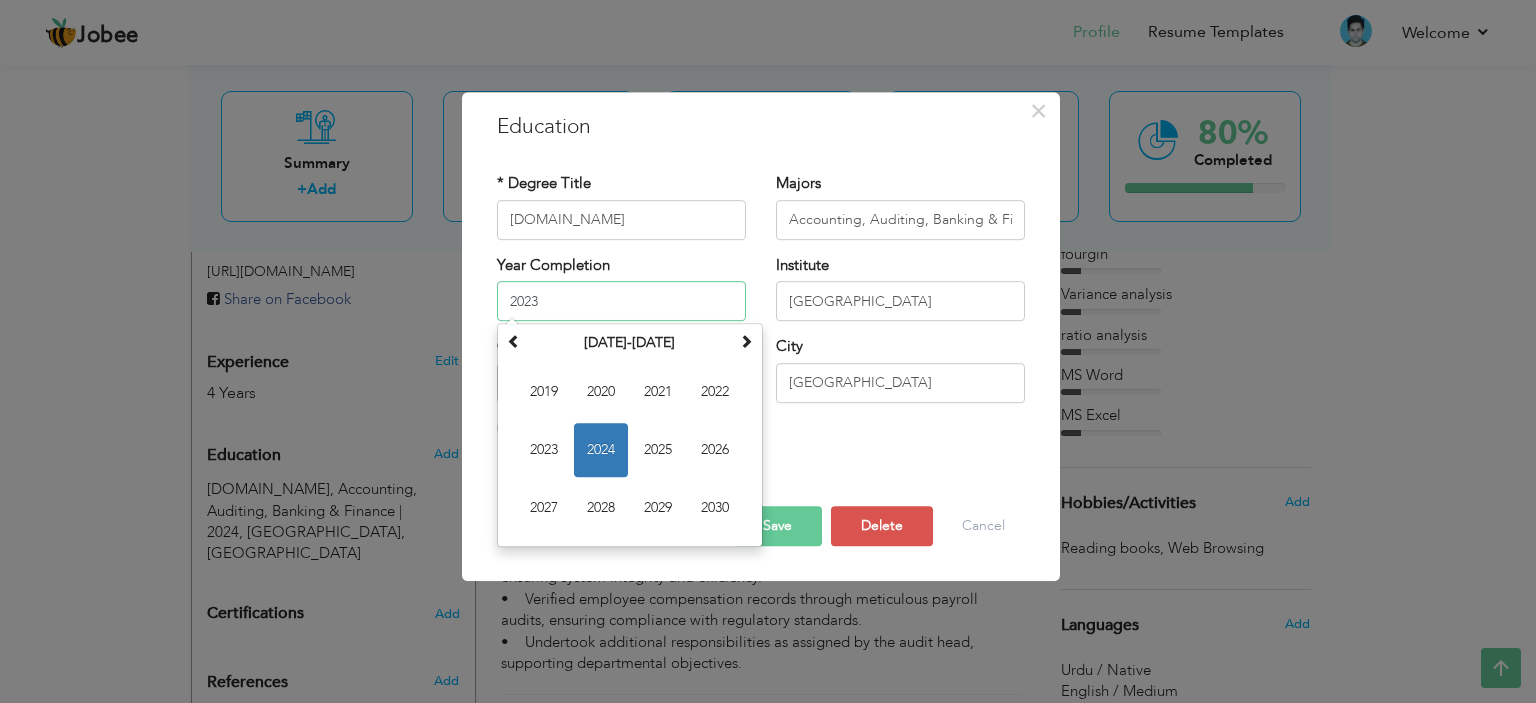 type on "2023" 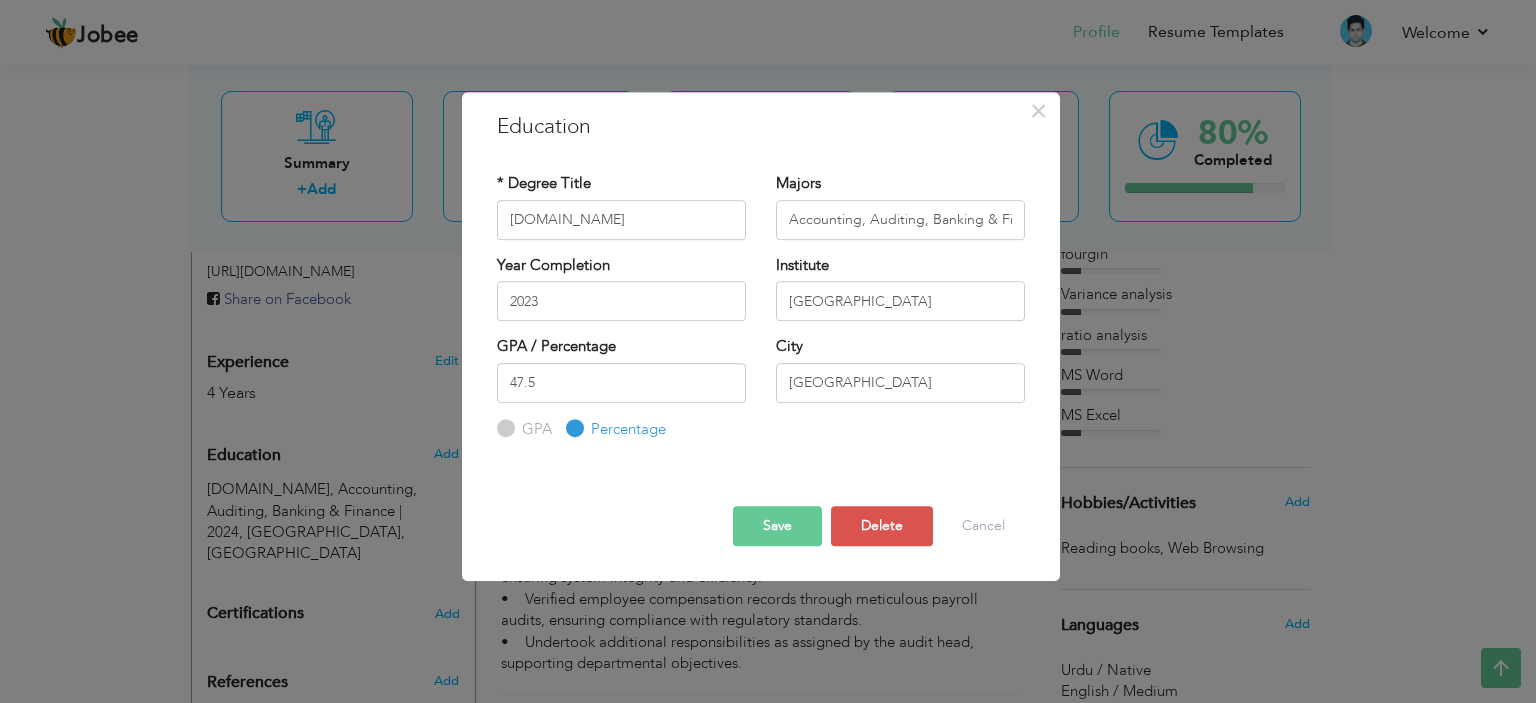 click on "Save" at bounding box center (777, 526) 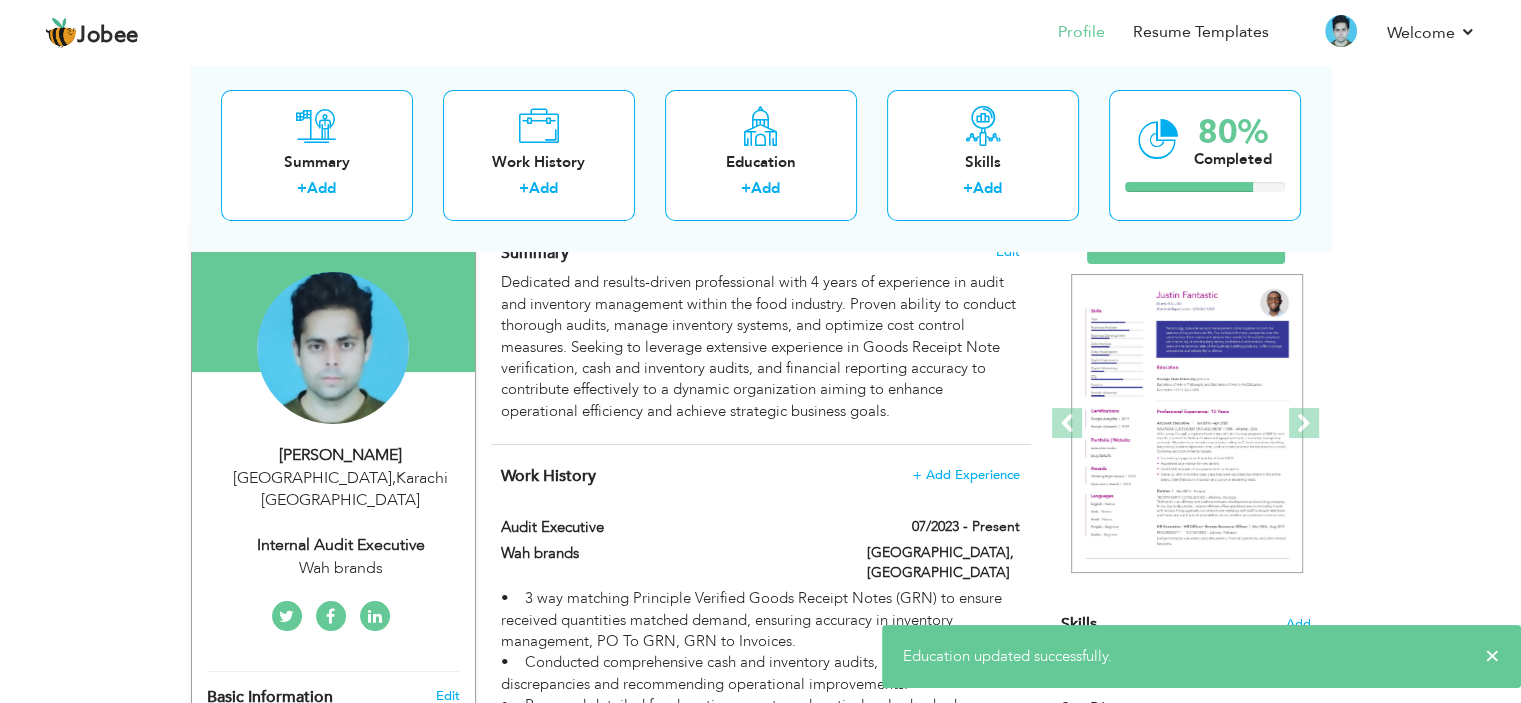 scroll, scrollTop: 0, scrollLeft: 0, axis: both 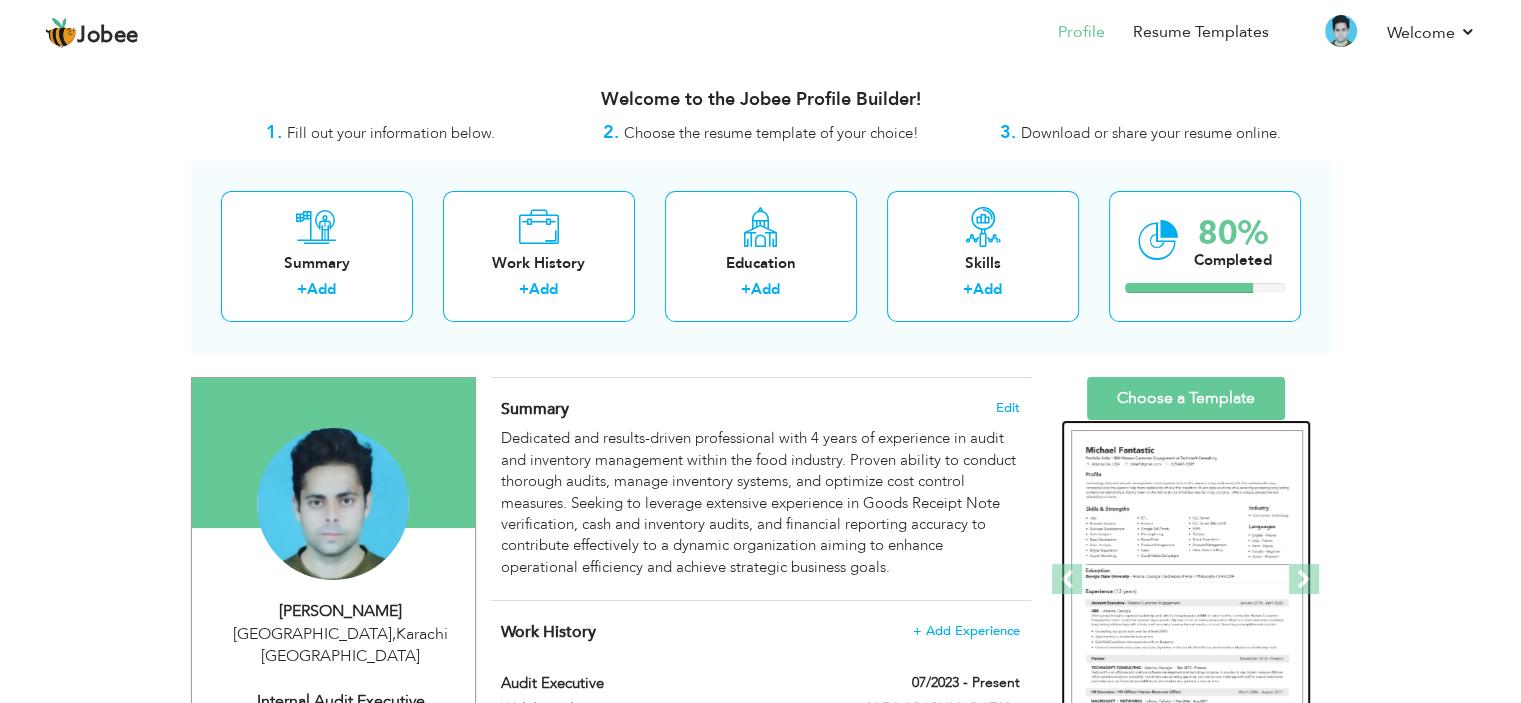 click at bounding box center [1187, 580] 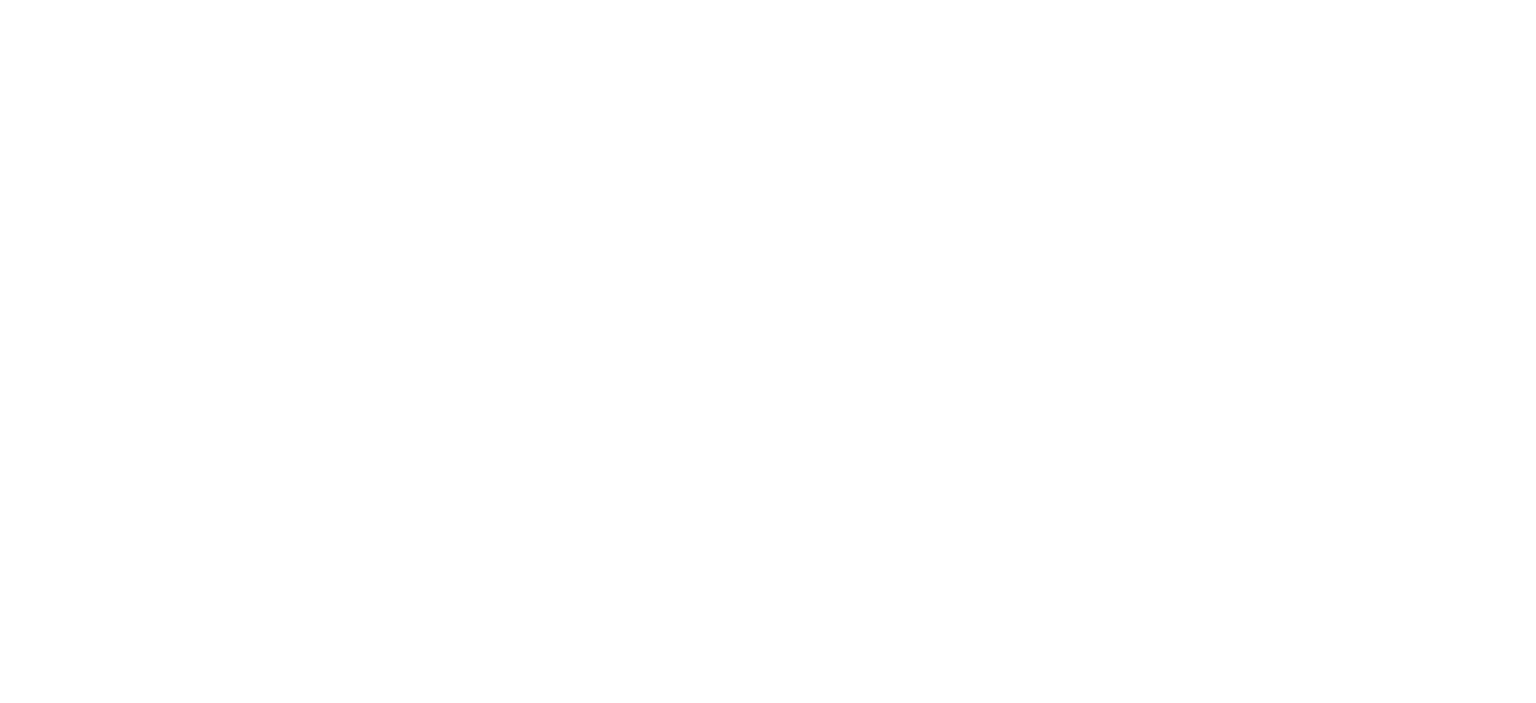 scroll, scrollTop: 0, scrollLeft: 0, axis: both 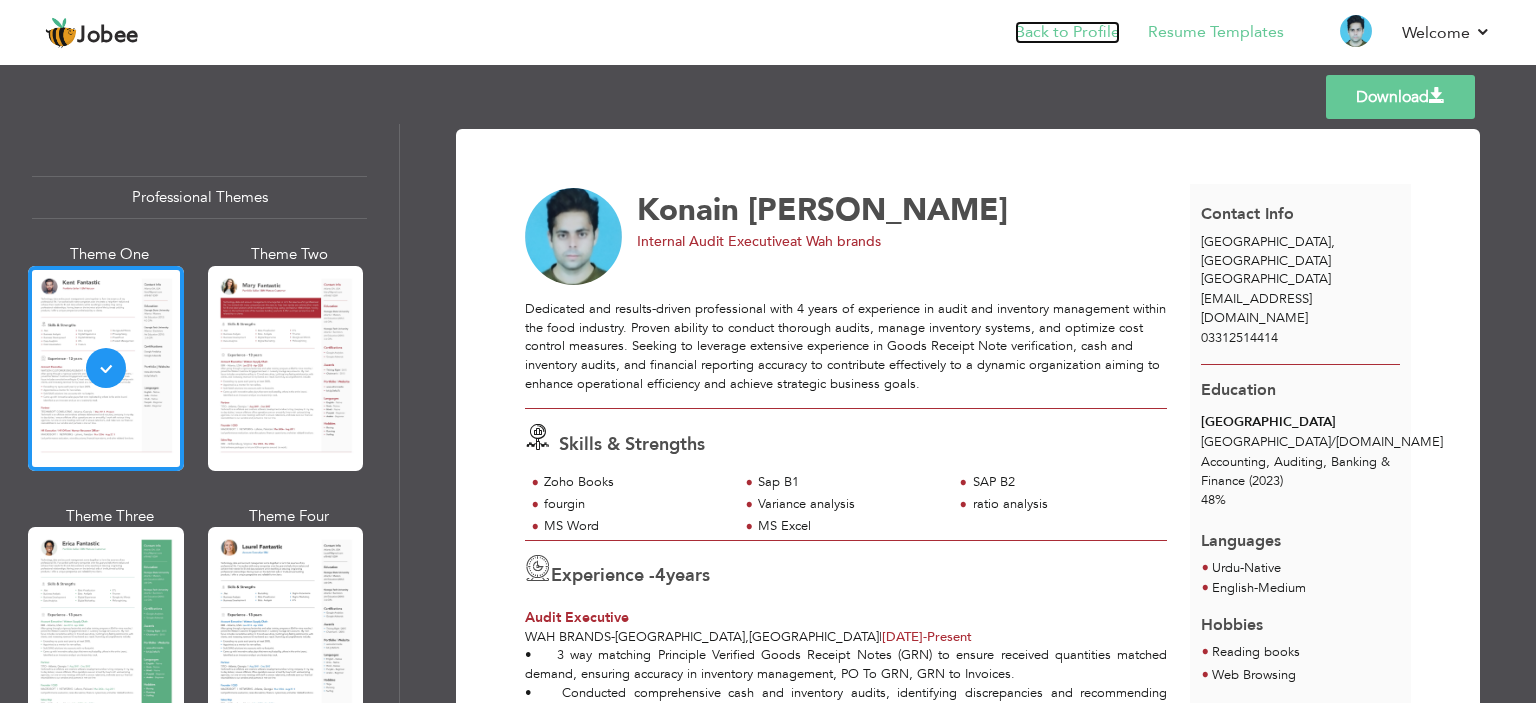 click on "Back to Profile" at bounding box center [1067, 32] 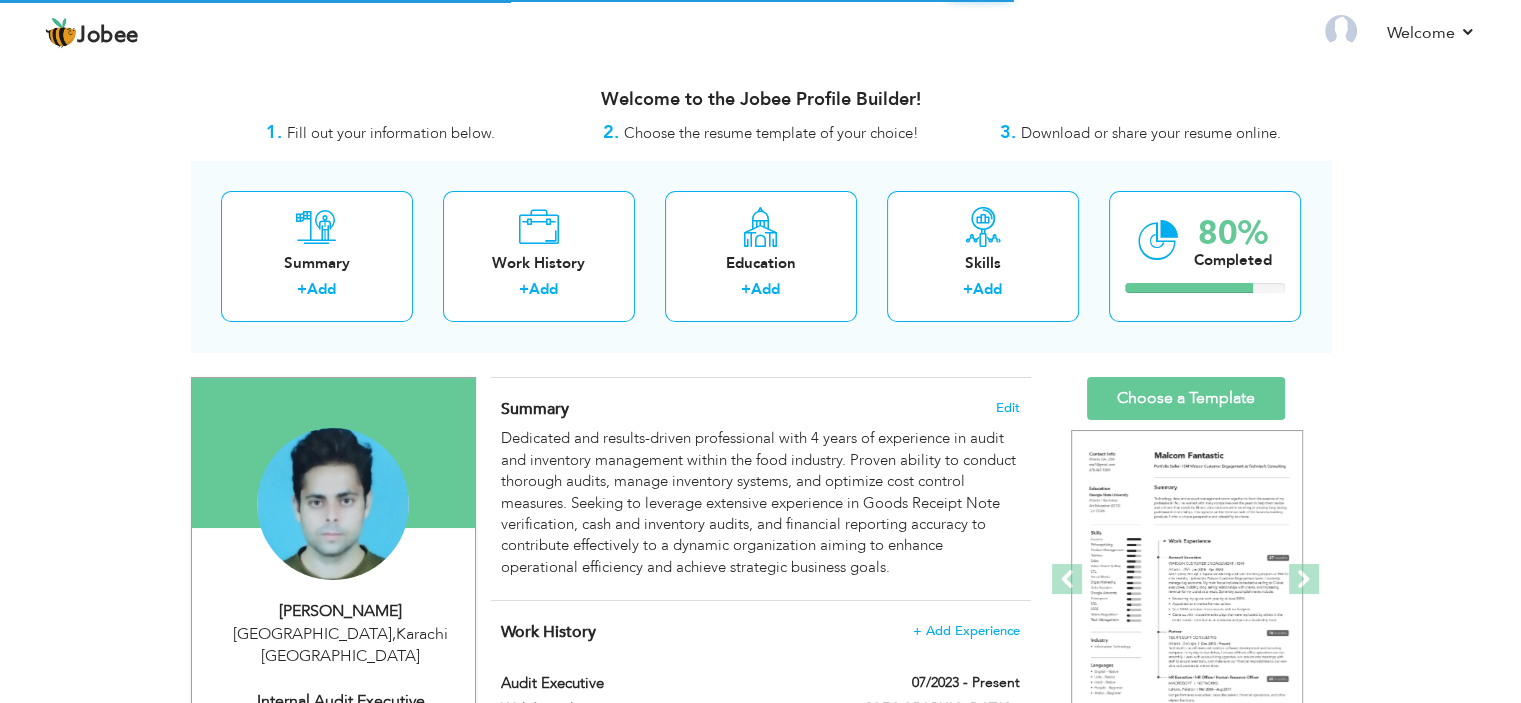 scroll, scrollTop: 0, scrollLeft: 0, axis: both 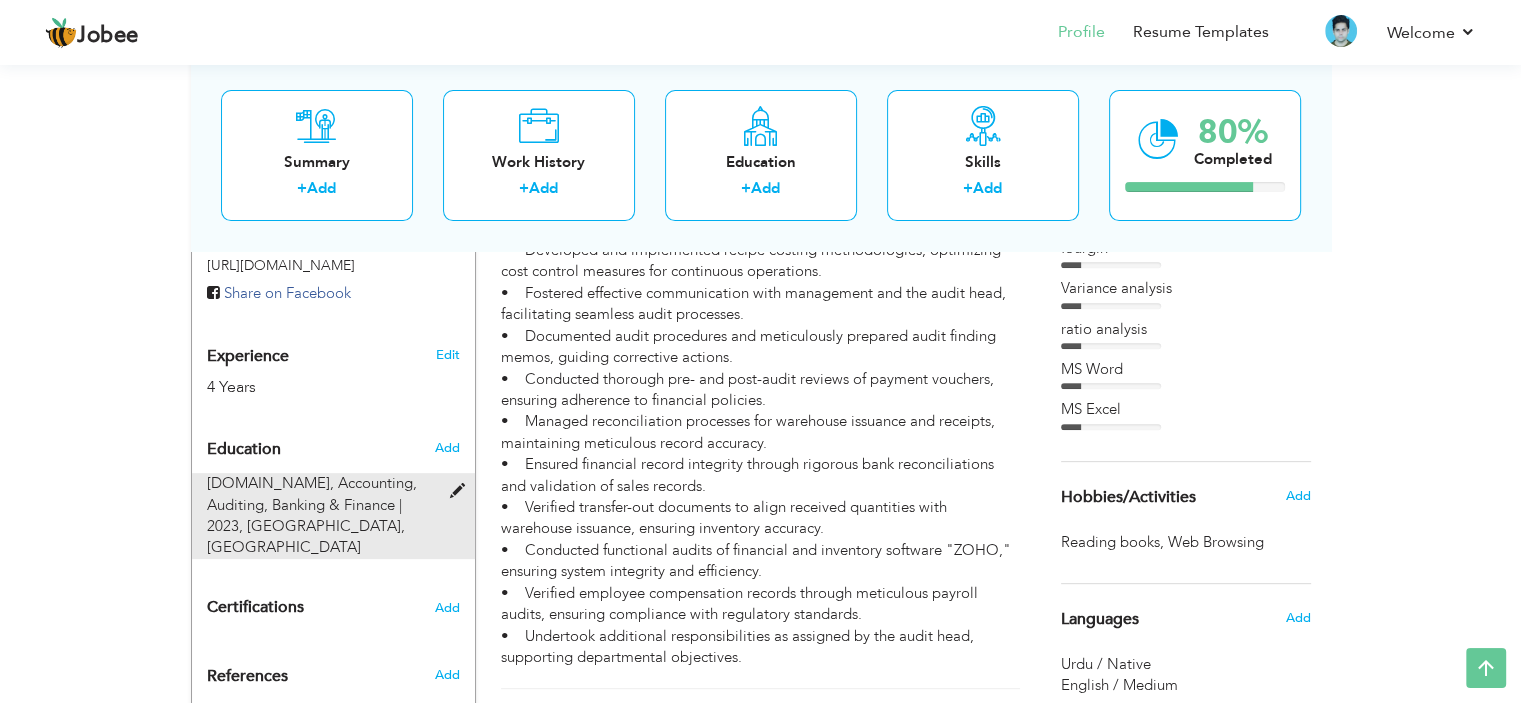click at bounding box center (461, 491) 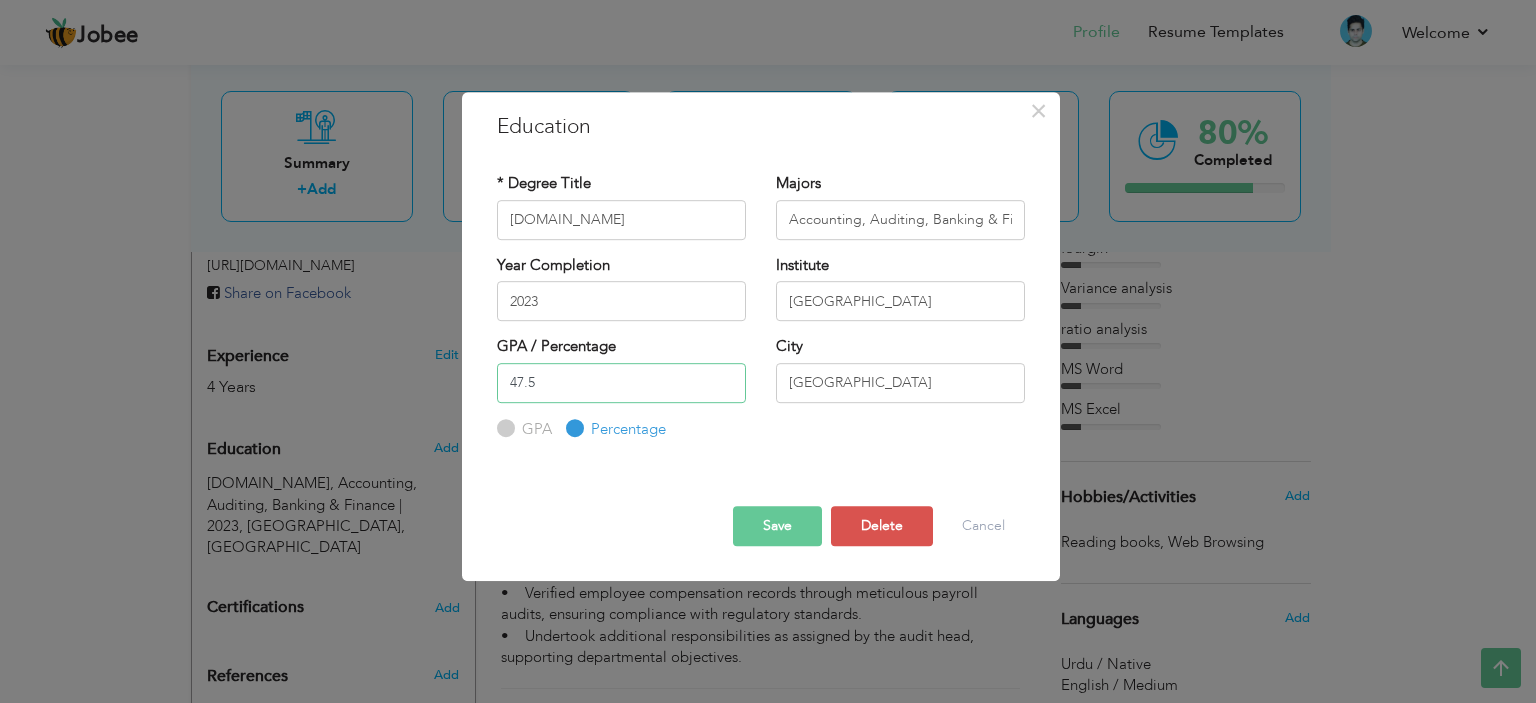click on "47.5" at bounding box center (621, 383) 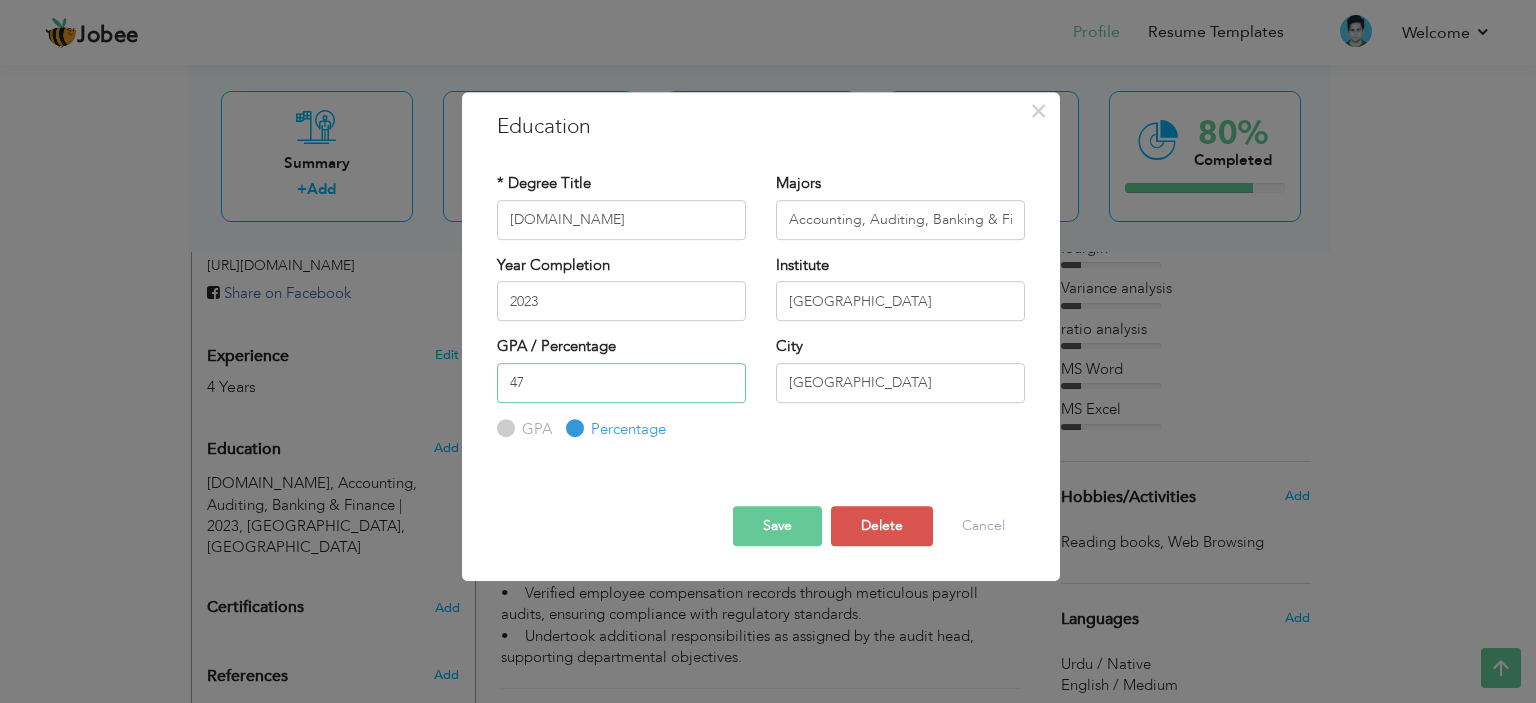 type on "4" 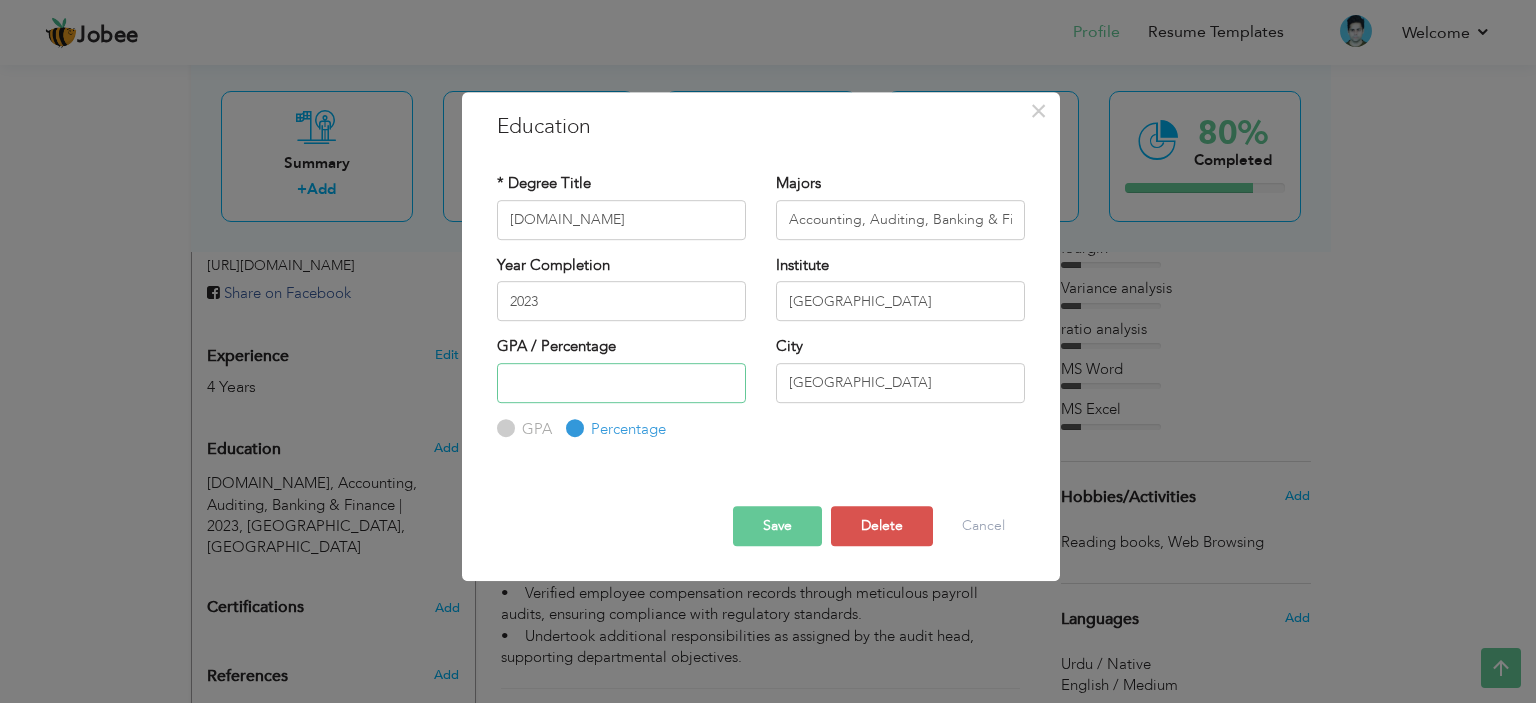 type 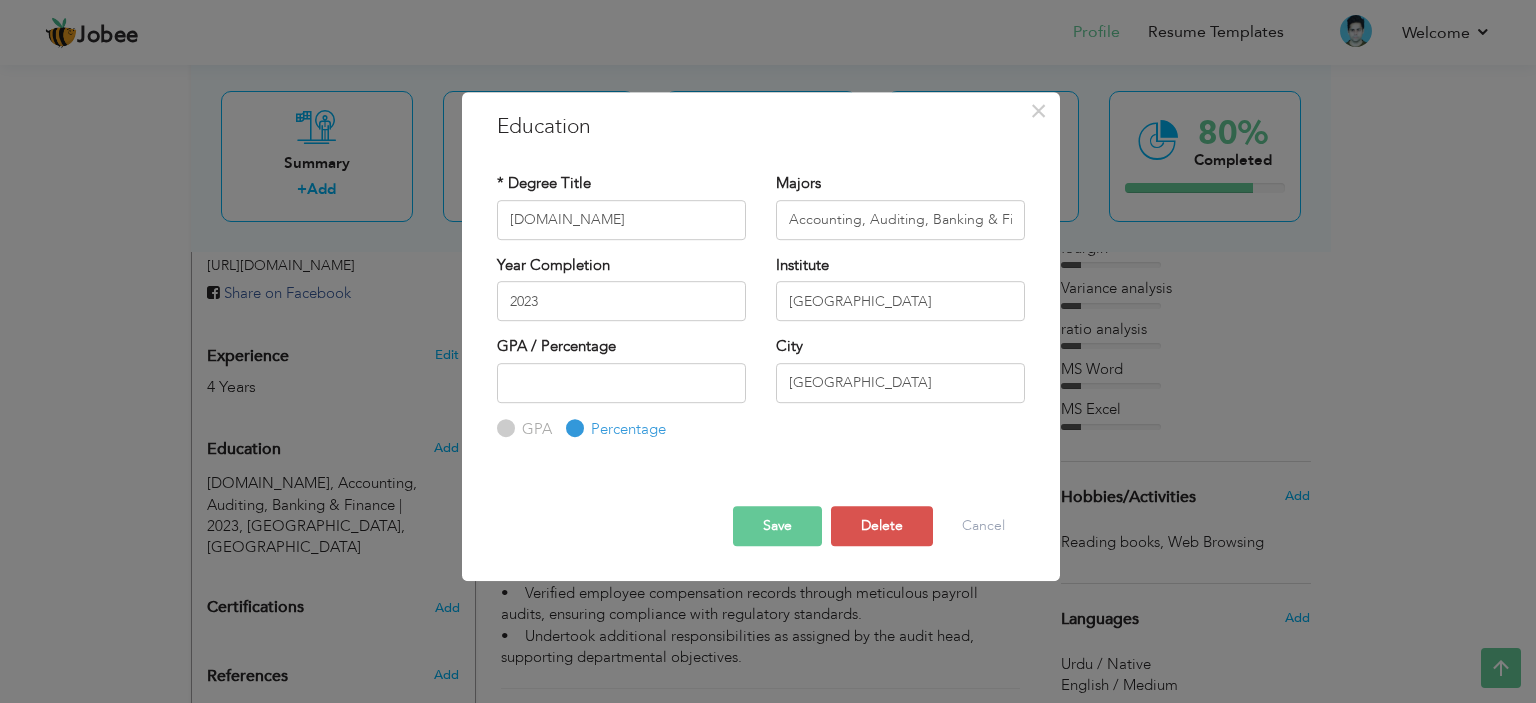 click on "Save" at bounding box center [777, 526] 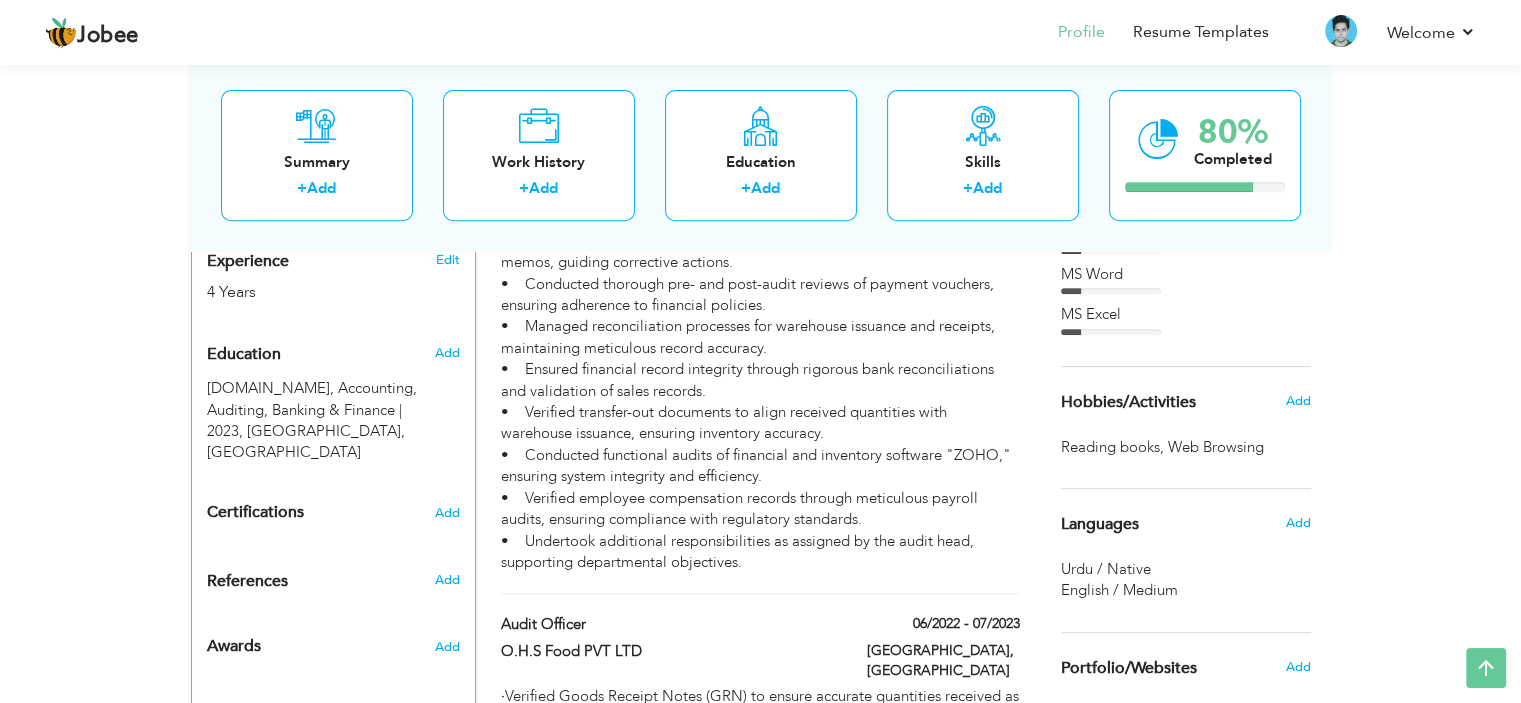 scroll, scrollTop: 796, scrollLeft: 0, axis: vertical 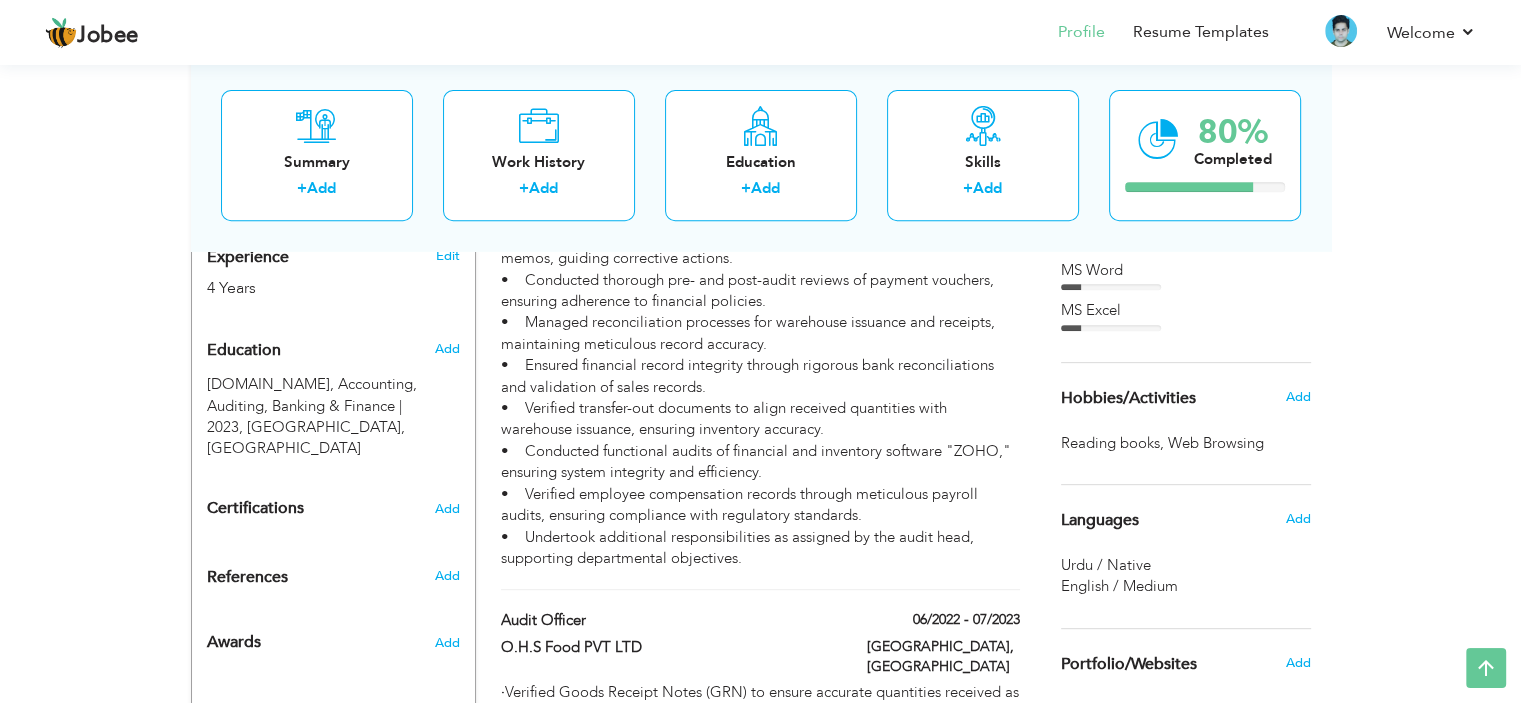 click on "Hobbies/Activities" at bounding box center [1162, 398] 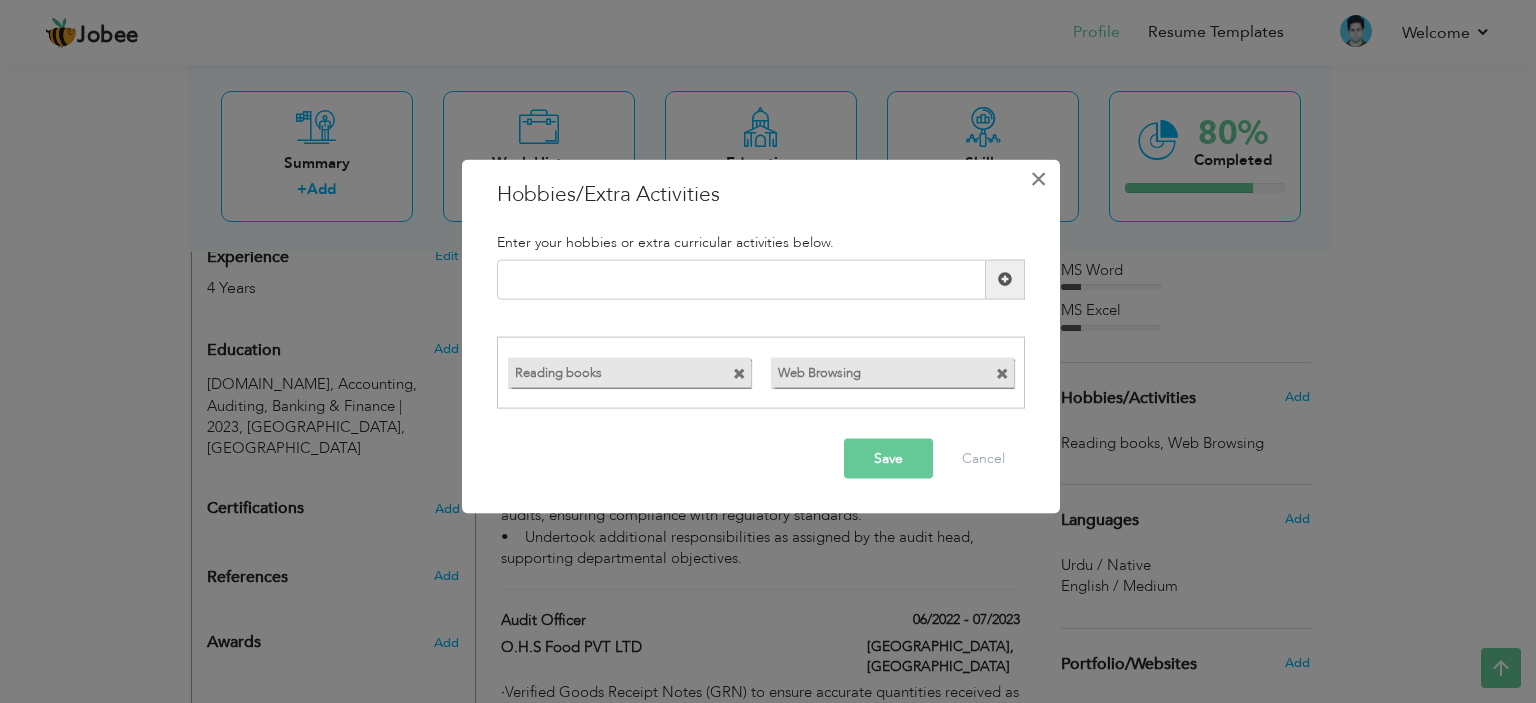 click on "×" at bounding box center [1039, 178] 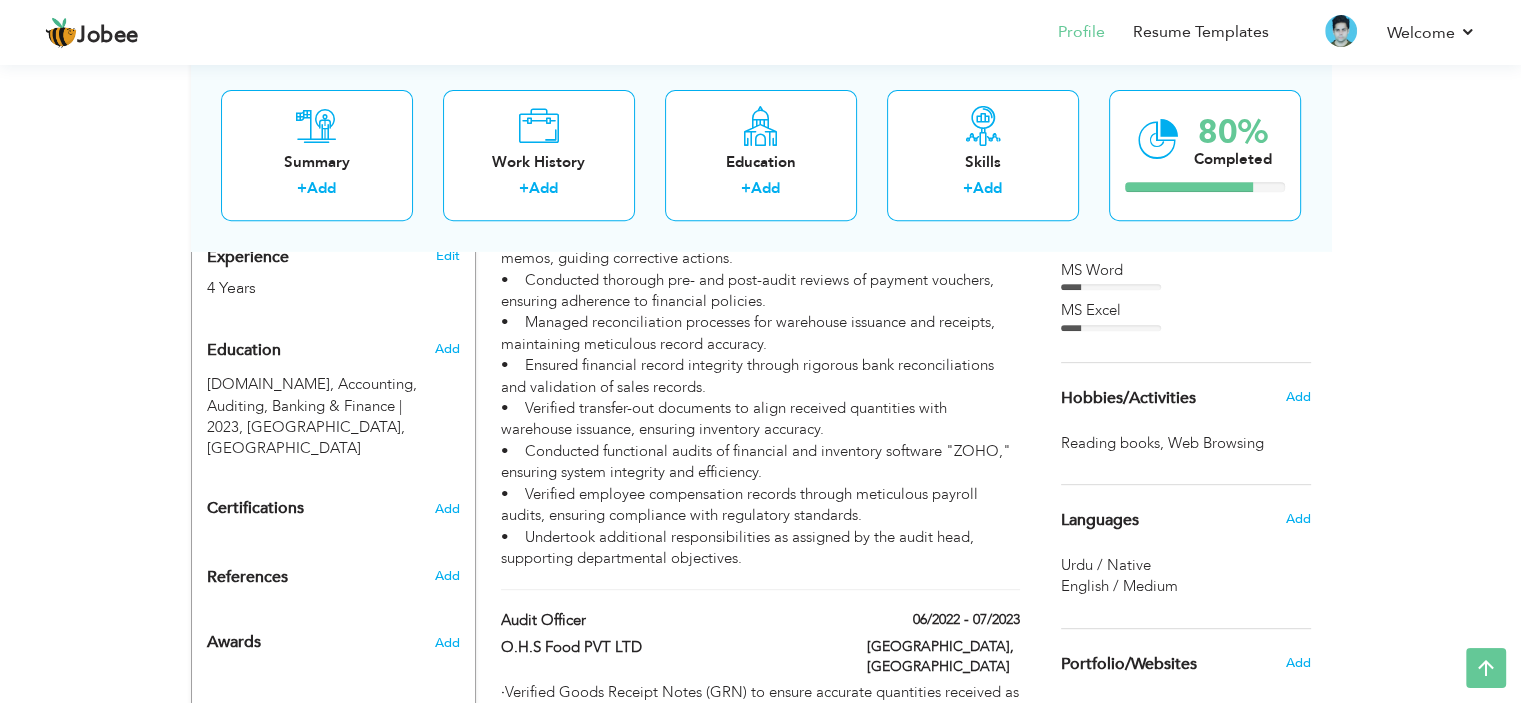 click on "Web Browsing ," at bounding box center (1218, 443) 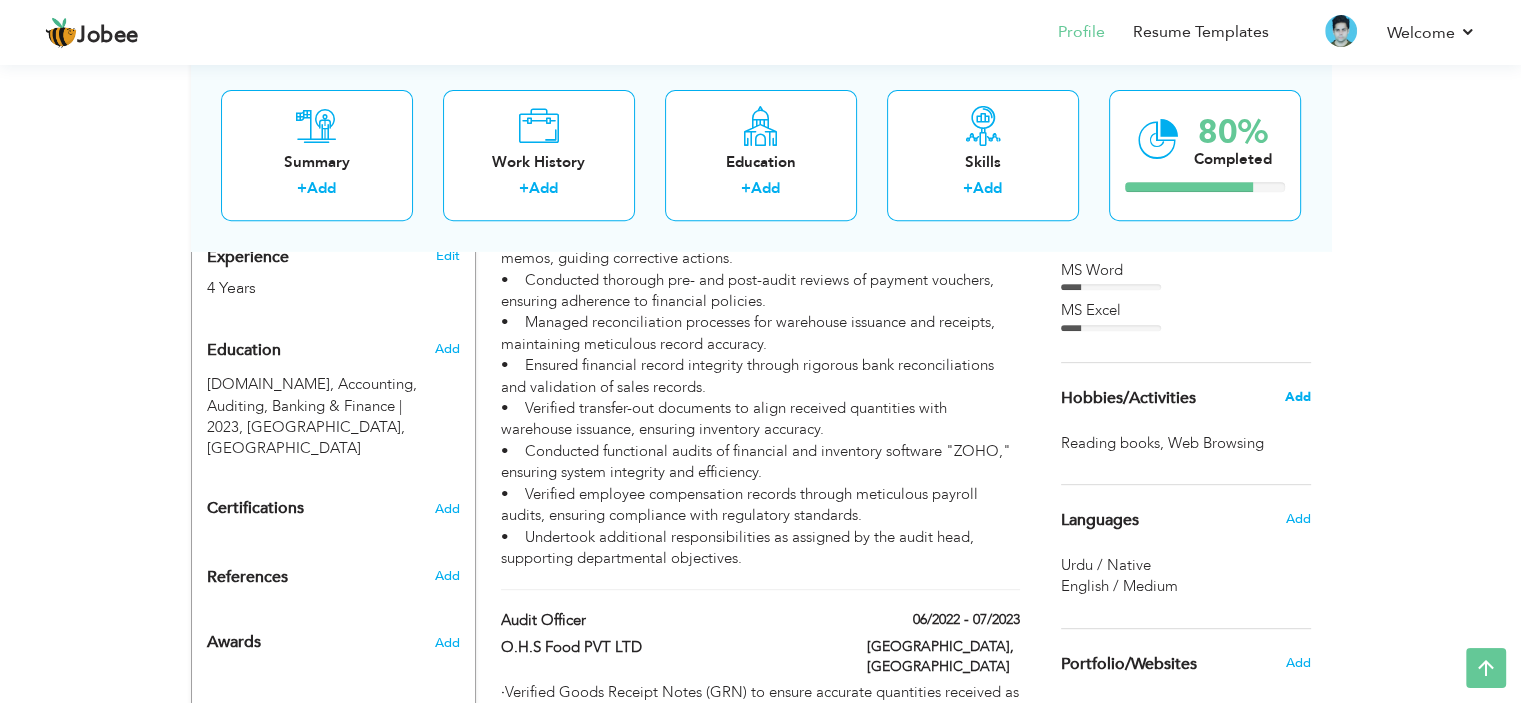 click on "Add" at bounding box center [1297, 397] 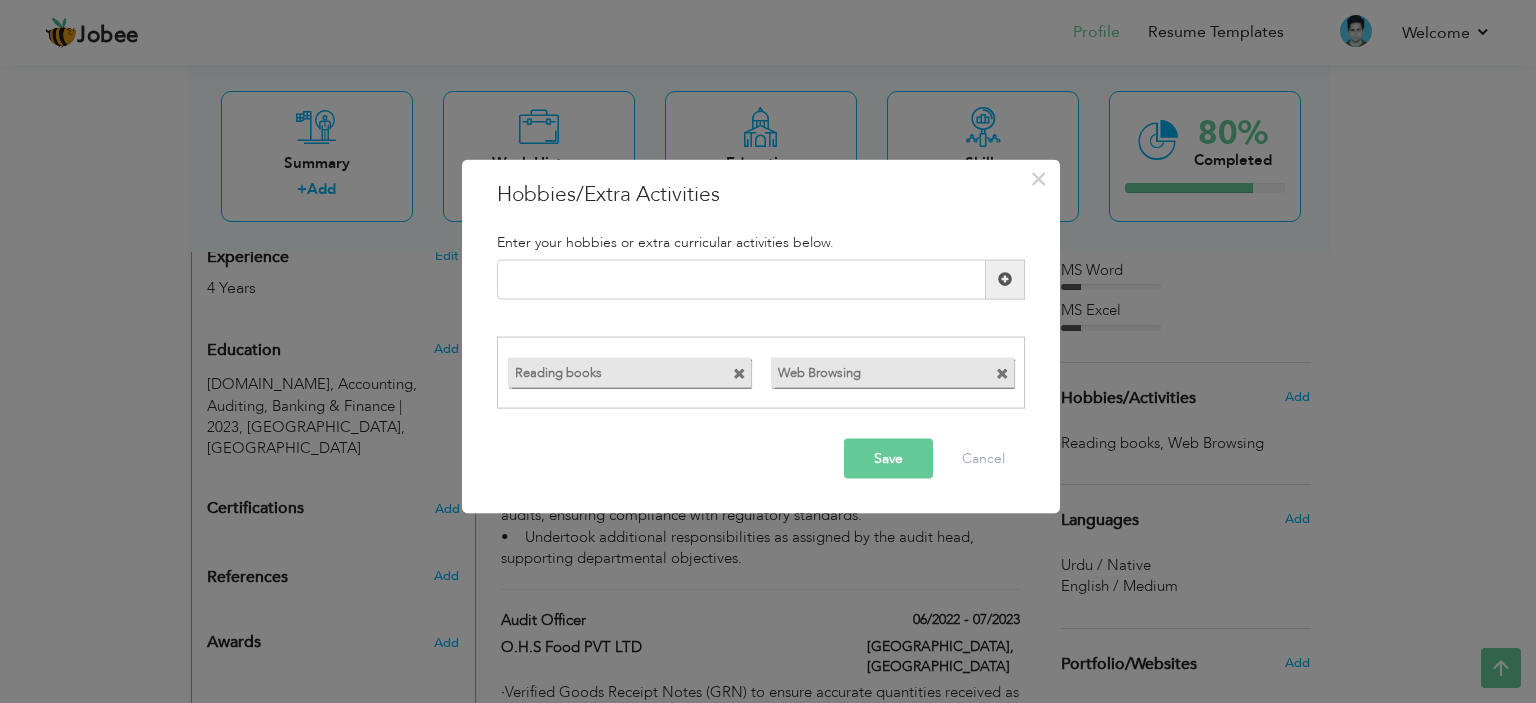 click at bounding box center (1002, 374) 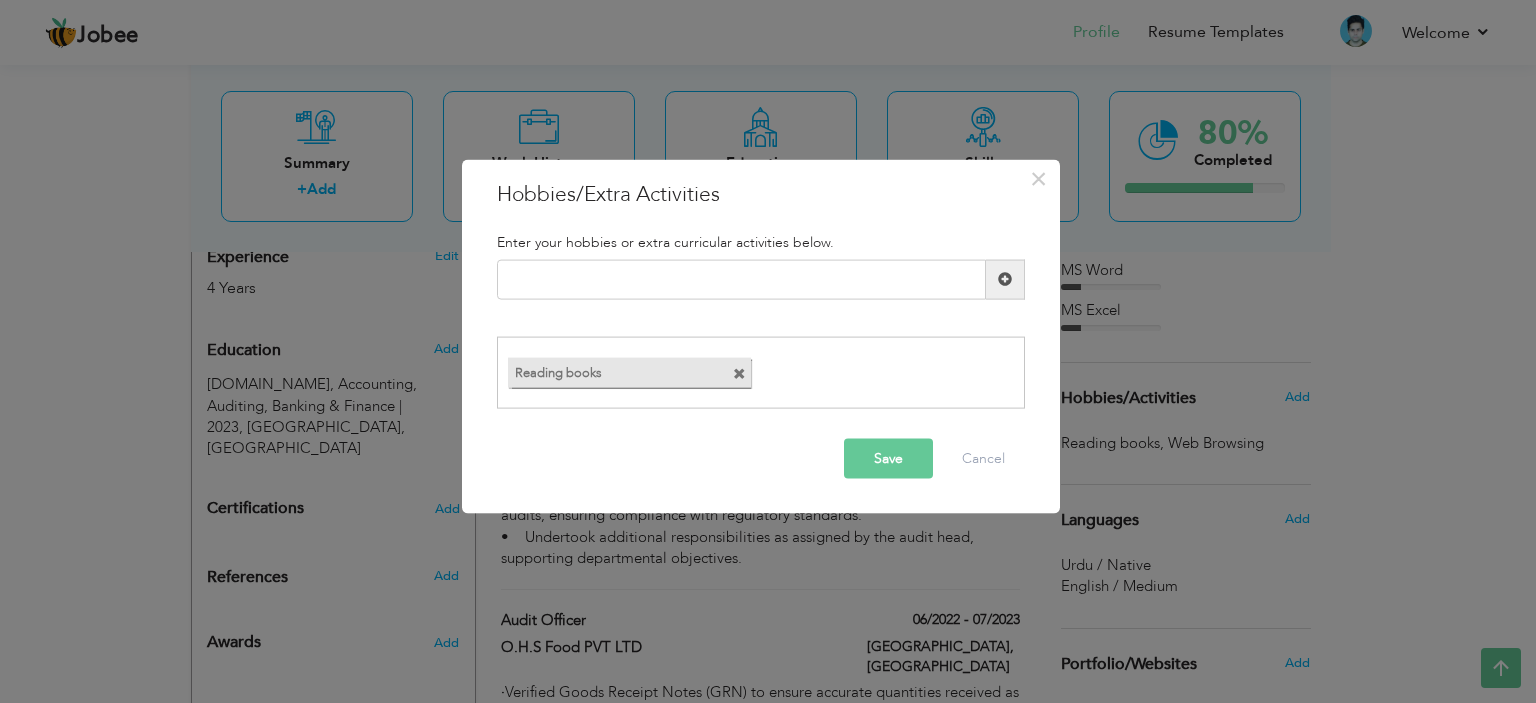 click at bounding box center (739, 374) 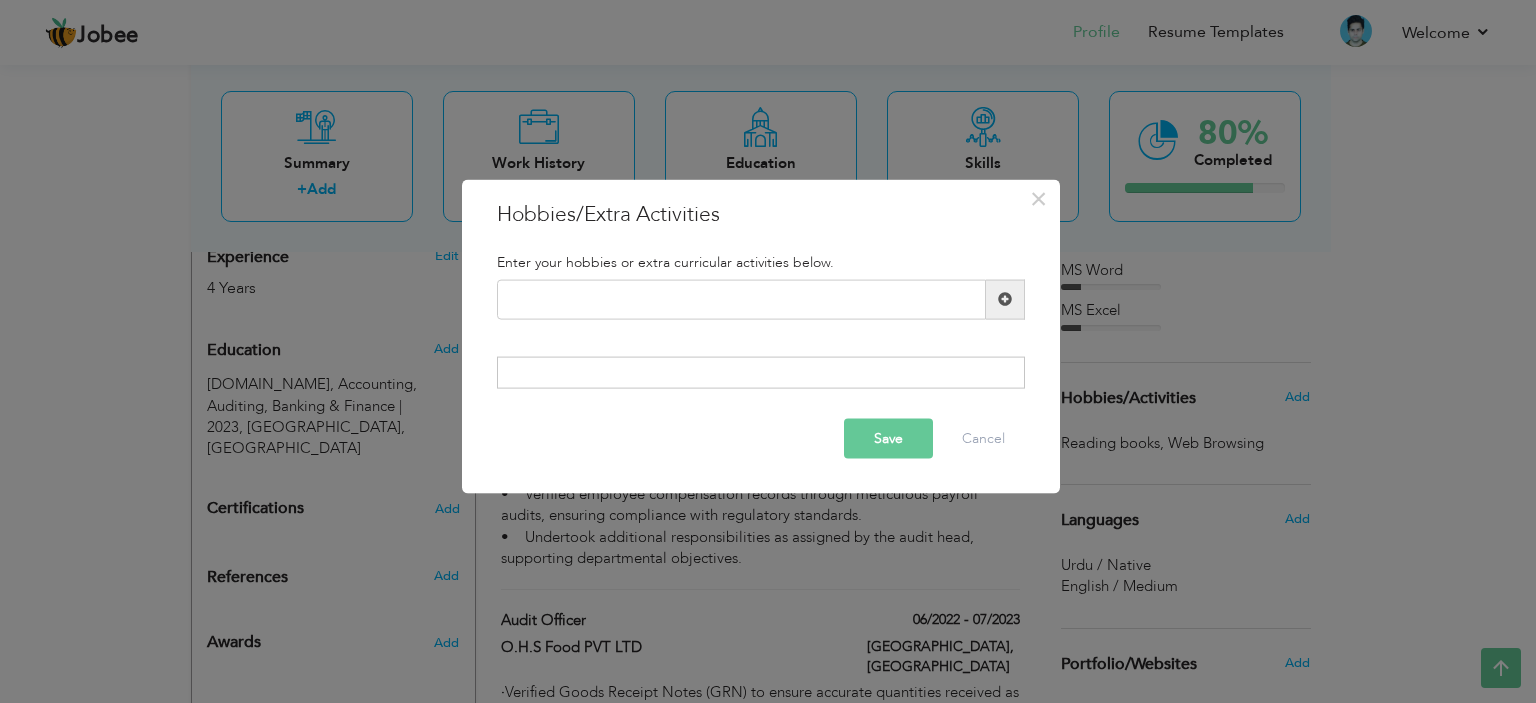 click on "Save" at bounding box center [888, 439] 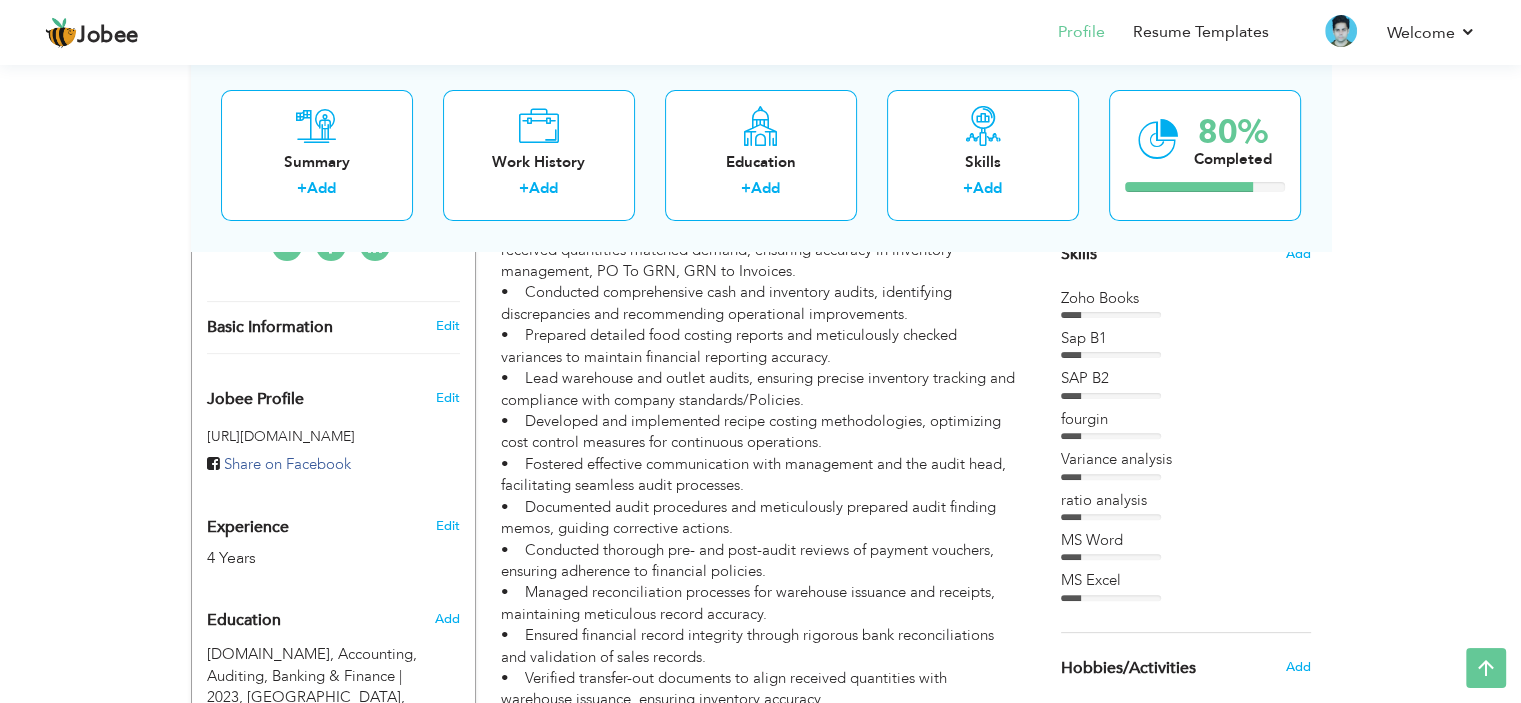scroll, scrollTop: 351, scrollLeft: 0, axis: vertical 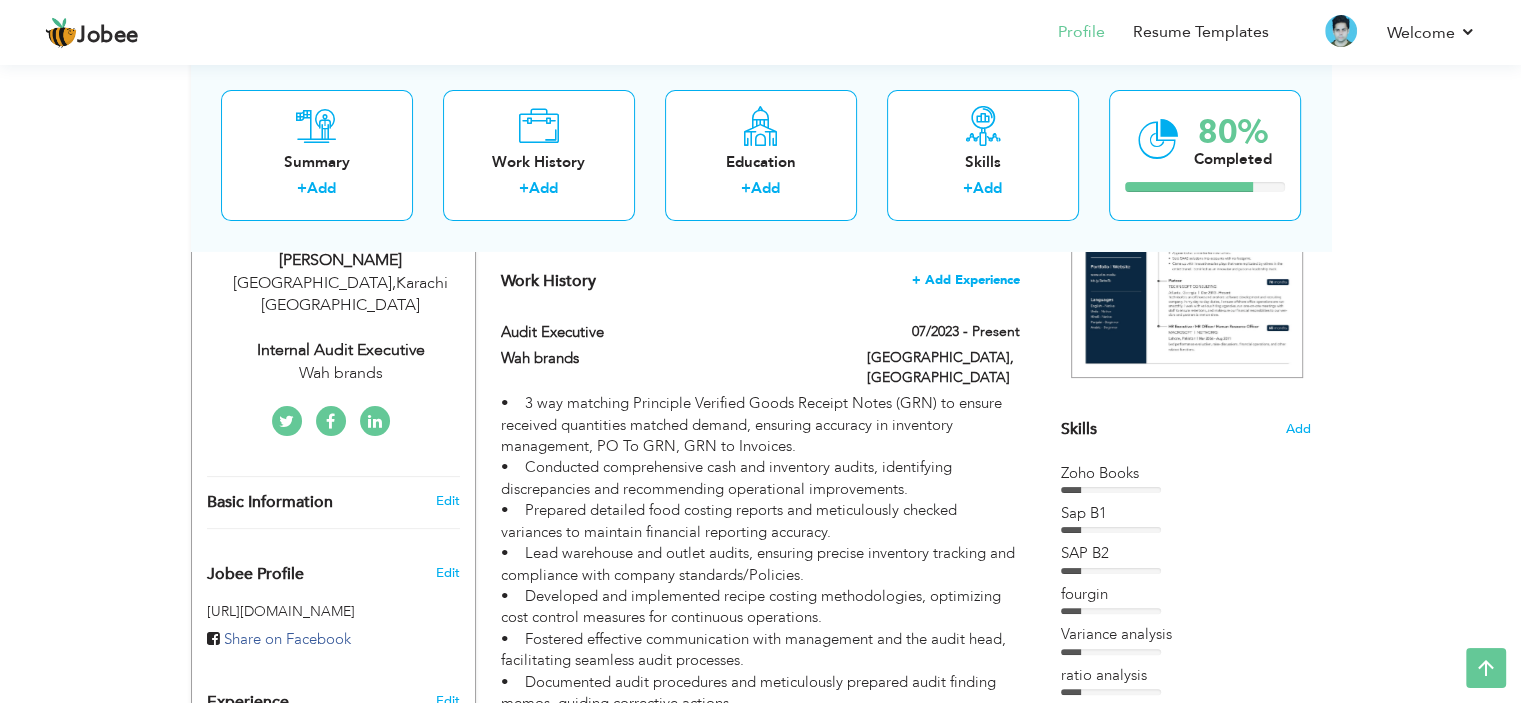 click on "+ Add Experience" at bounding box center (966, 280) 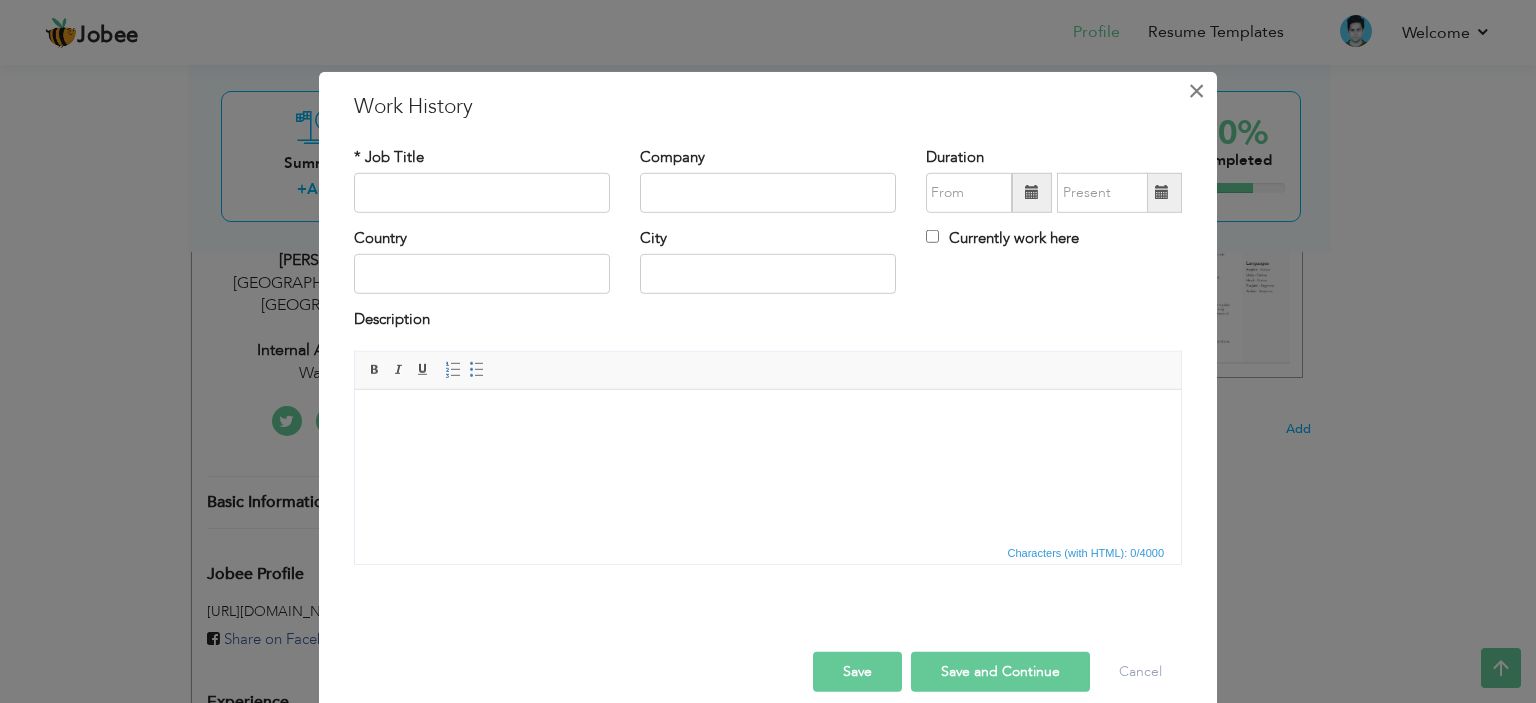 click on "×" at bounding box center (1196, 90) 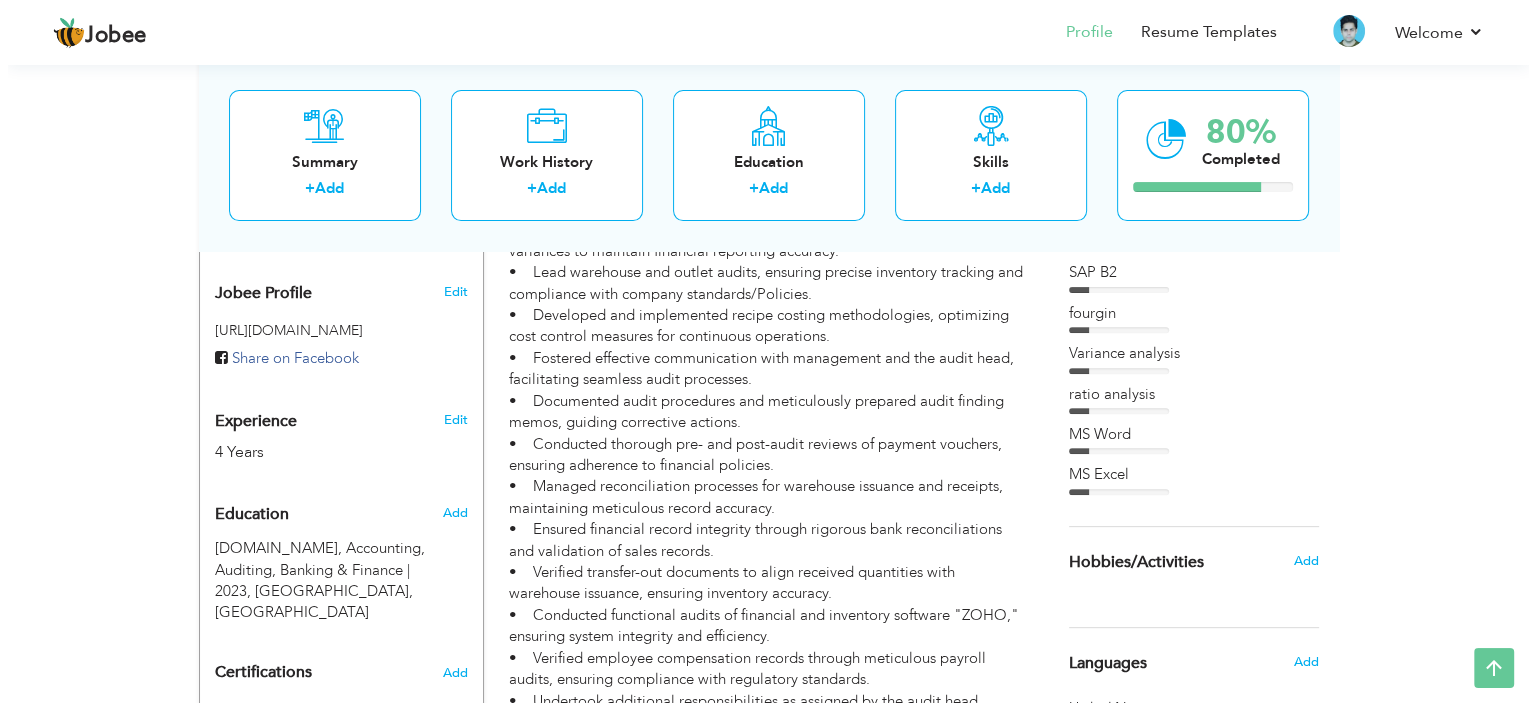 scroll, scrollTop: 670, scrollLeft: 0, axis: vertical 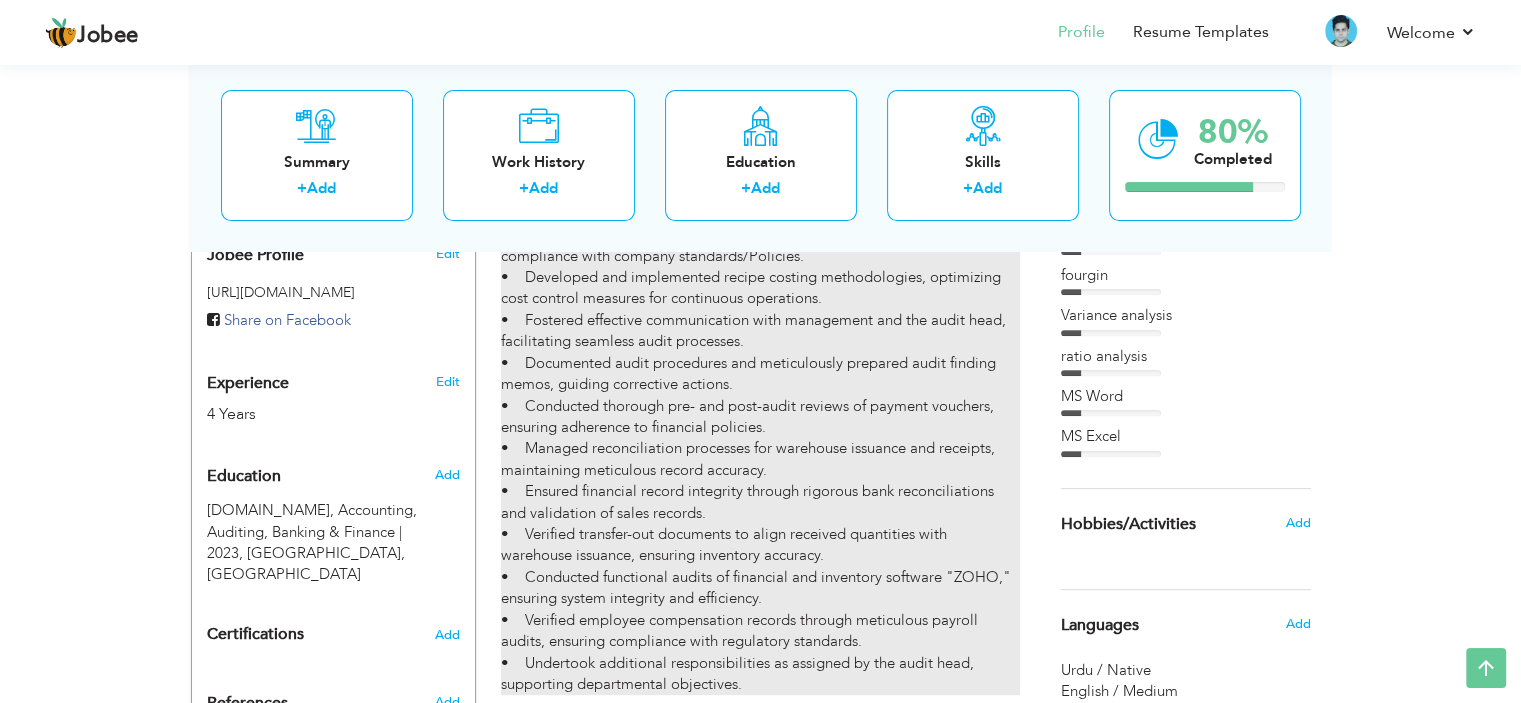 drag, startPoint x: 840, startPoint y: 496, endPoint x: 765, endPoint y: 496, distance: 75 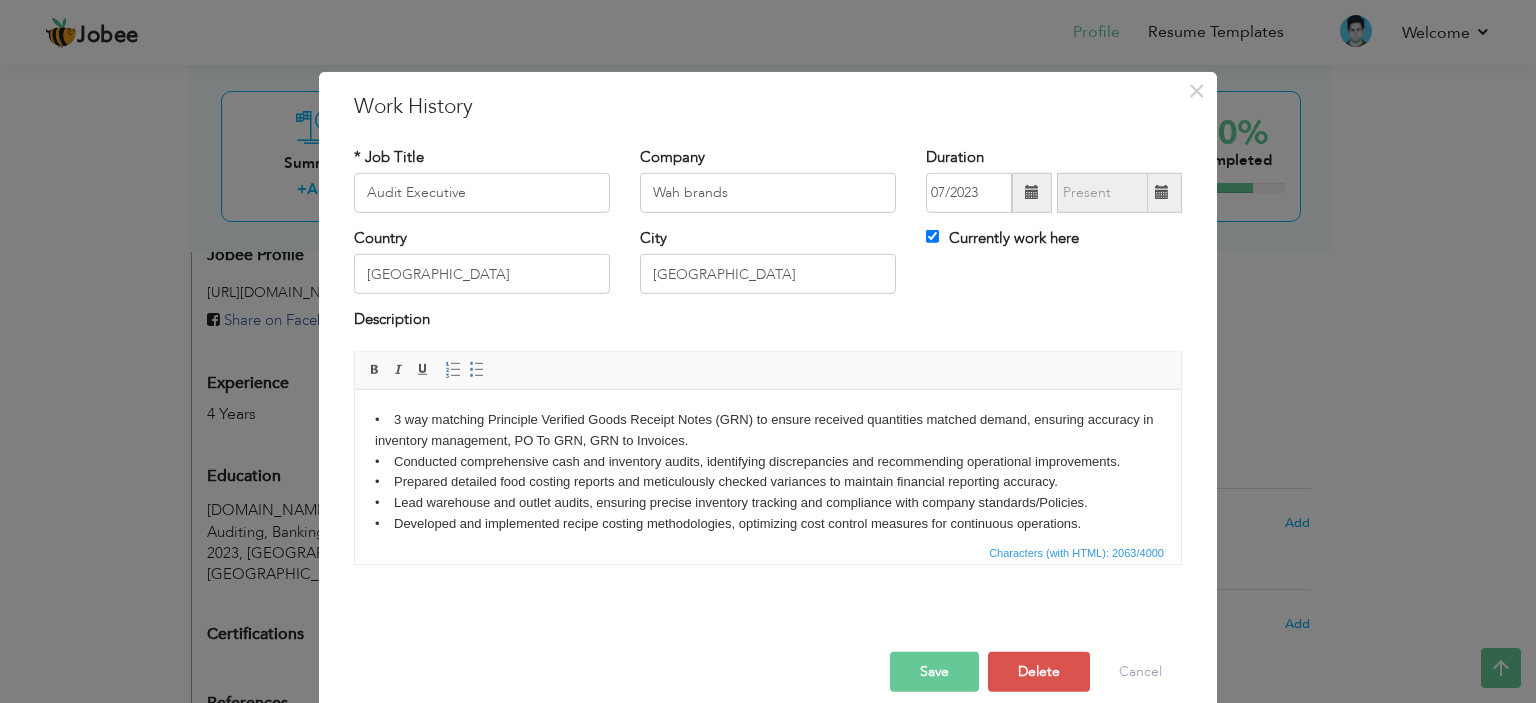 scroll, scrollTop: 201, scrollLeft: 0, axis: vertical 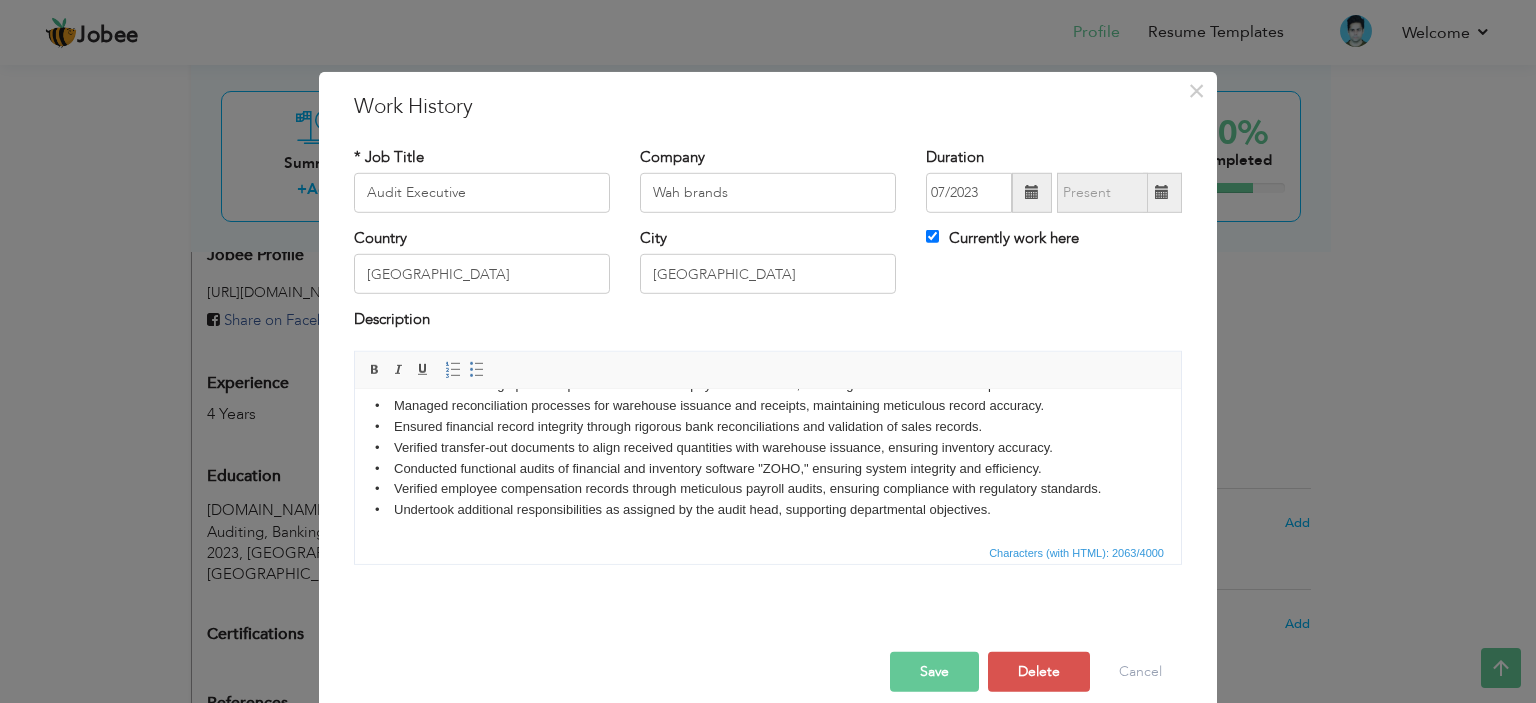 drag, startPoint x: 1177, startPoint y: 437, endPoint x: 1522, endPoint y: 957, distance: 624.03925 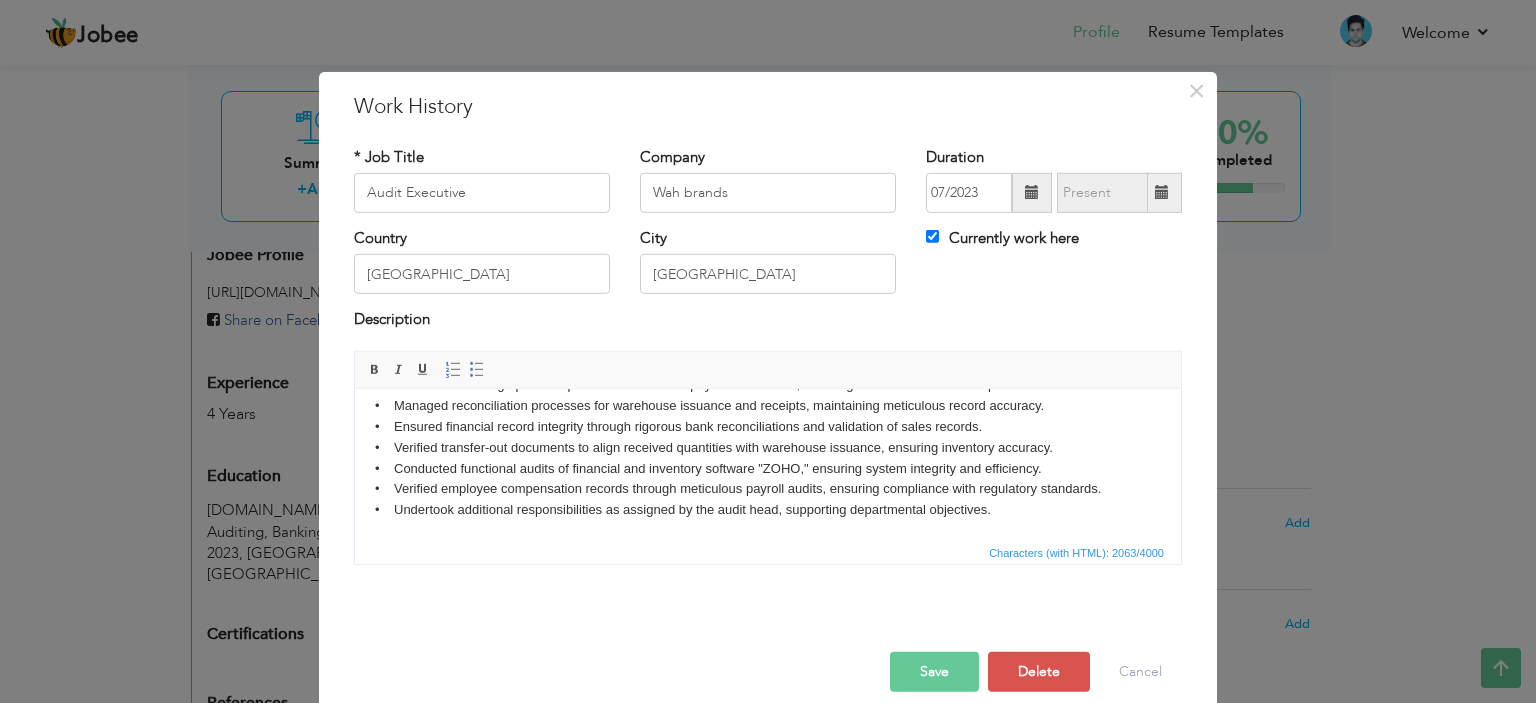 click on "•    3 way matching Principle Verified Goods Receipt Notes (GRN) to ensure received quantities matched demand, ensuring accuracy in inventory management, PO To GRN, GRN to Invoices. •    Conducted comprehensive cash and inventory audits, identifying discrepancies and recommending operational improvements. •    Prepared detailed food costing reports and meticulously checked variances to maintain financial reporting accuracy. •    Lead warehouse and outlet audits, ensuring precise inventory tracking and compliance with company standards/Policies. •    Developed and implemented recipe costing methodologies, optimizing cost control measures for continuous operations. •    Fostered effective communication with management and the audit head, facilitating seamless audit processes. •    Documented audit procedures and meticulously prepared audit finding memos, guiding corrective actions." at bounding box center [768, 364] 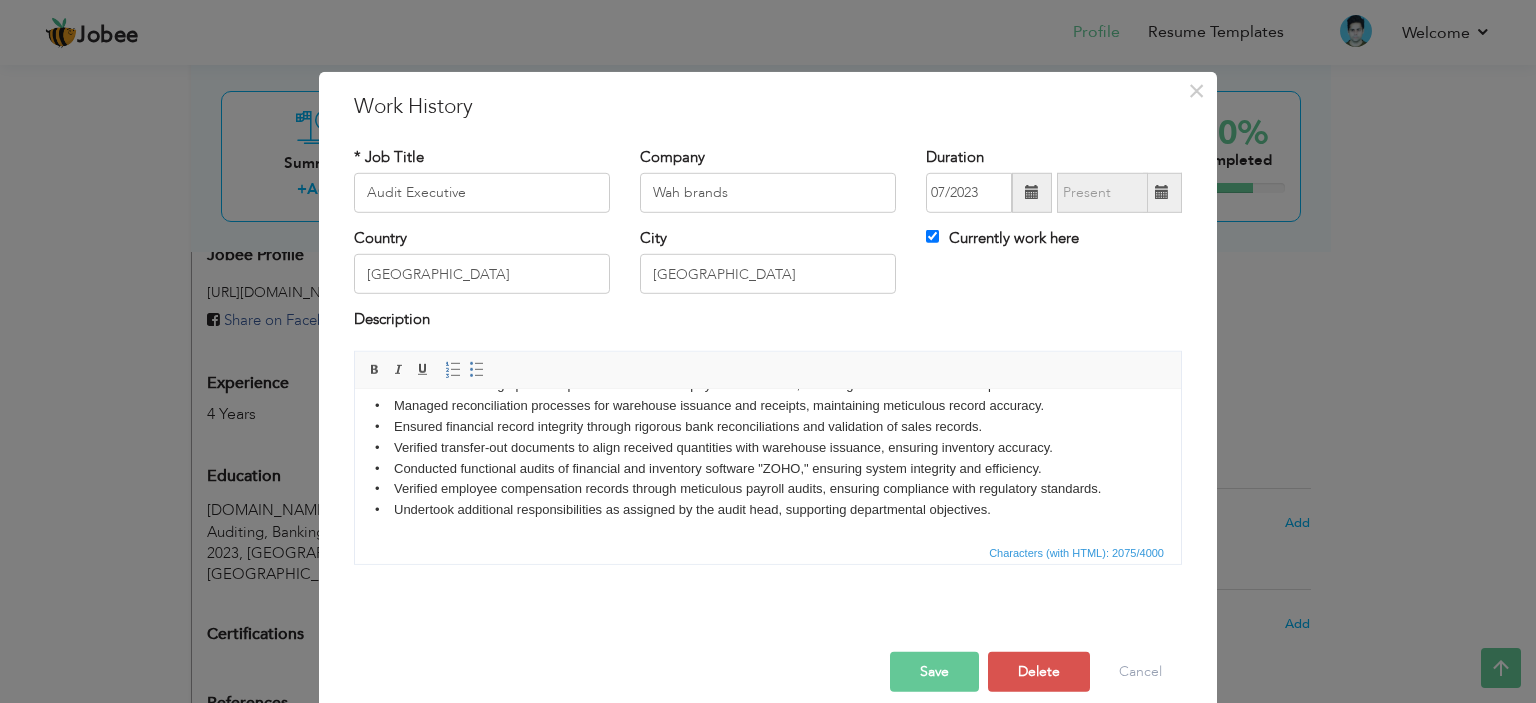 type 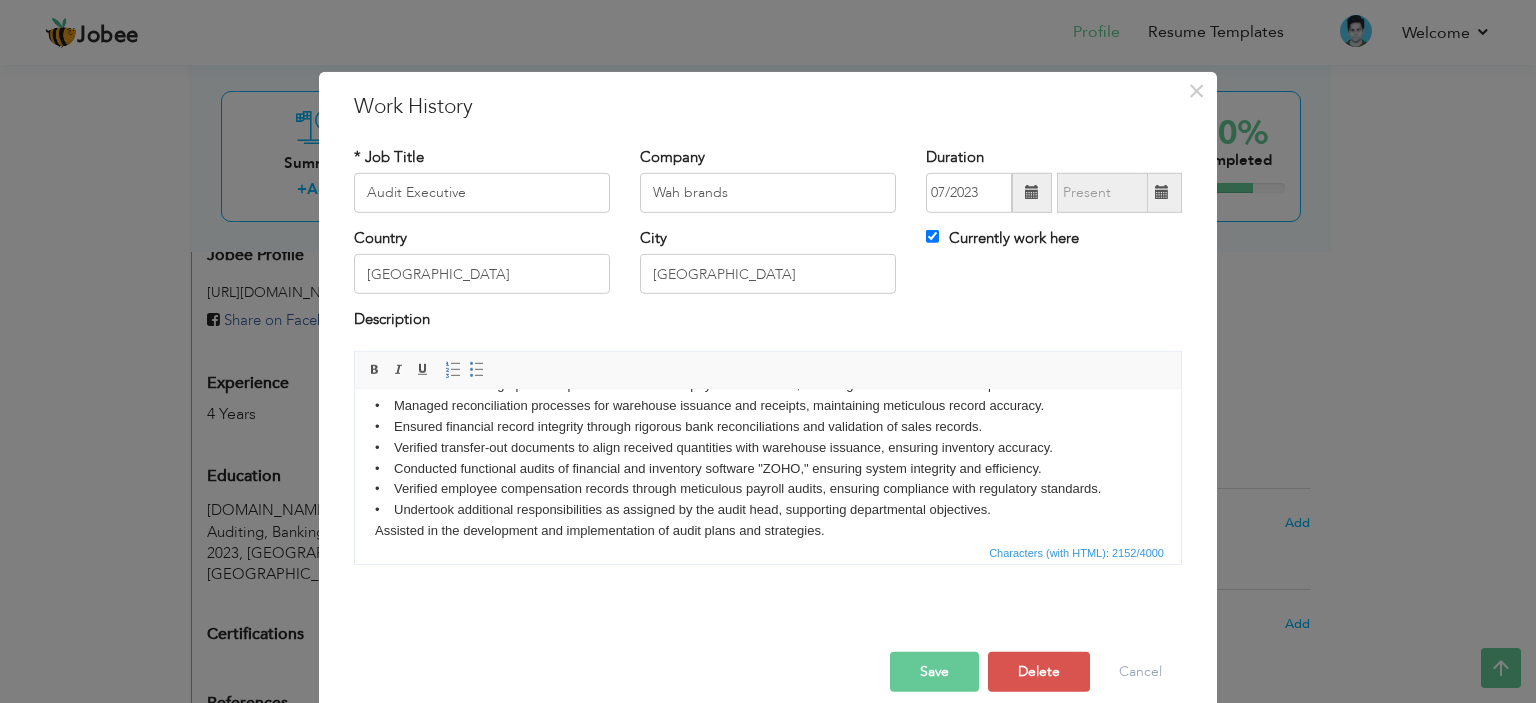 click on "•    3 way matching Principle Verified Goods Receipt Notes (GRN) to ensure received quantities matched demand, ensuring accuracy in inventory management, PO To GRN, GRN to Invoices. •    Conducted comprehensive cash and inventory audits, identifying discrepancies and recommending operational improvements. •    Prepared detailed food costing reports and meticulously checked variances to maintain financial reporting accuracy. •    Lead warehouse and outlet audits, ensuring precise inventory tracking and compliance with company standards/Policies. •    Developed and implemented recipe costing methodologies, optimizing cost control measures for continuous operations. •    Fostered effective communication with management and the audit head, facilitating seamless audit processes. •    Documented audit procedures and meticulously prepared audit finding memos, guiding corrective actions. ​​​​​​​" at bounding box center [768, 374] 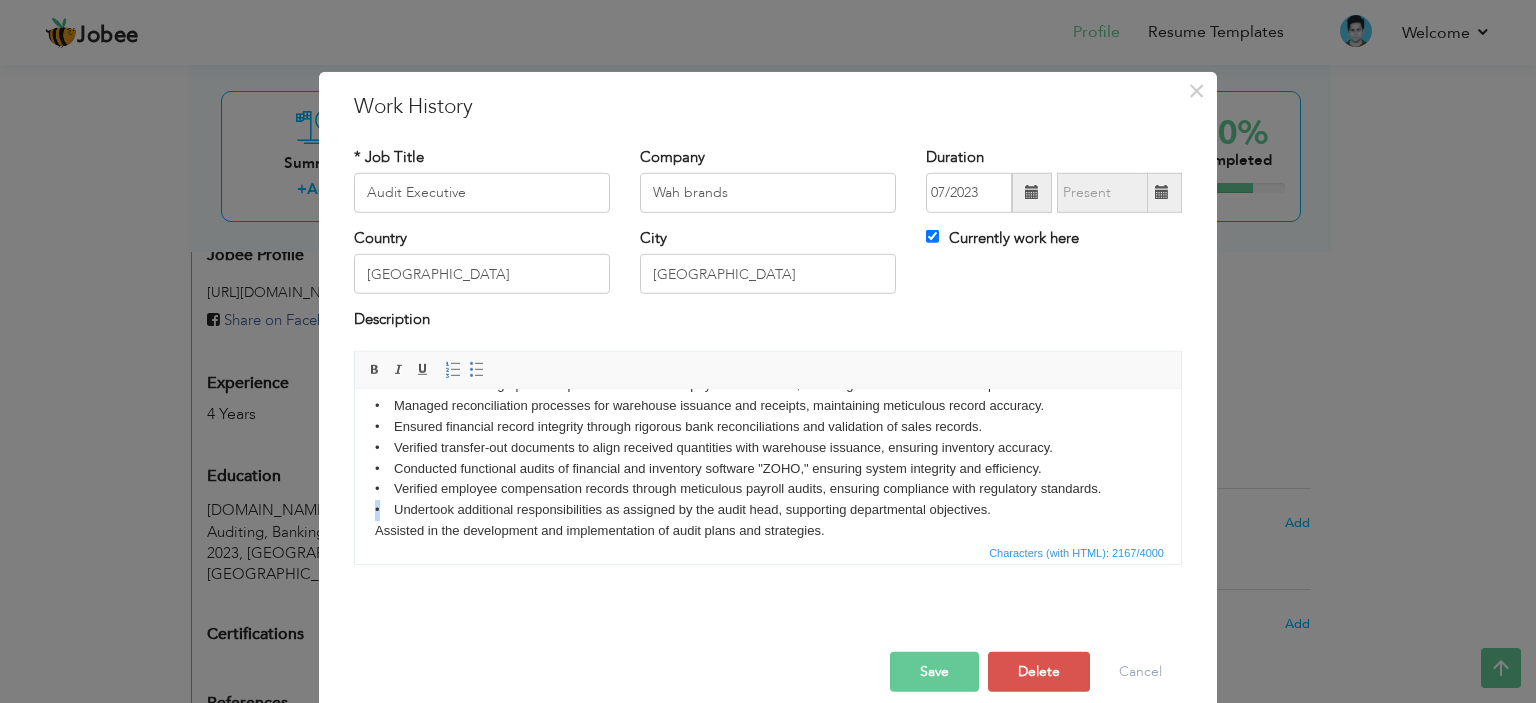 drag, startPoint x: 380, startPoint y: 509, endPoint x: 364, endPoint y: 509, distance: 16 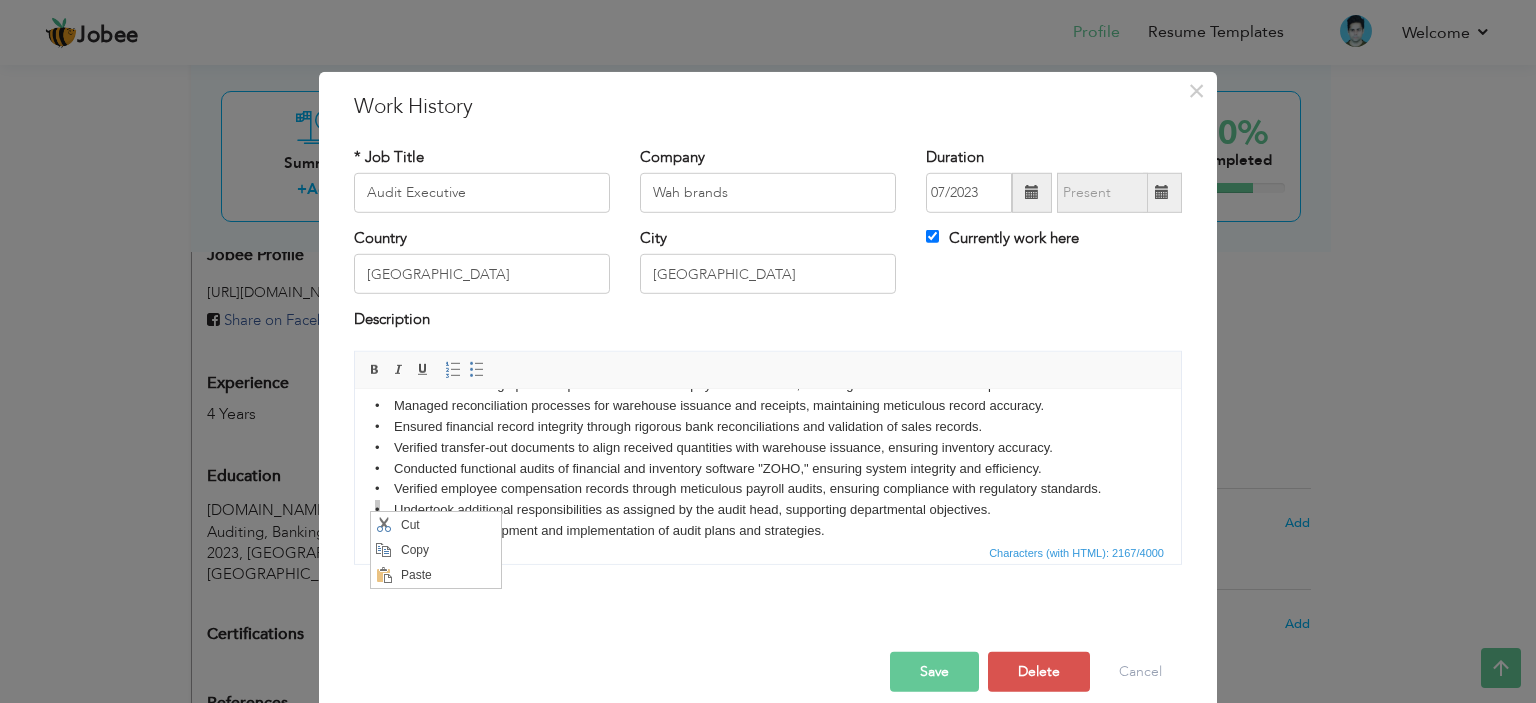 scroll, scrollTop: 0, scrollLeft: 0, axis: both 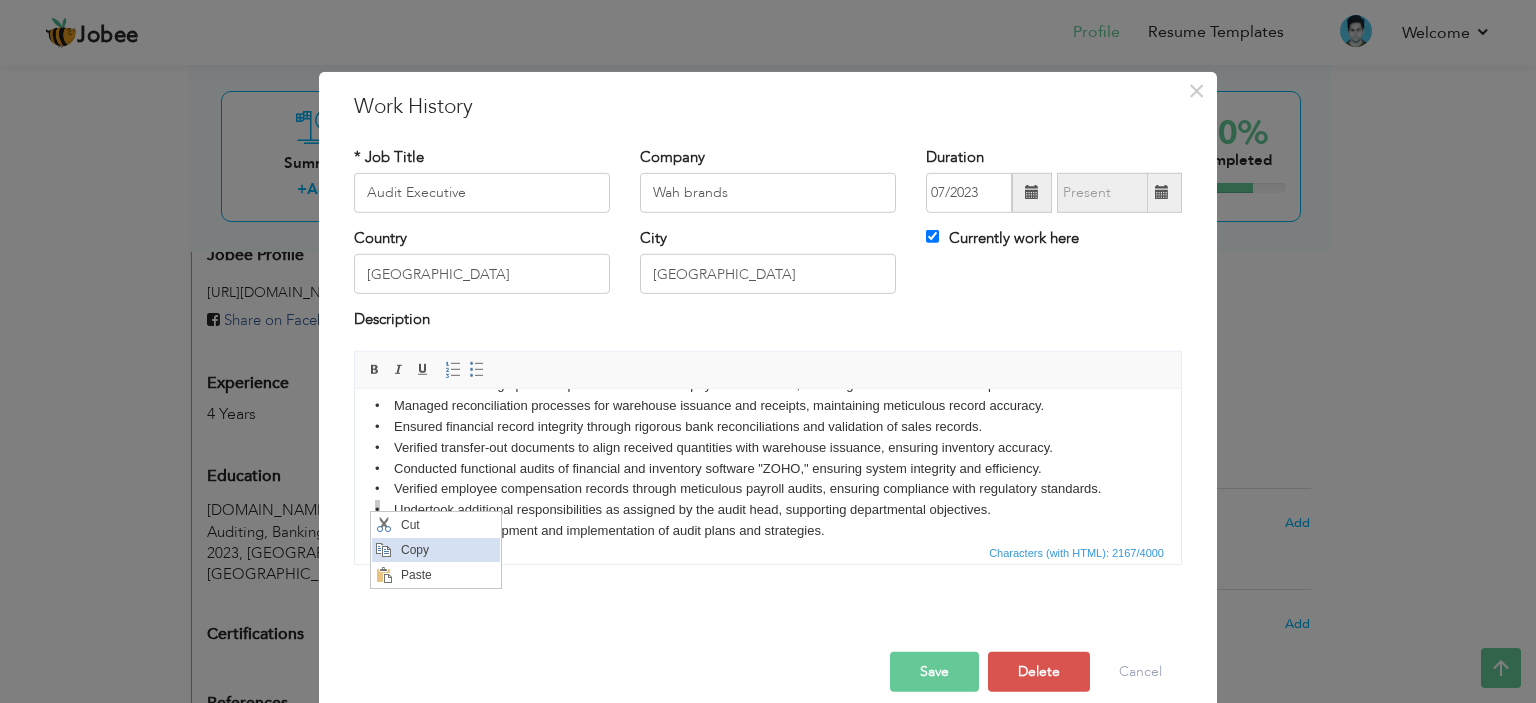 click at bounding box center (384, 550) 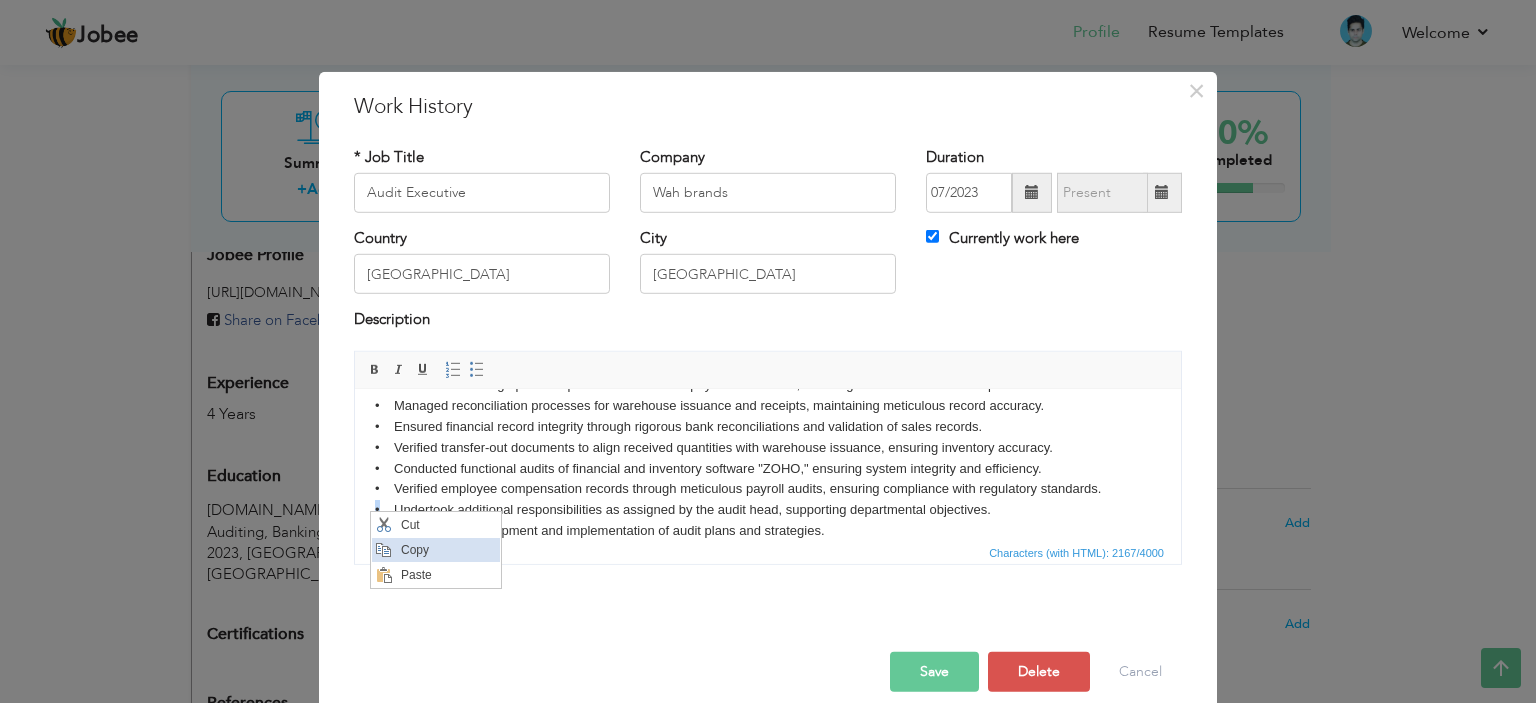 copy on "•" 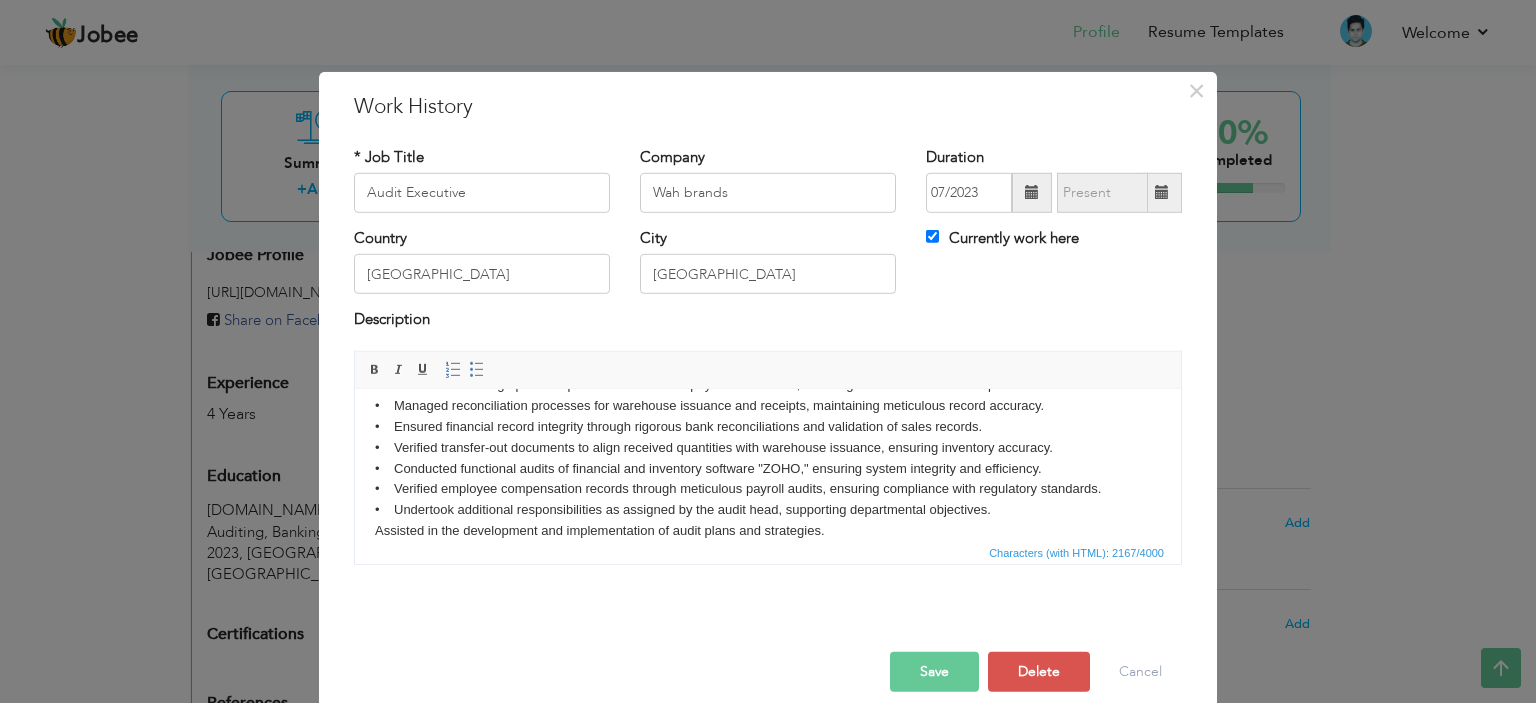 click on "•    3 way matching Principle Verified Goods Receipt Notes (GRN) to ensure received quantities matched demand, ensuring accuracy in inventory management, PO To GRN, GRN to Invoices. •    Conducted comprehensive cash and inventory audits, identifying discrepancies and recommending operational improvements. •    Prepared detailed food costing reports and meticulously checked variances to maintain financial reporting accuracy. •    Lead warehouse and outlet audits, ensuring precise inventory tracking and compliance with company standards/Policies. •    Developed and implemented recipe costing methodologies, optimizing cost control measures for continuous operations. •    Fostered effective communication with management and the audit head, facilitating seamless audit processes. •    Documented audit procedures and meticulously prepared audit finding memos, guiding corrective actions. ​​​​​​​" at bounding box center (768, 374) 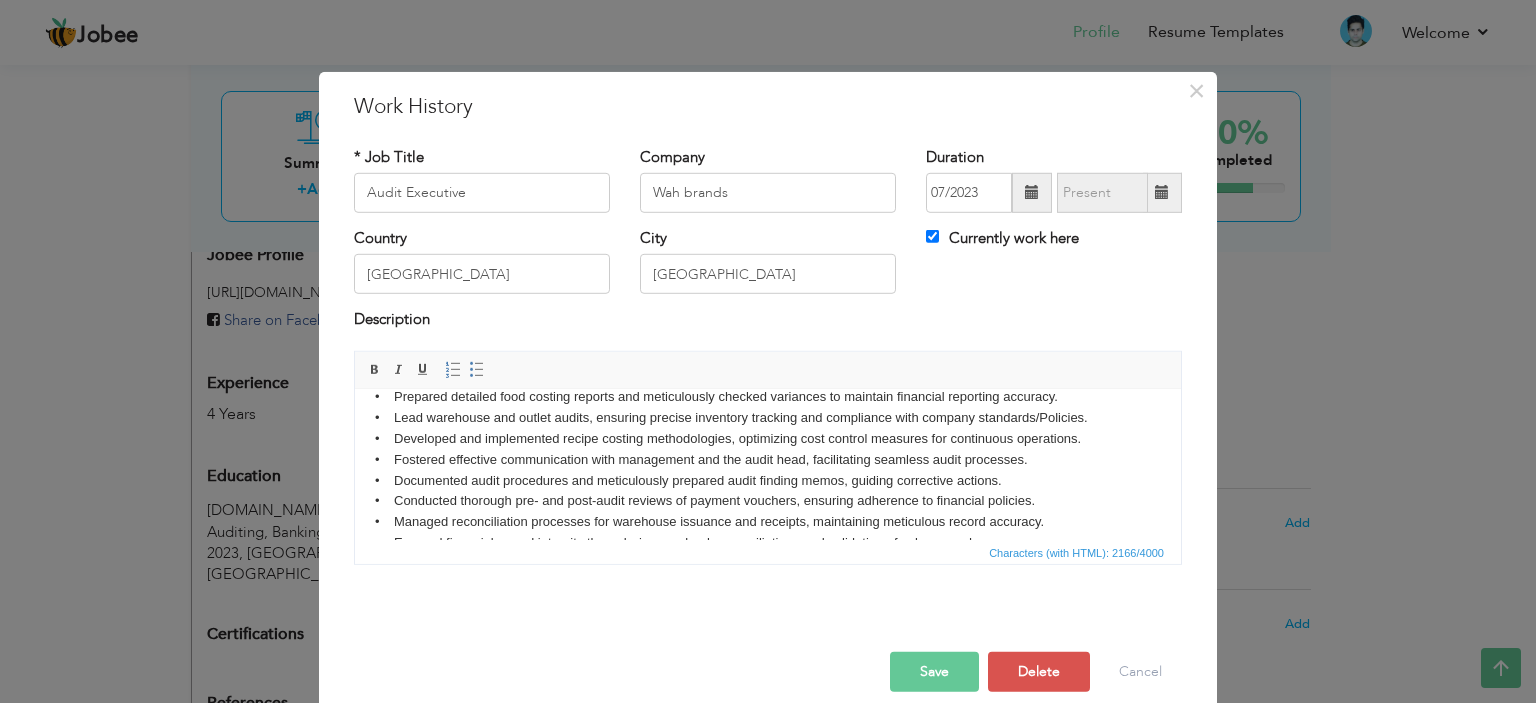 scroll, scrollTop: 199, scrollLeft: 0, axis: vertical 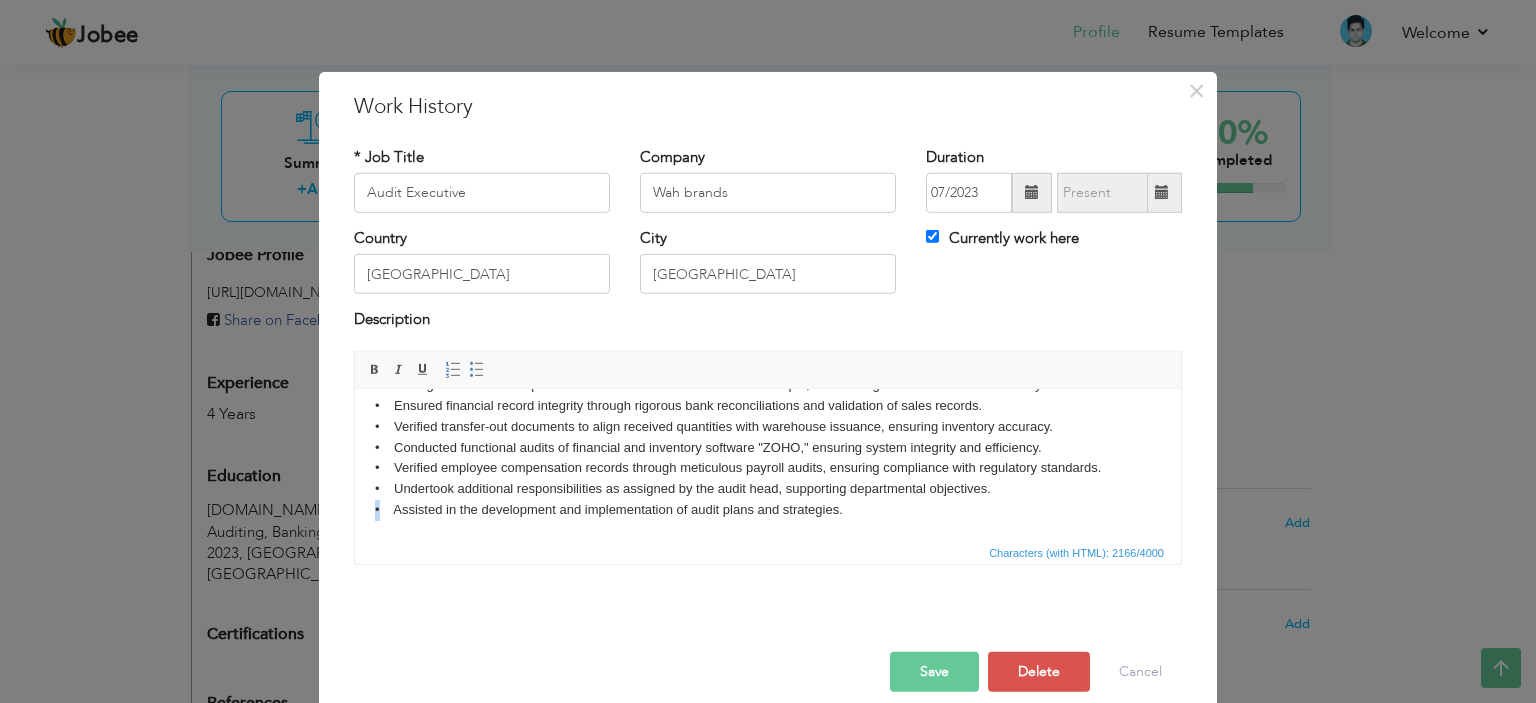 click on "•    3 way matching Principle Verified Goods Receipt Notes (GRN) to ensure received quantities matched demand, ensuring accuracy in inventory management, PO To GRN, GRN to Invoices. •    Conducted comprehensive cash and inventory audits, identifying discrepancies and recommending operational improvements. •    Prepared detailed food costing reports and meticulously checked variances to maintain financial reporting accuracy. •    Lead warehouse and outlet audits, ensuring precise inventory tracking and compliance with company standards/Policies. •    Developed and implemented recipe costing methodologies, optimizing cost control measures for continuous operations. •    Fostered effective communication with management and the audit head, facilitating seamless audit processes. •    Documented audit procedures and meticulously prepared audit finding memos, guiding corrective actions. •      Assisted in the development and implementation of audit plans and strategies." at bounding box center [768, 353] 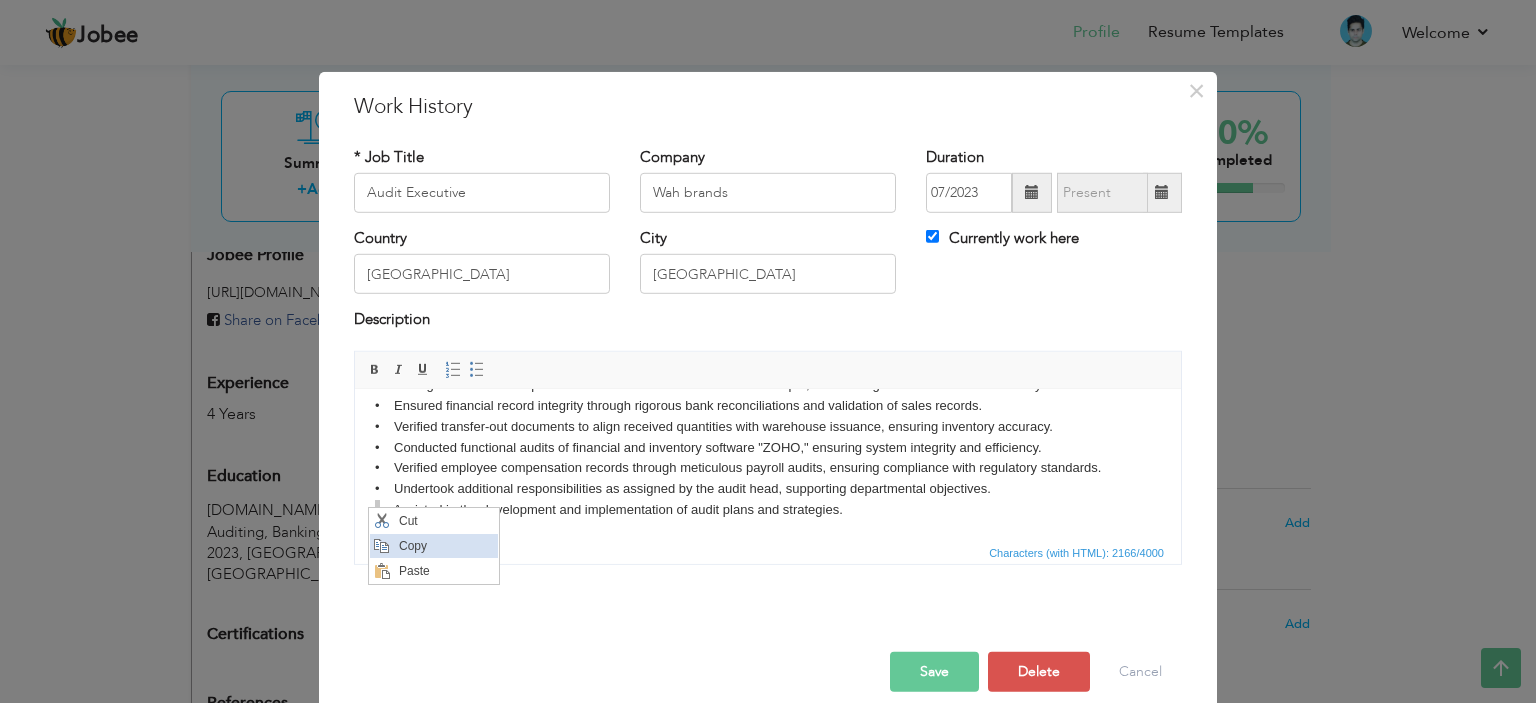 click on "Copy" at bounding box center [446, 546] 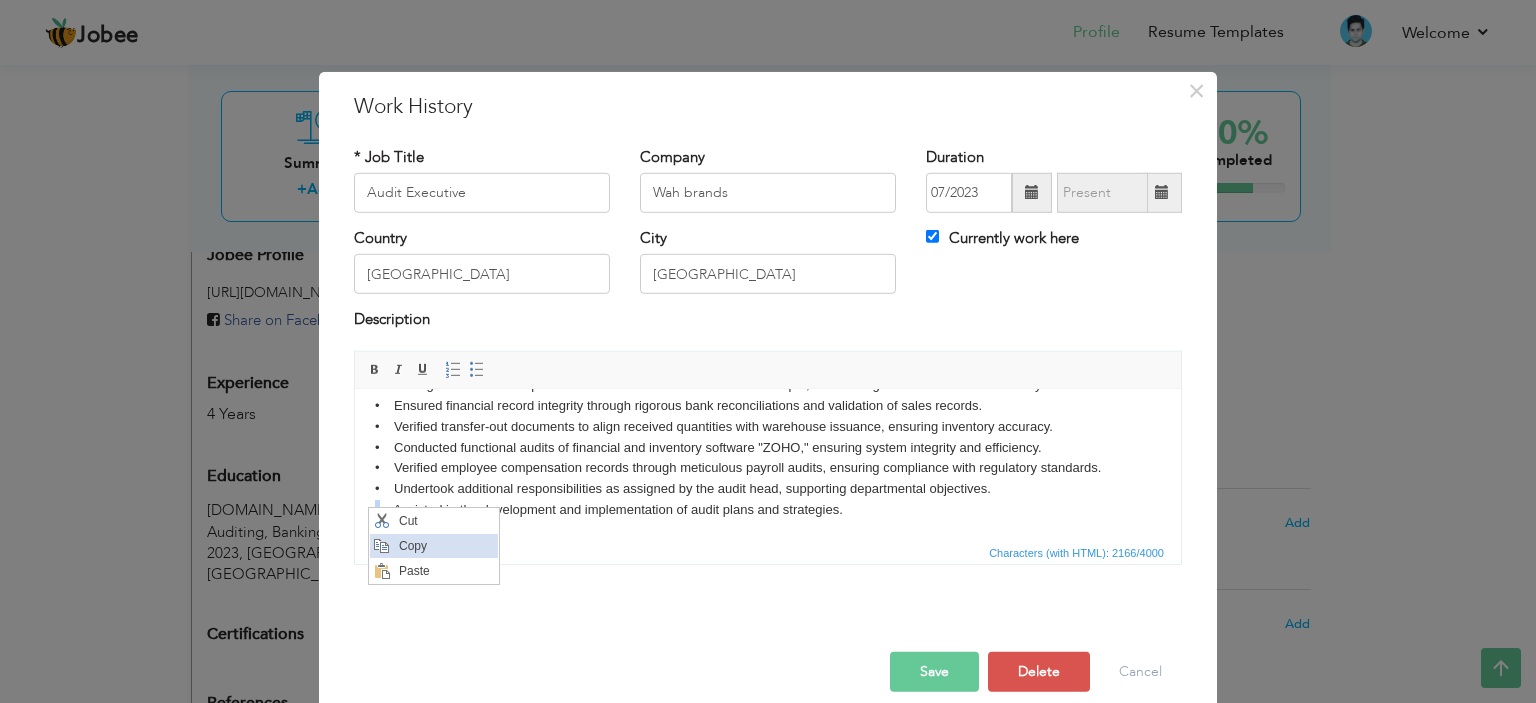 copy on "•" 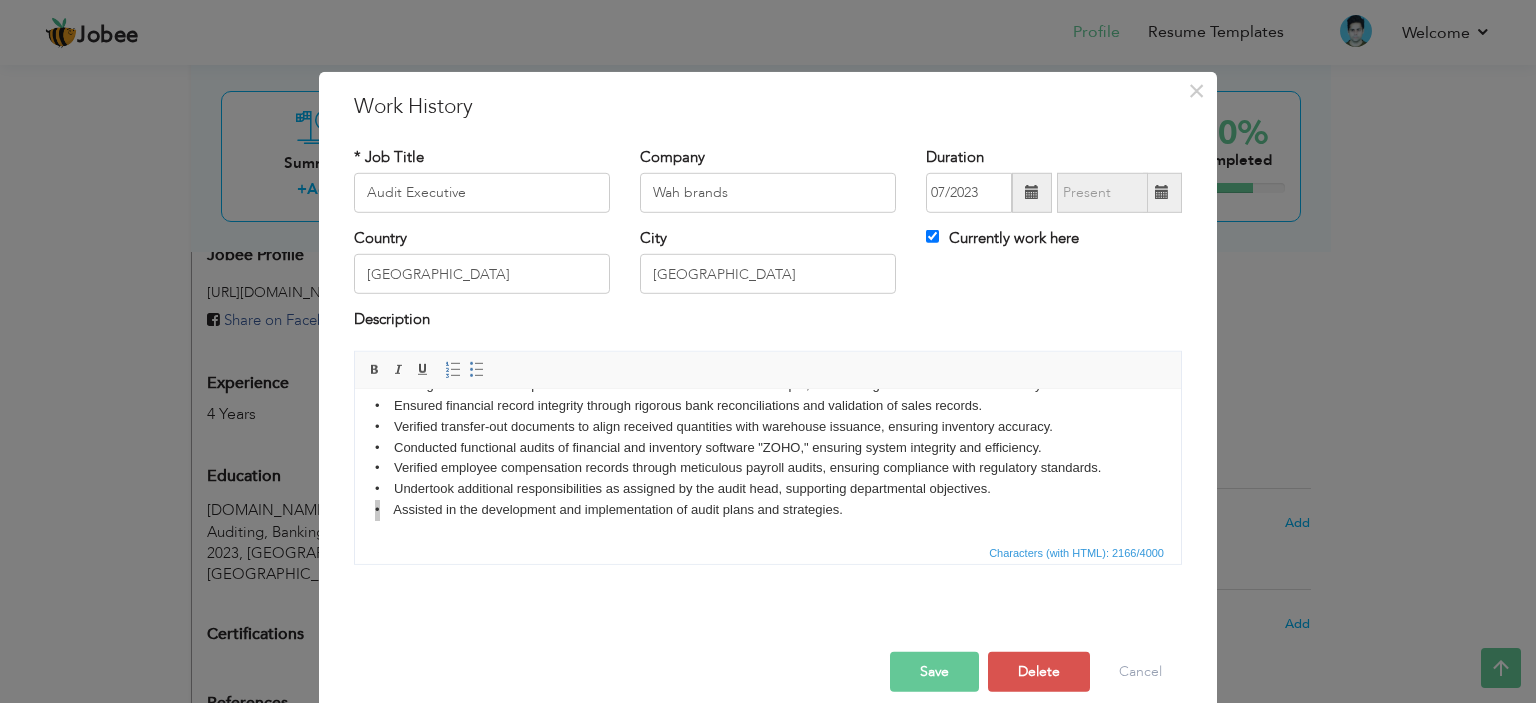 click on "Save" at bounding box center [934, 672] 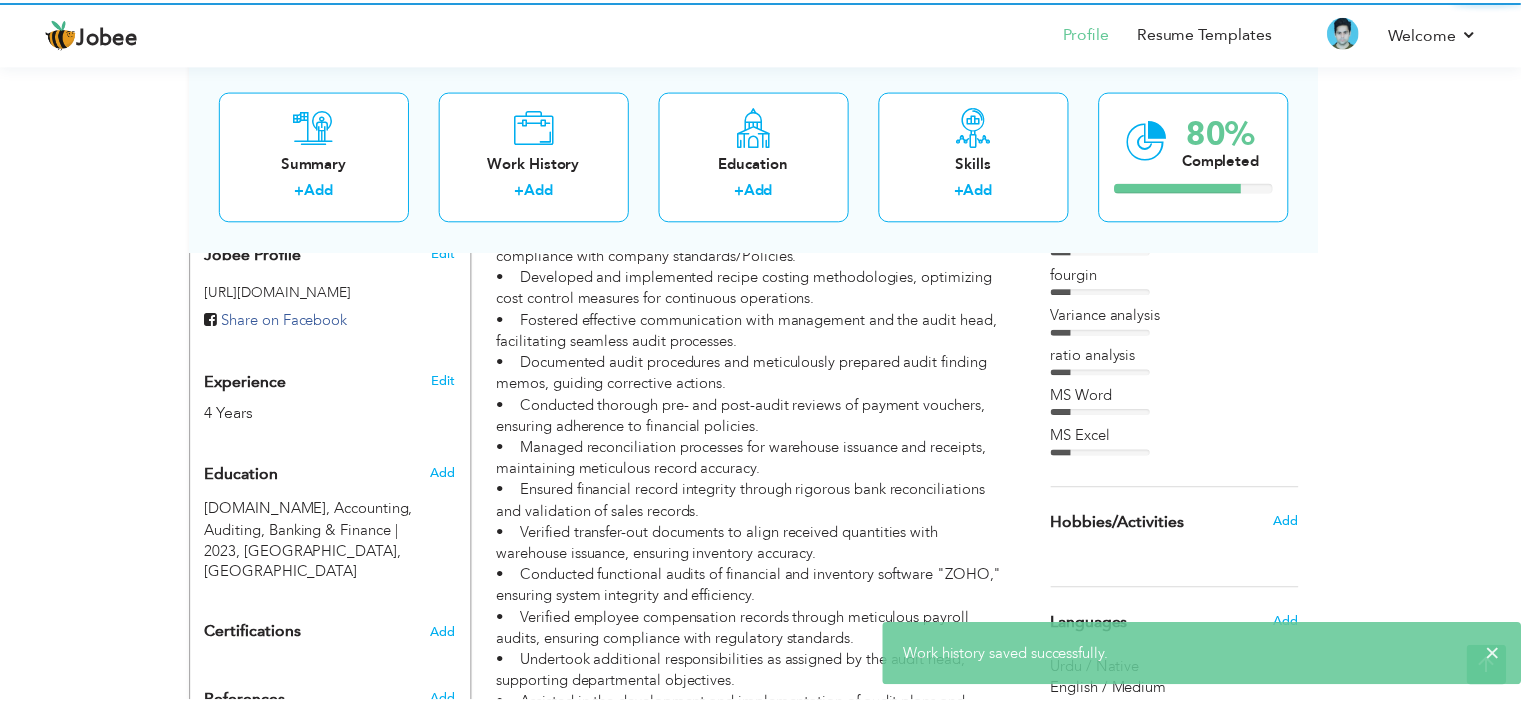 scroll, scrollTop: 0, scrollLeft: 0, axis: both 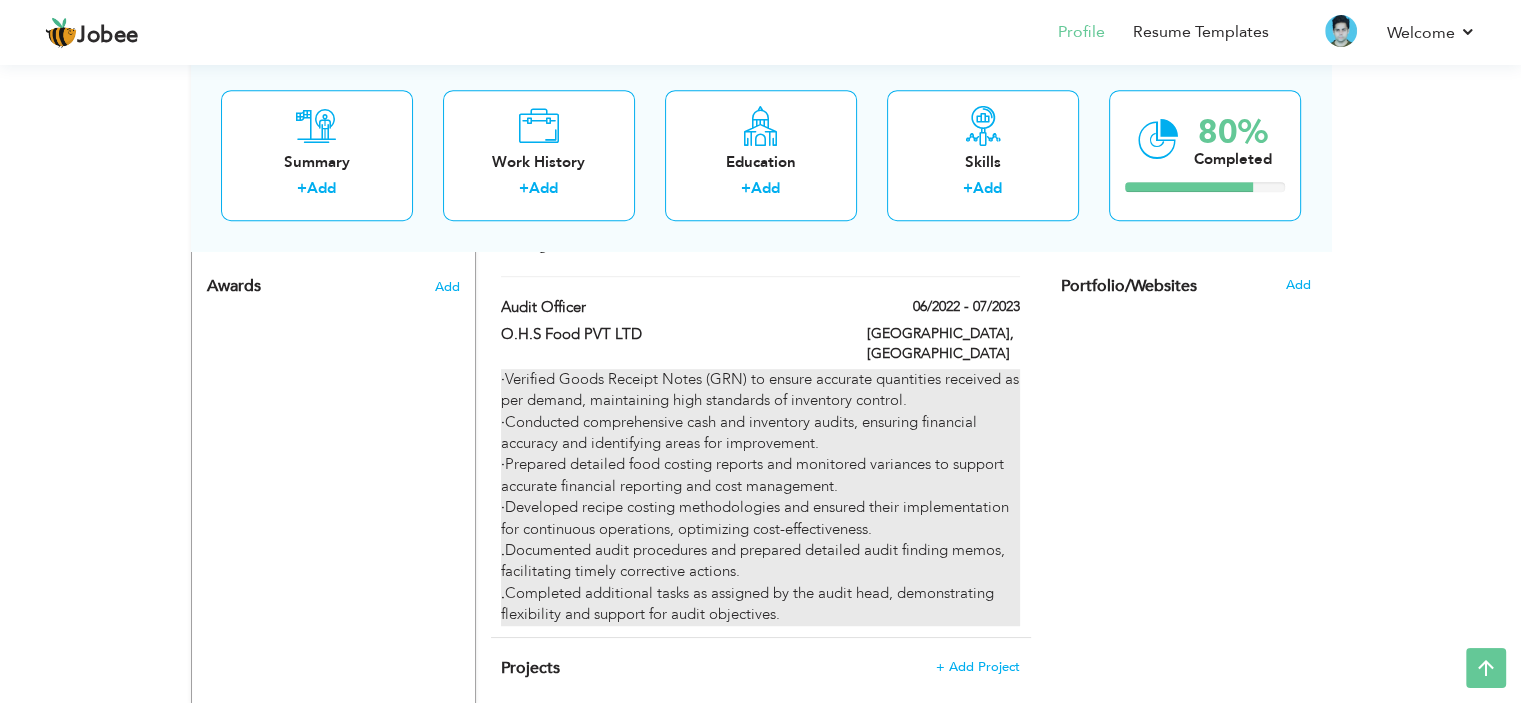 click on "·        Verified Goods Receipt Notes (GRN) to ensure accurate quantities received as per demand, maintaining high standards of inventory control.
·        Conducted comprehensive cash and inventory audits, ensuring financial accuracy and identifying areas for improvement.
·        Prepared detailed food costing reports and monitored variances to support accurate financial reporting and cost management.
·        Developed recipe costing methodologies and ensured their implementation for continuous operations, optimizing cost-effectiveness.
.        Documented audit procedures and prepared detailed audit finding memos, facilitating timely corrective actions.
.       Completed additional tasks as assigned by the audit head, demonstrating flexibility and support for audit objectives." at bounding box center (760, 497) 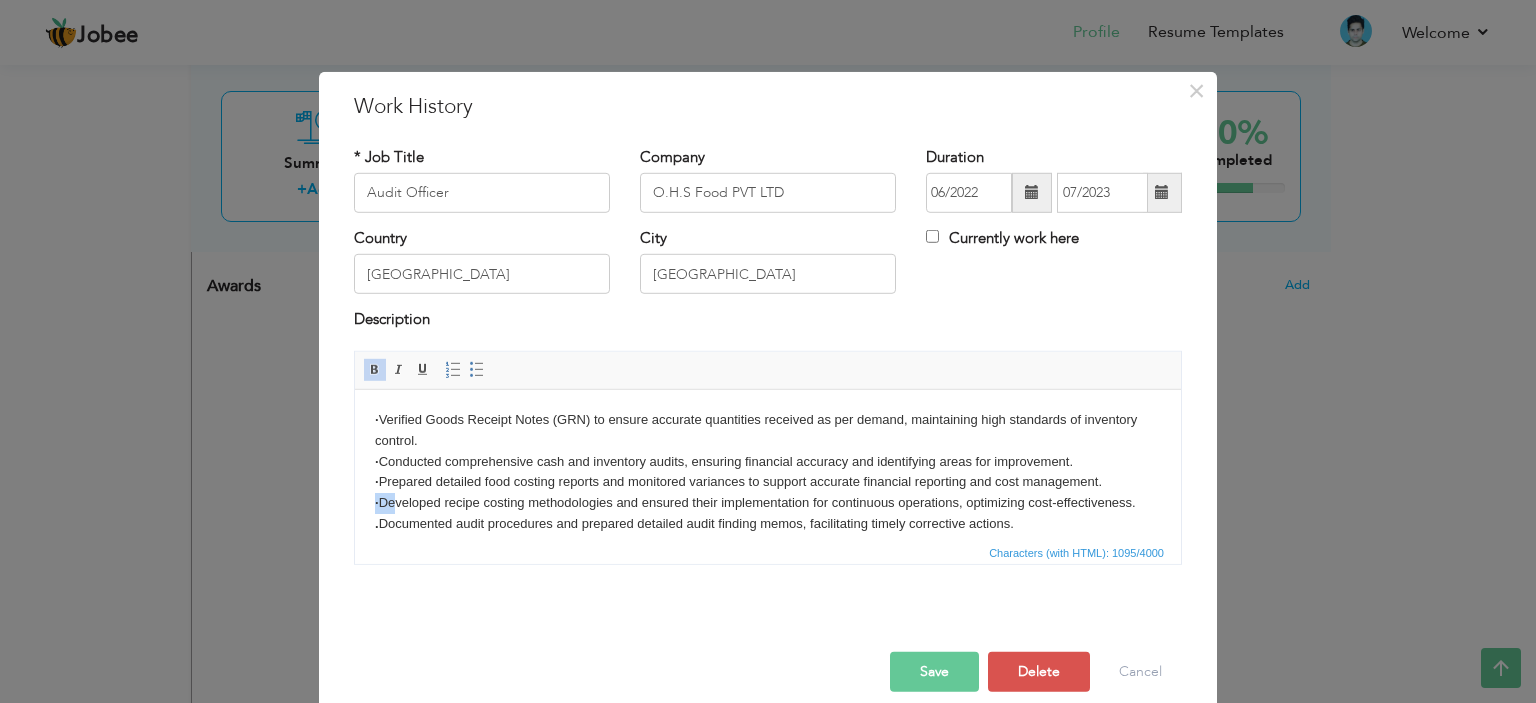drag, startPoint x: 383, startPoint y: 505, endPoint x: 372, endPoint y: 502, distance: 11.401754 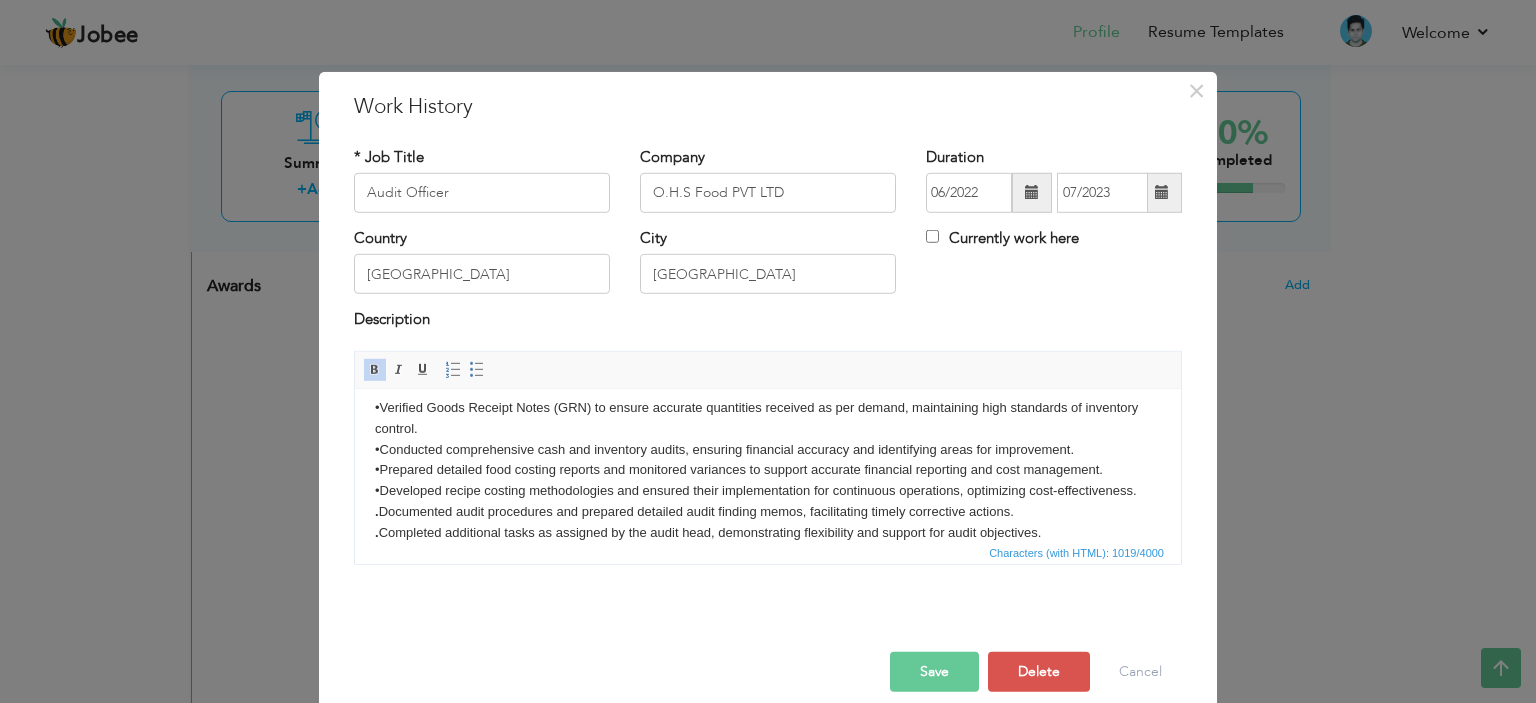 scroll, scrollTop: 32, scrollLeft: 0, axis: vertical 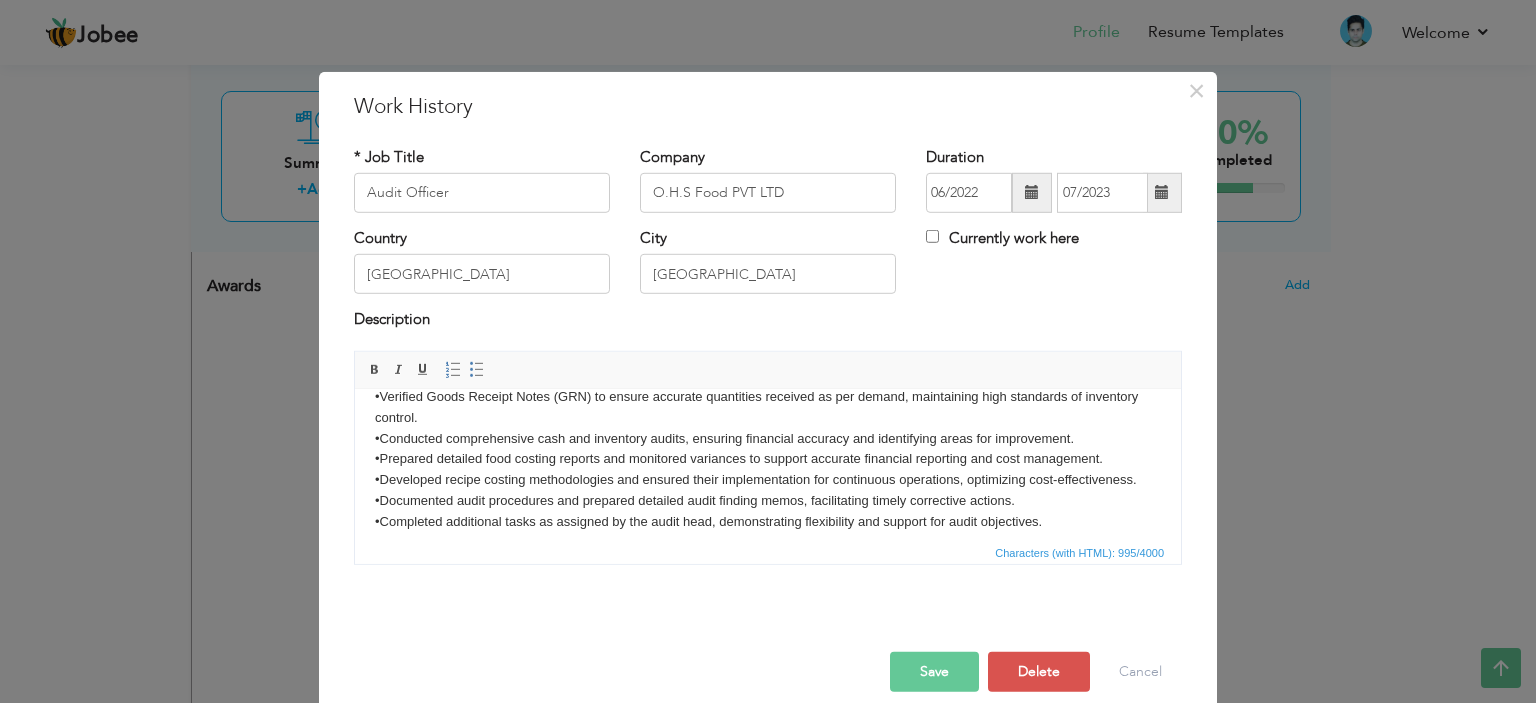 click on "Save" at bounding box center (934, 672) 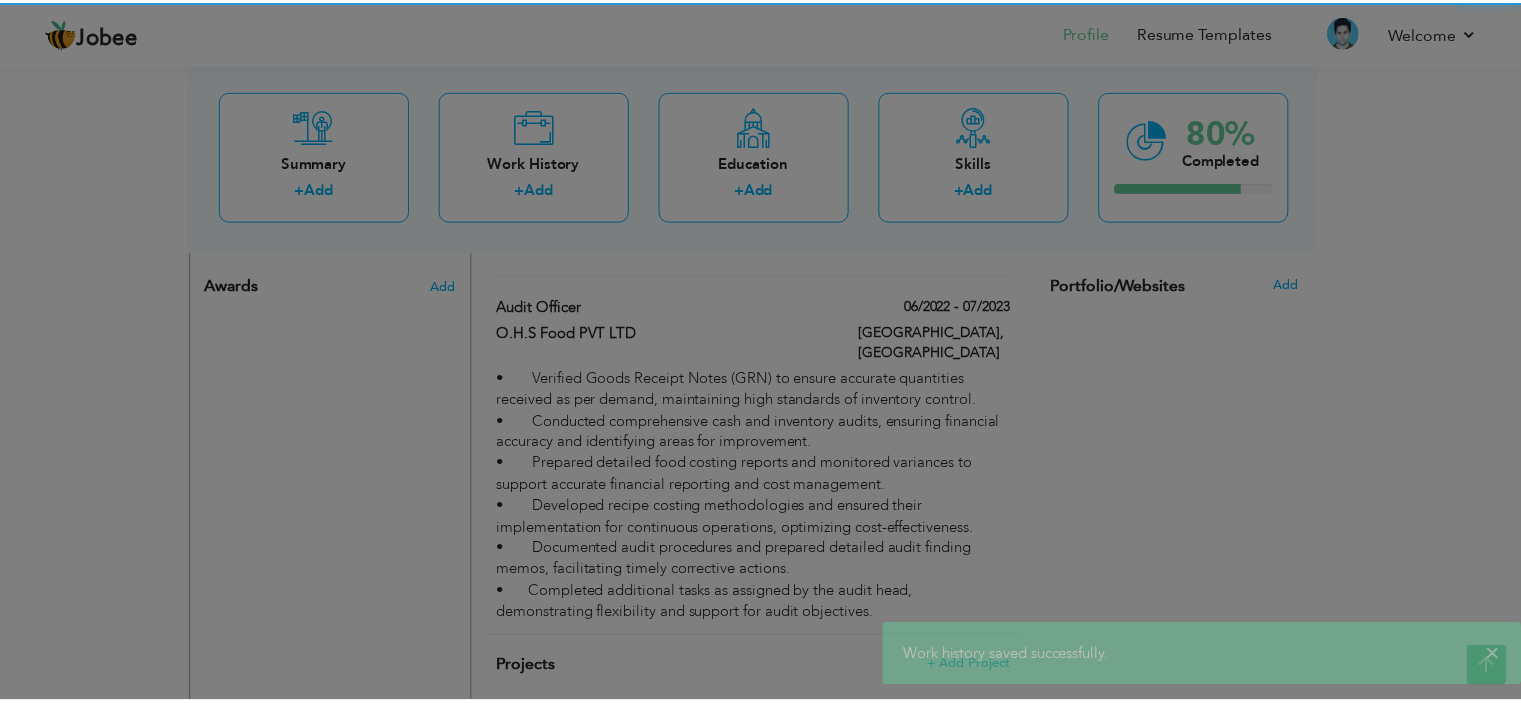 scroll, scrollTop: 0, scrollLeft: 0, axis: both 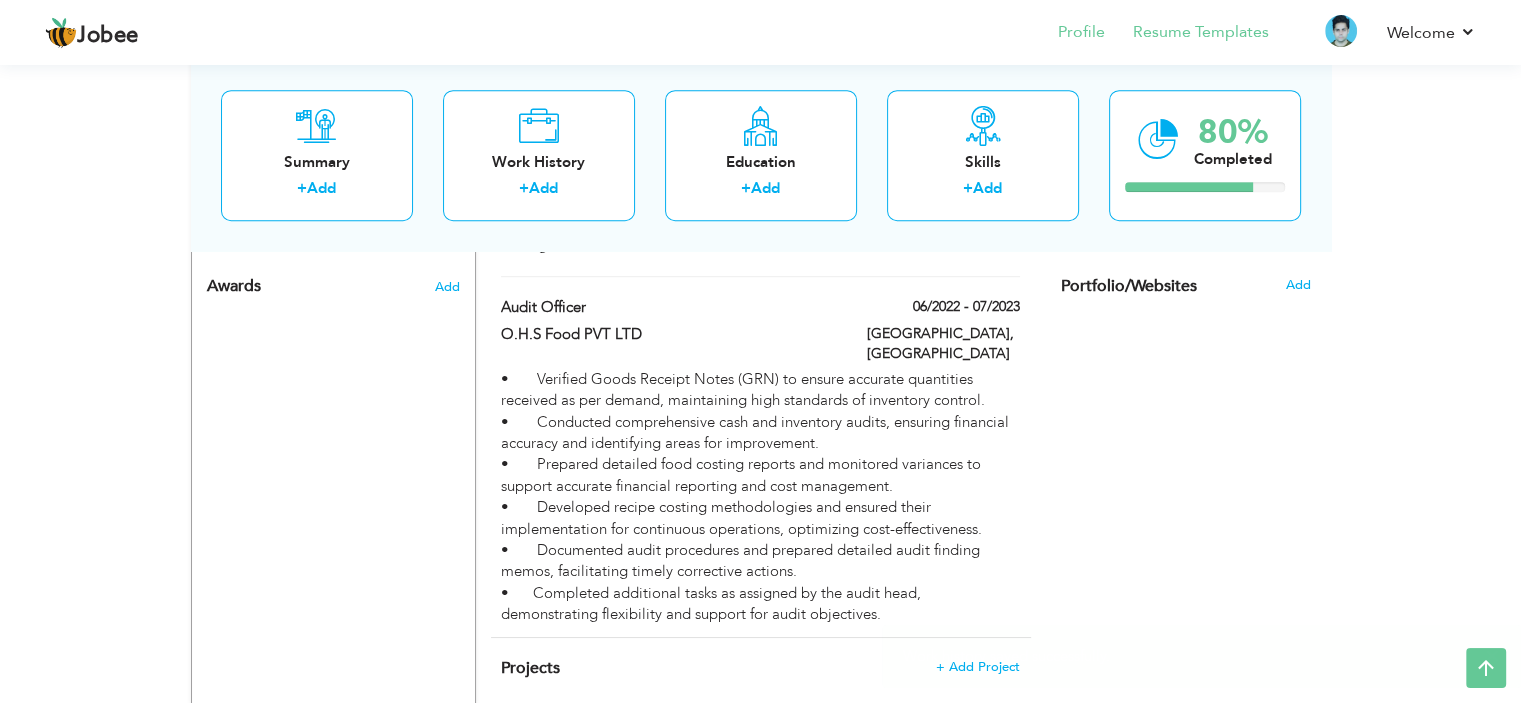 click on "Resume Templates" at bounding box center (1187, 34) 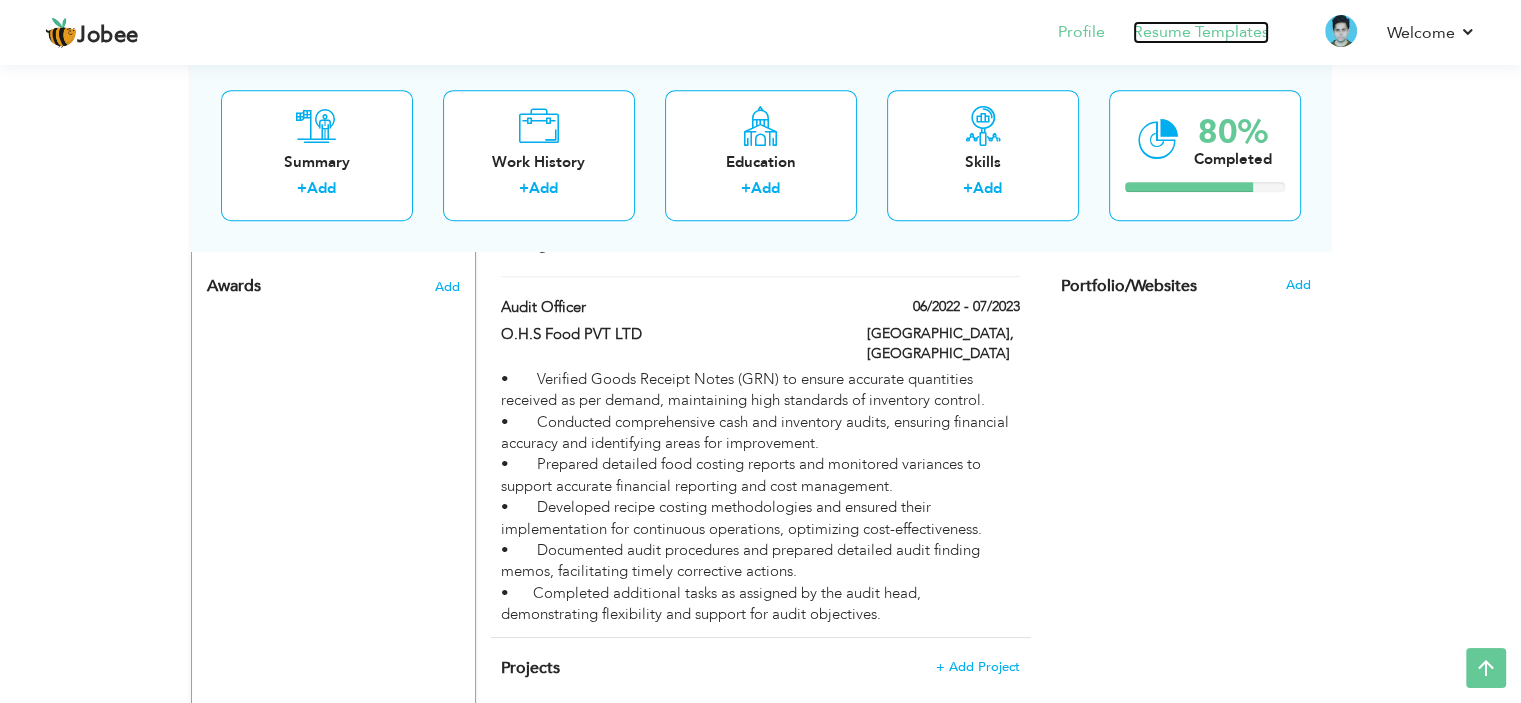 click on "Resume Templates" at bounding box center (1201, 32) 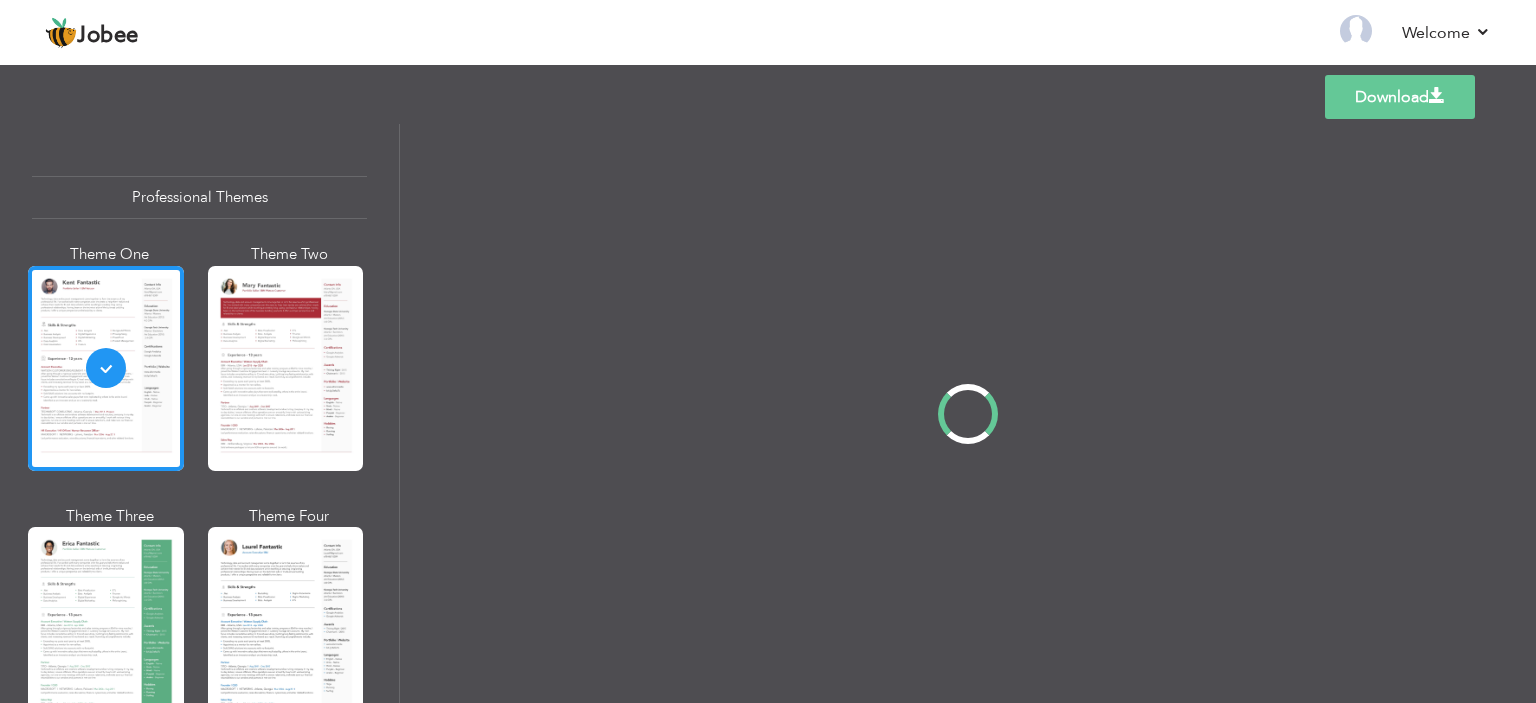 scroll, scrollTop: 0, scrollLeft: 0, axis: both 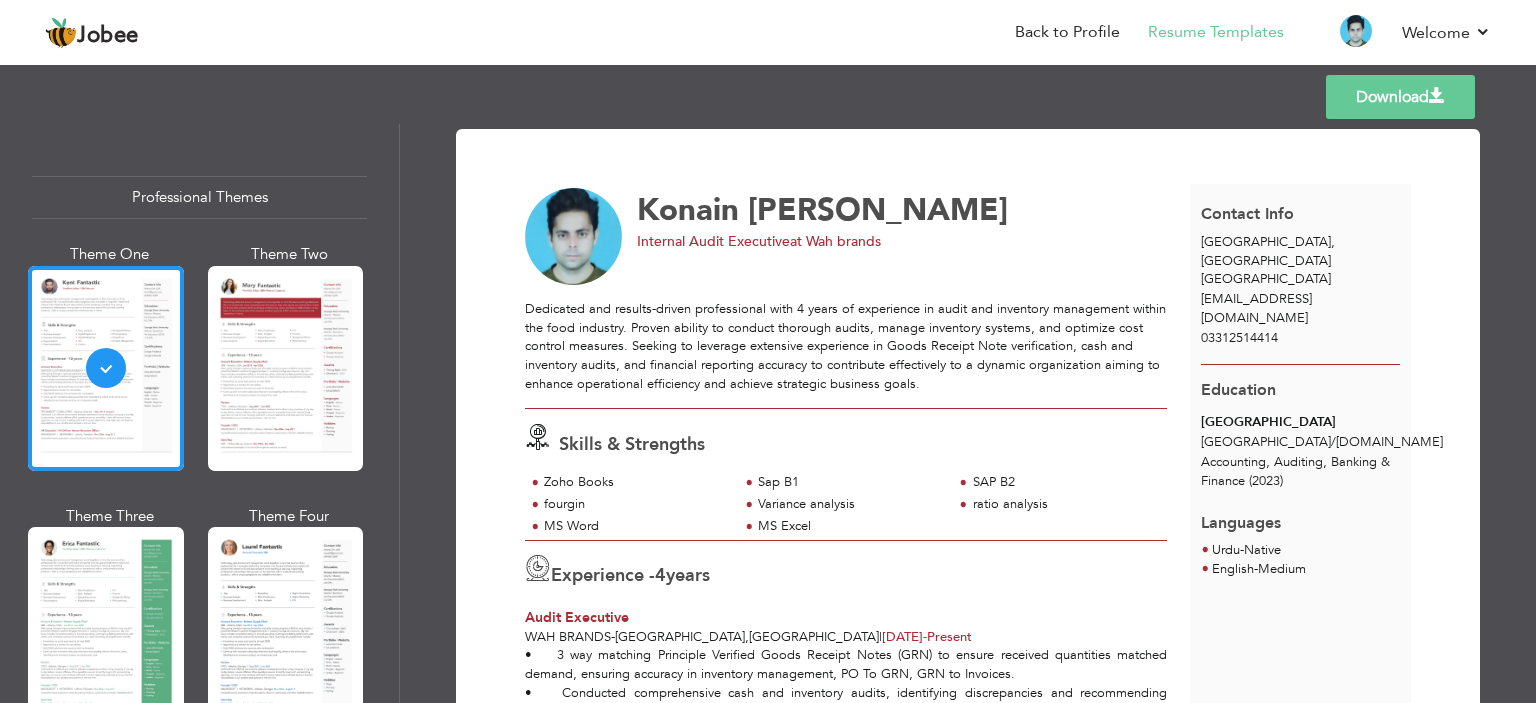 click on "Dedicated and results-driven professional with 4 years of experience in audit and inventory management within the food industry. Proven ability to conduct thorough audits, manage inventory systems, and optimize cost control measures. Seeking to leverage extensive experience in Goods Receipt Note verification, cash and inventory audits, and financial reporting accuracy to contribute effectively to a dynamic organization aiming to enhance operational efficiency and achieve strategic business goals." at bounding box center [846, 346] 